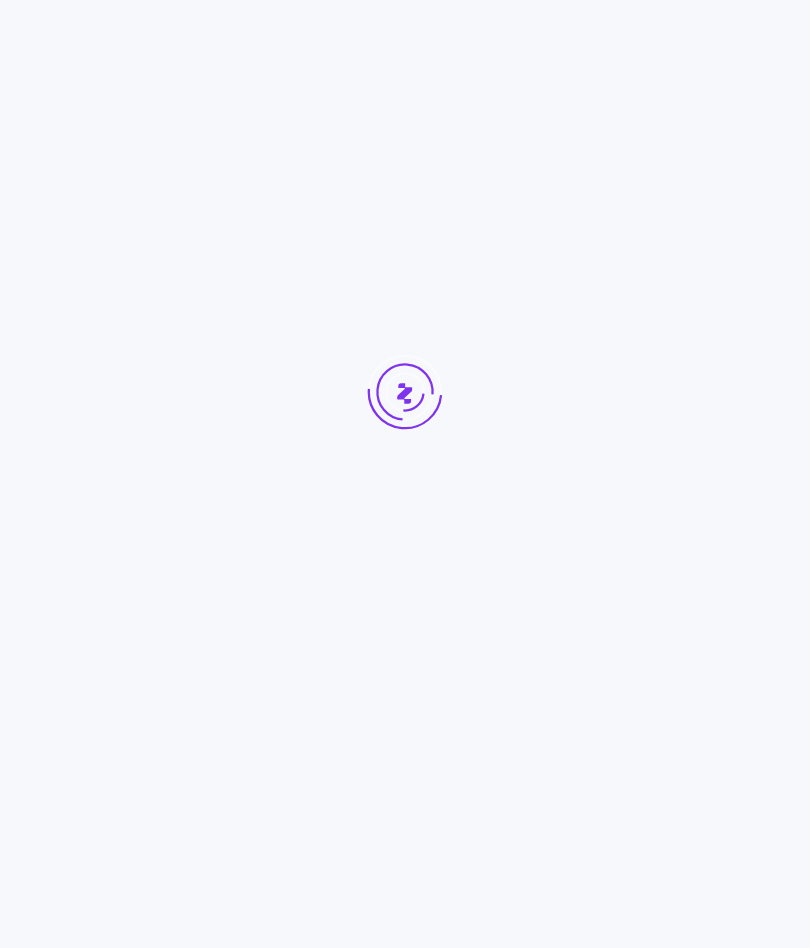 scroll, scrollTop: 0, scrollLeft: 0, axis: both 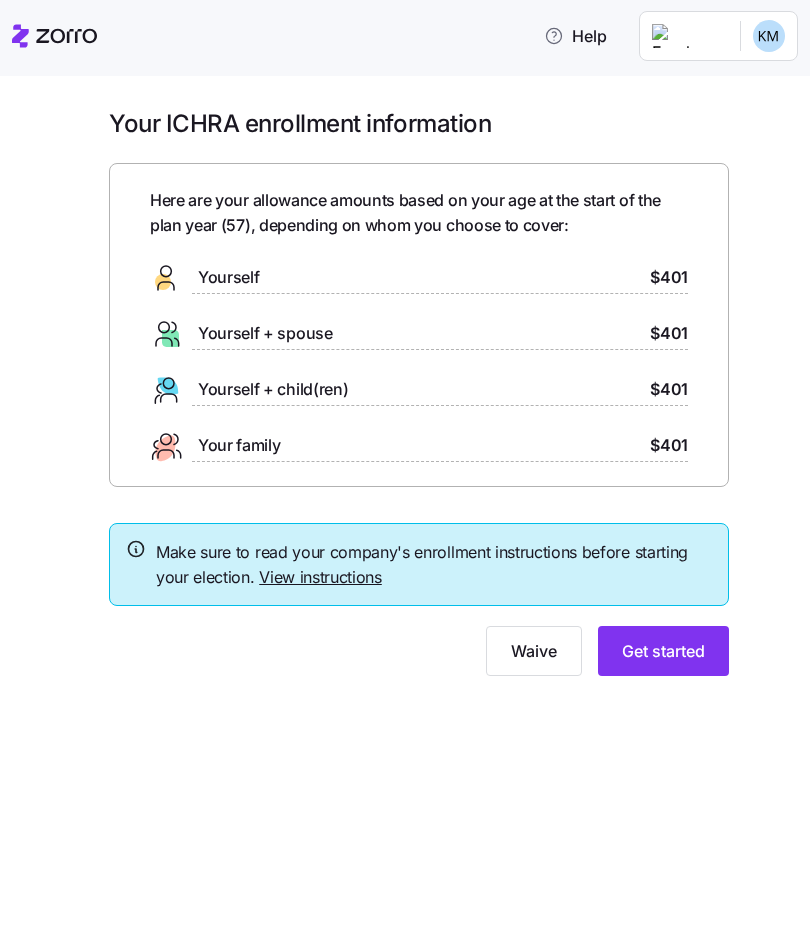 click on "Get started" at bounding box center (663, 651) 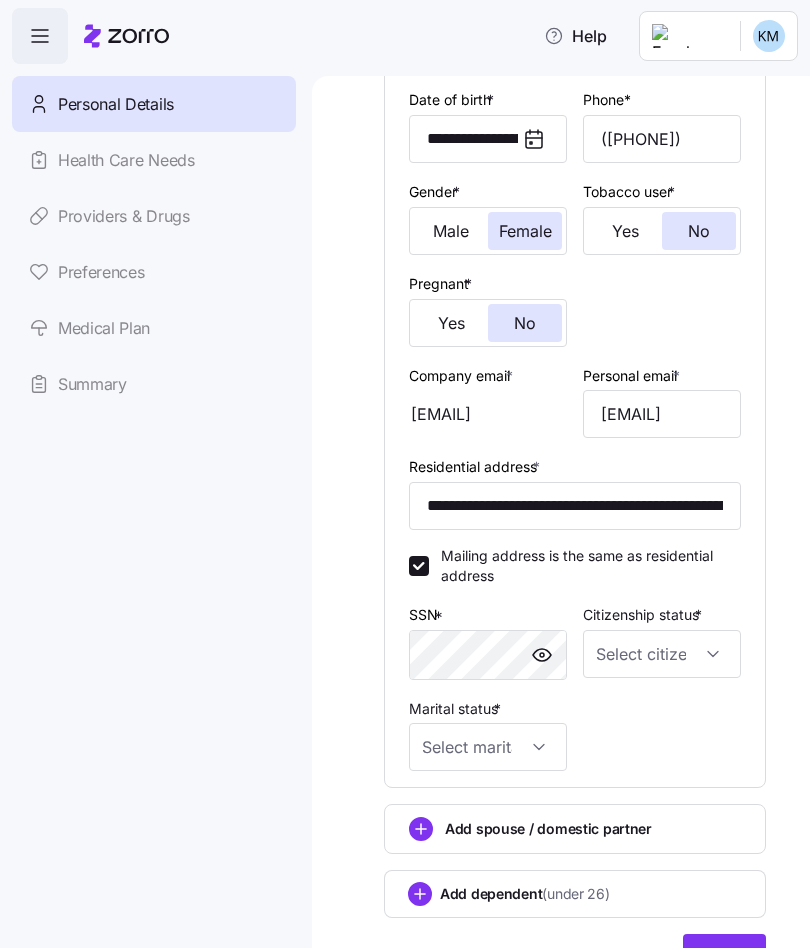 scroll, scrollTop: 317, scrollLeft: 0, axis: vertical 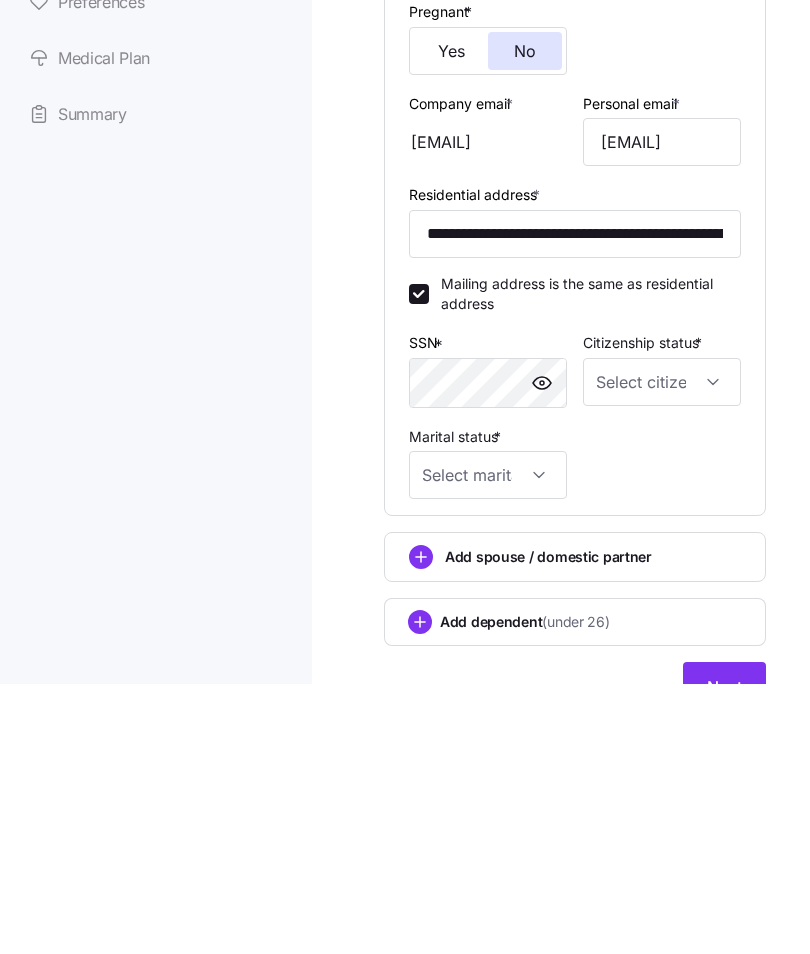 click on "Citizenship status  *" at bounding box center [662, 652] 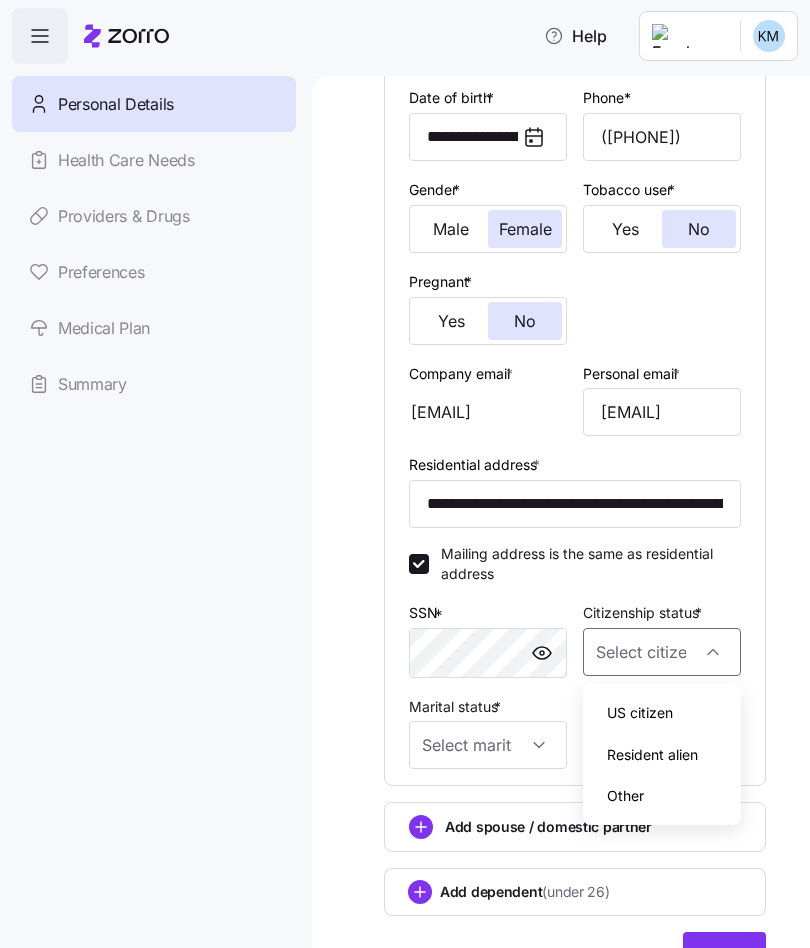 click on "US citizen" at bounding box center (640, 713) 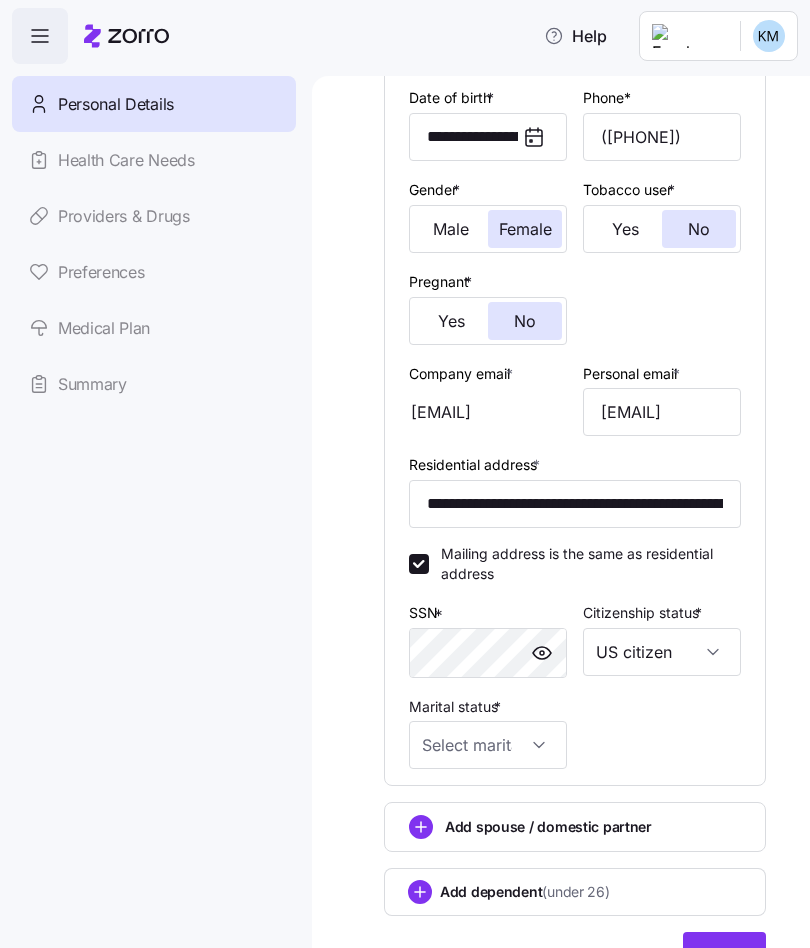 click on "Marital status  *" at bounding box center (488, 745) 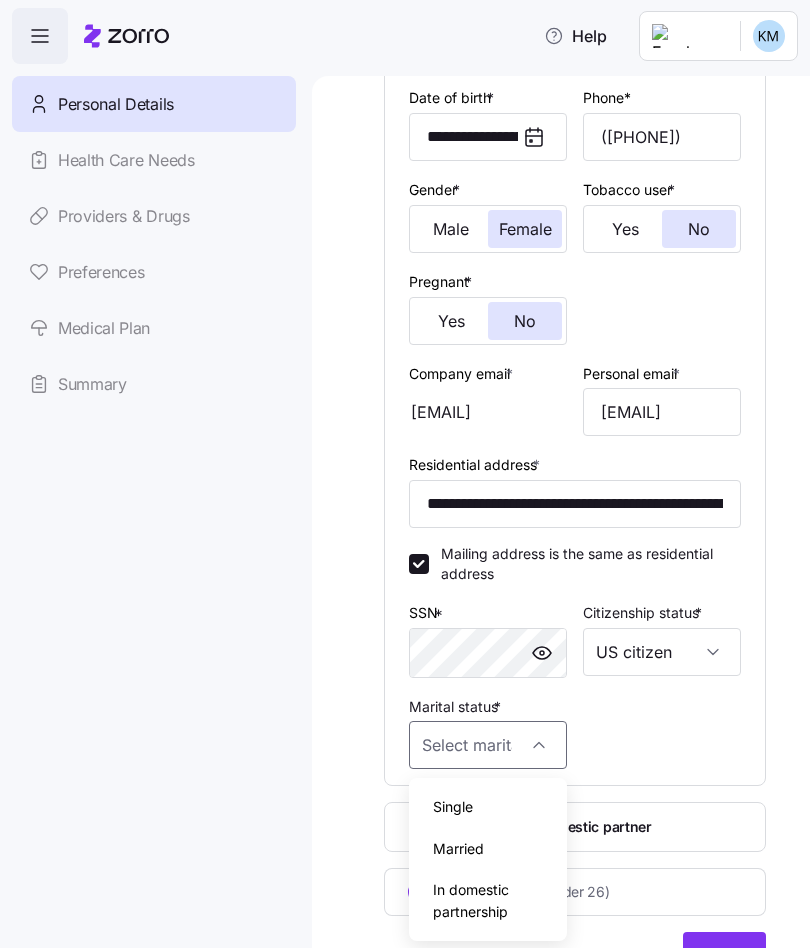 click on "Single" at bounding box center [453, 807] 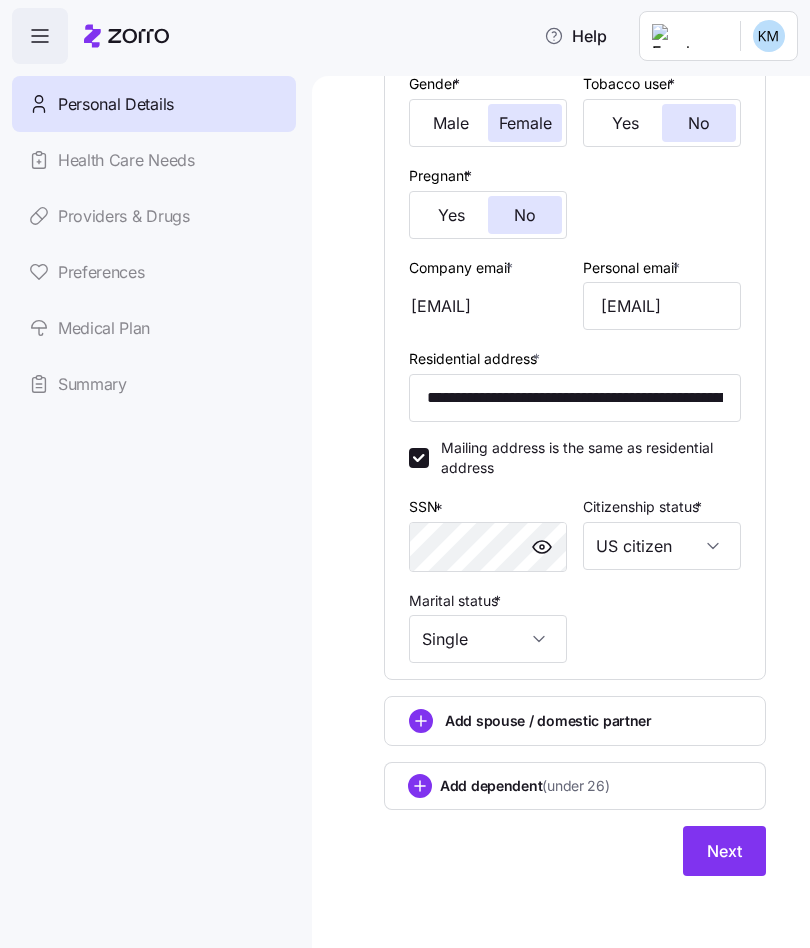 scroll, scrollTop: 424, scrollLeft: 0, axis: vertical 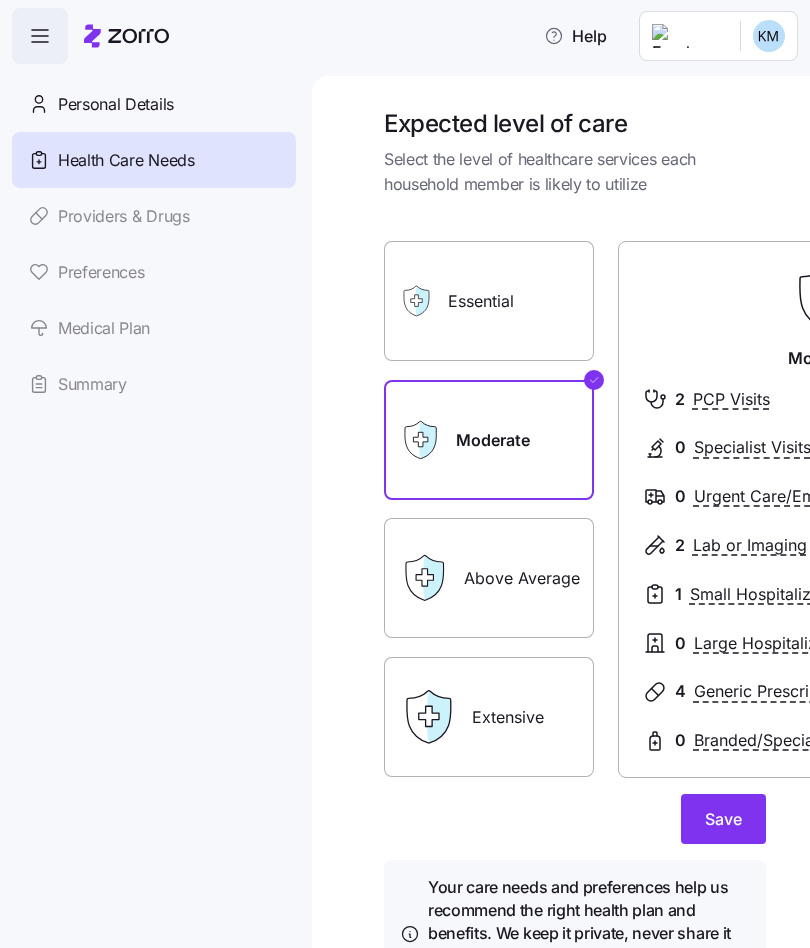 click on "Expected level of care Select the level of healthcare services each household member is likely to utilize Essential Moderate Above Average Extensive Moderate 2 PCP Visits 0 Specialist Visits 0 Urgent Care/Emergency Room Visit 2 Lab or Imaging 1 Small Hospitalization or Procedure 0 Large Hospitalization or Procedure 4 Generic Prescriptions 0 Branded/Speciality Prescriptions Save Your care needs and preferences help us recommend the right health plan and benefits. We keep it private, never share it with your employer or insurers, and it doesn't impact your eligibility or prices." at bounding box center [575, 570] 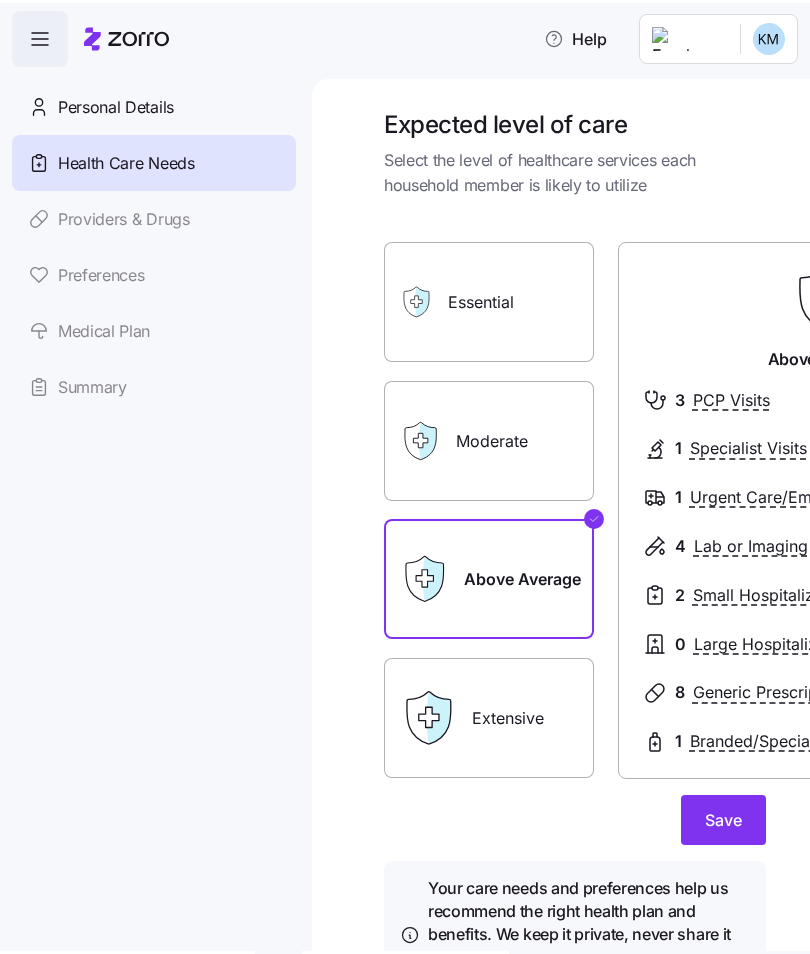 scroll, scrollTop: 1, scrollLeft: 0, axis: vertical 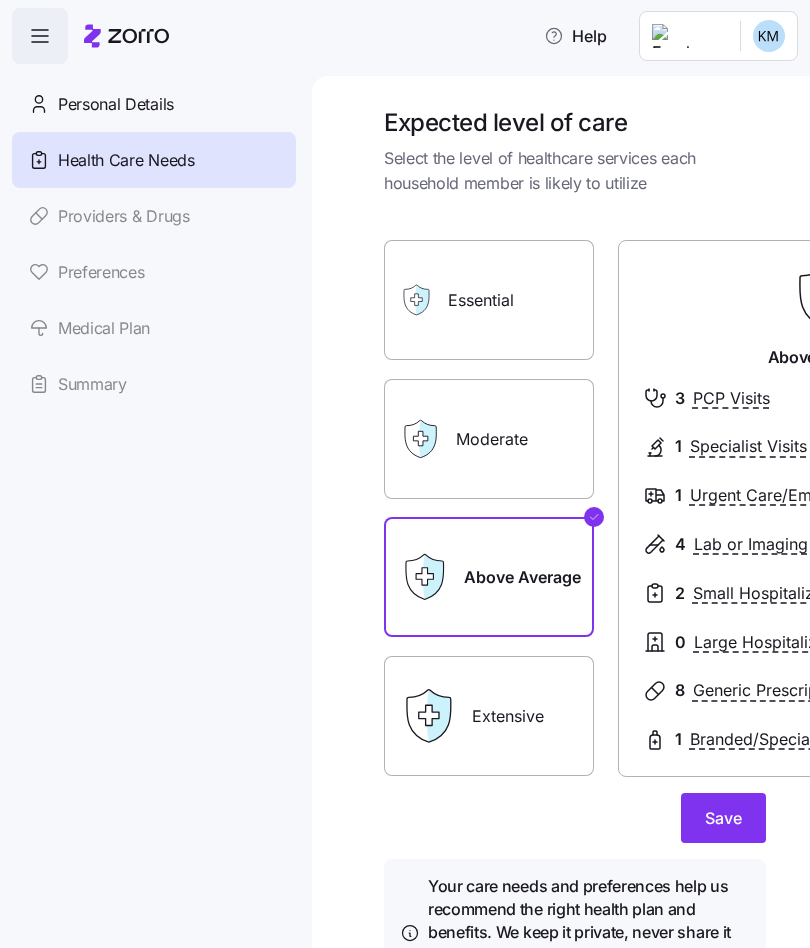 click on "Save" at bounding box center (723, 818) 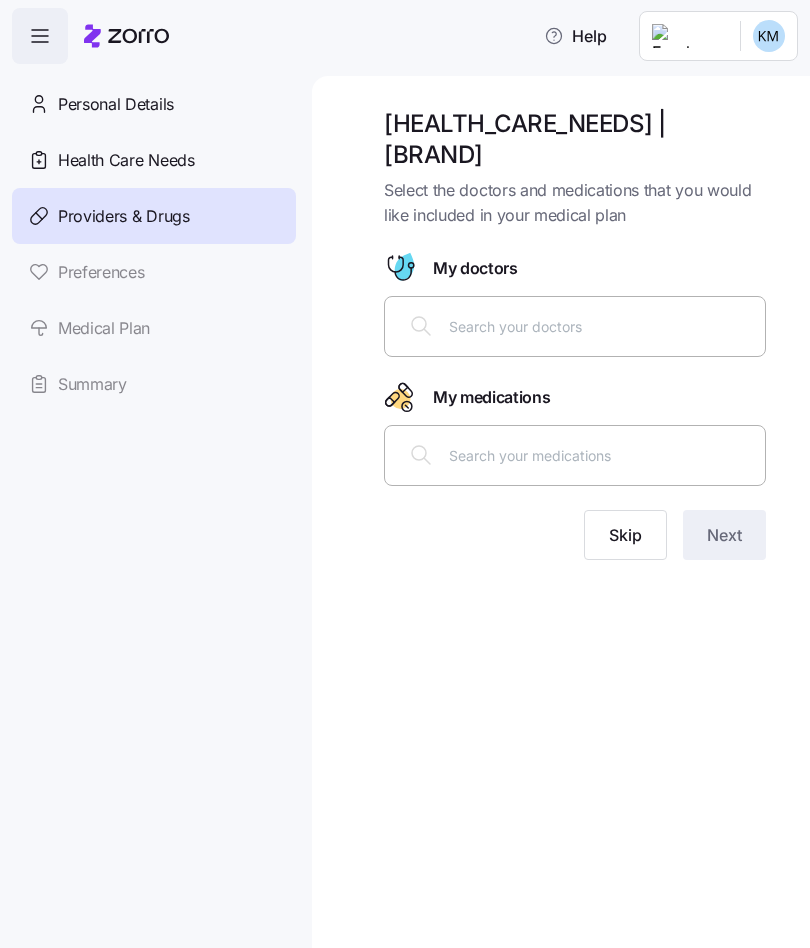 click at bounding box center (601, 326) 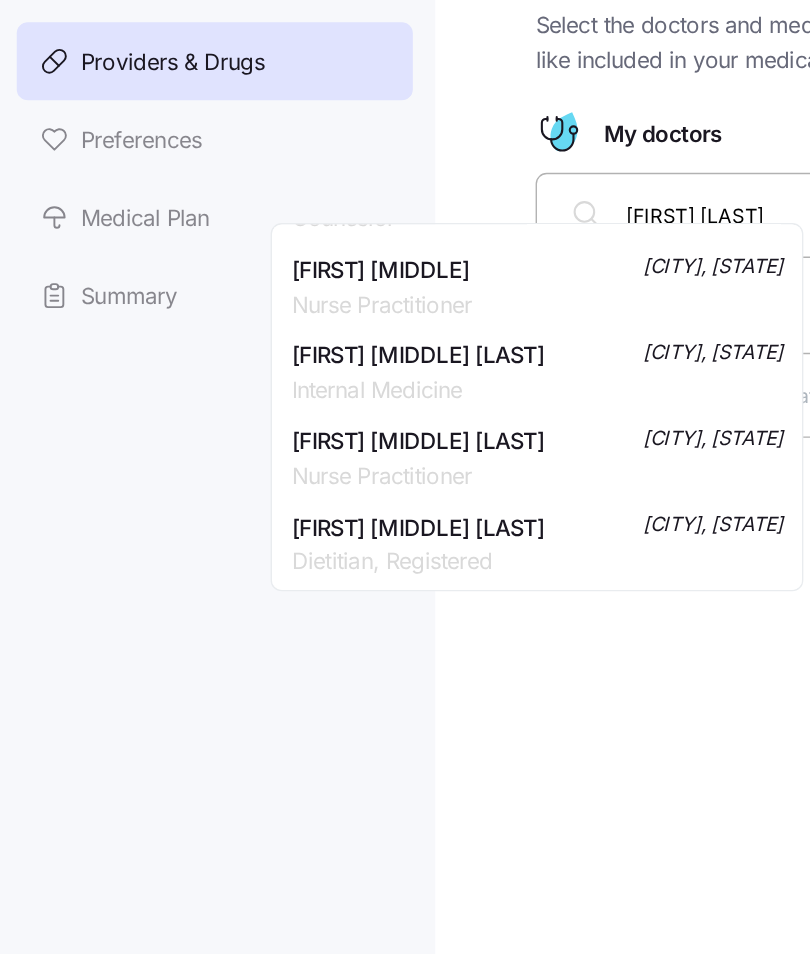 scroll, scrollTop: 790, scrollLeft: 0, axis: vertical 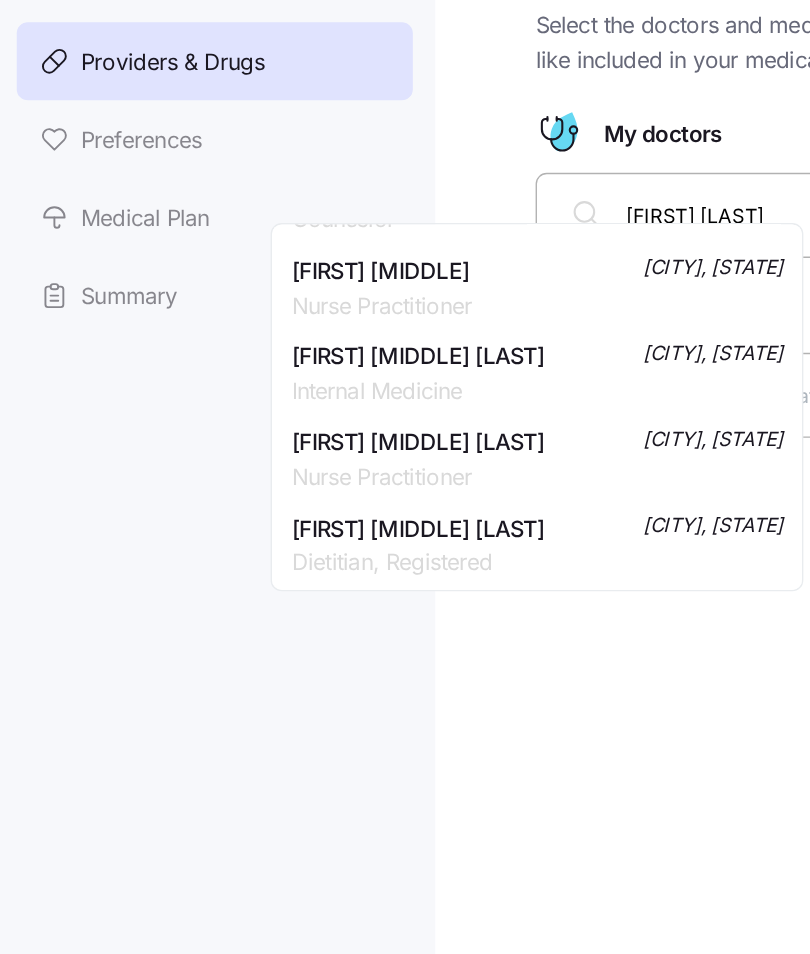 click on "[FIRST] [LAST]" at bounding box center (601, 326) 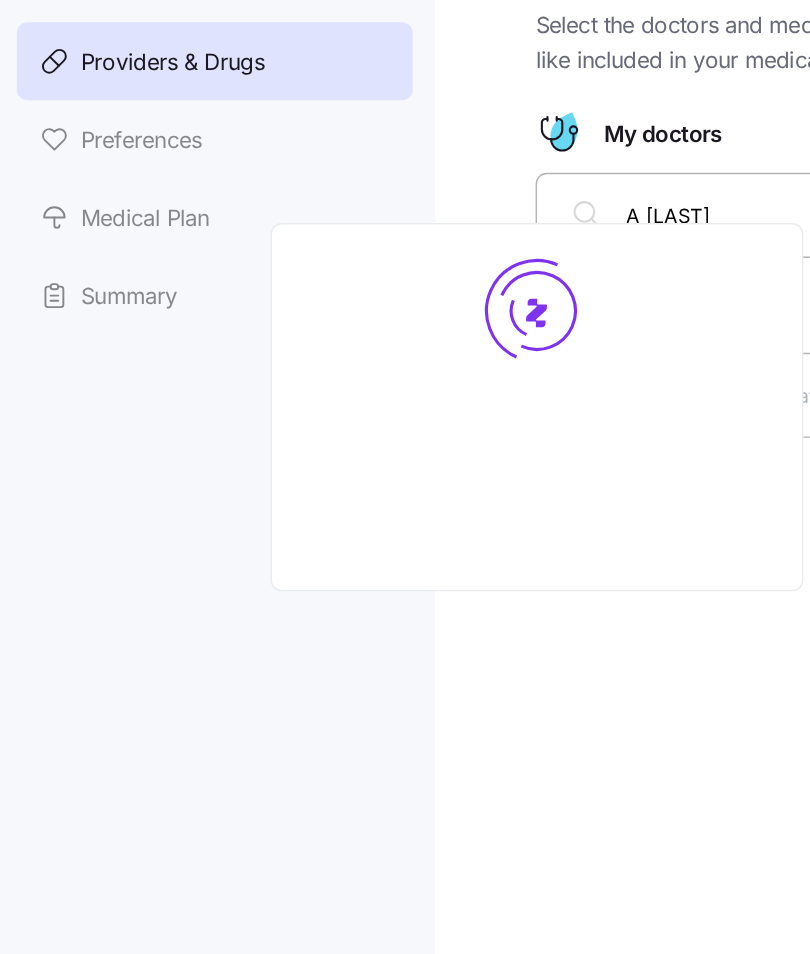 scroll, scrollTop: 0, scrollLeft: 0, axis: both 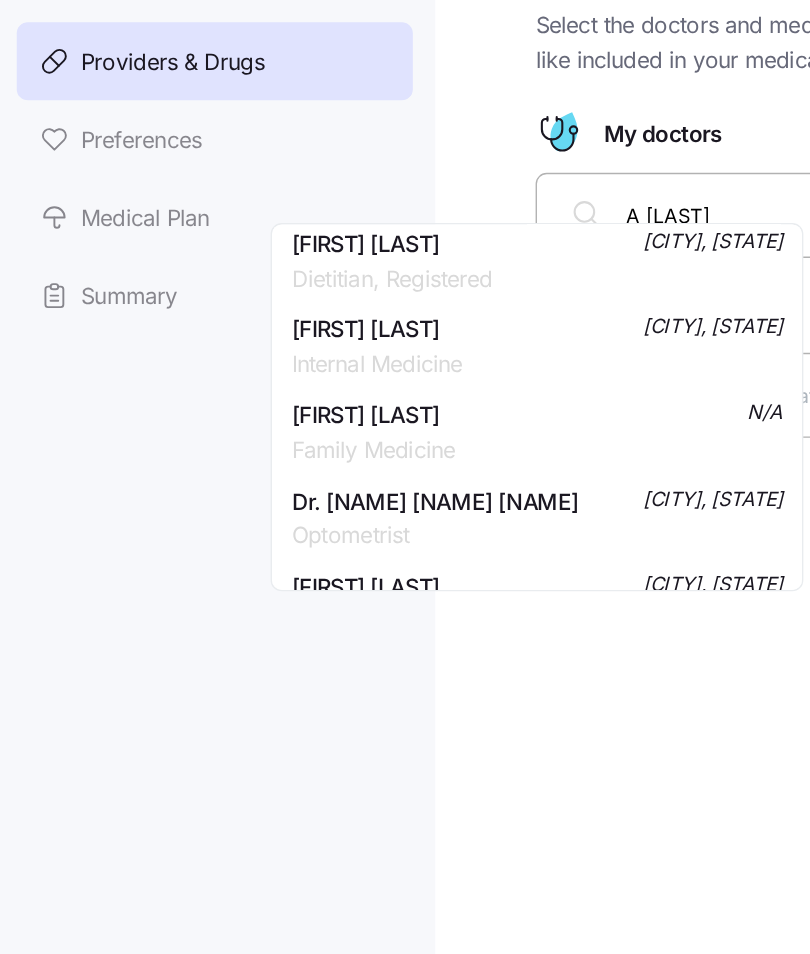 click on "A [LAST]" at bounding box center [601, 326] 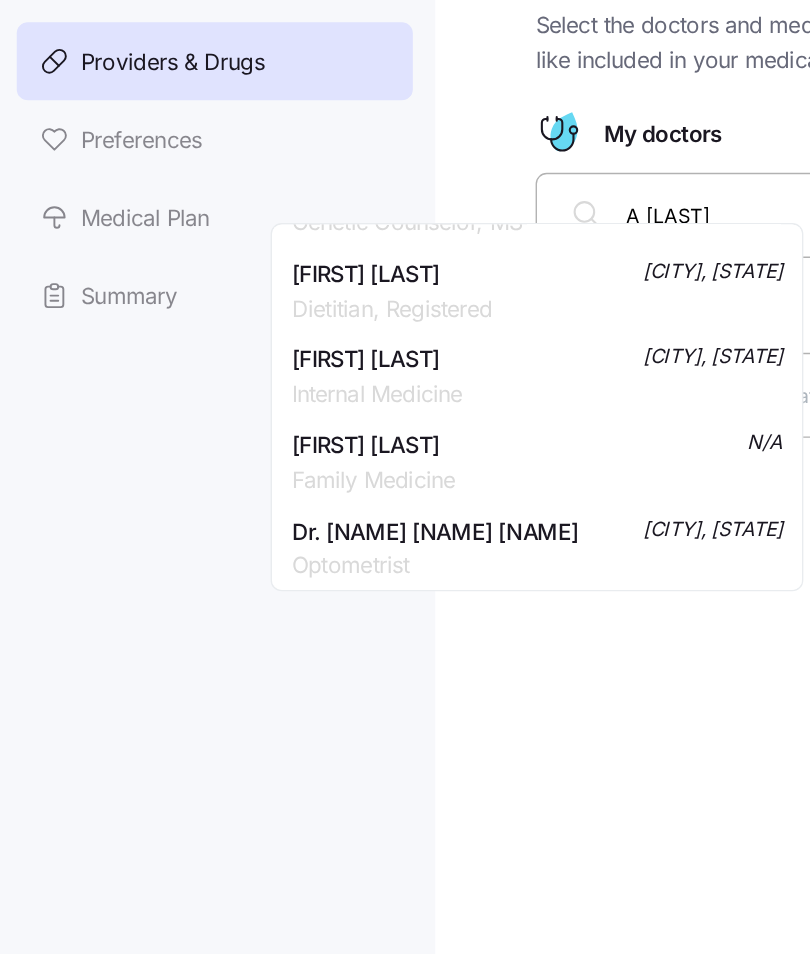 scroll, scrollTop: 1463, scrollLeft: 0, axis: vertical 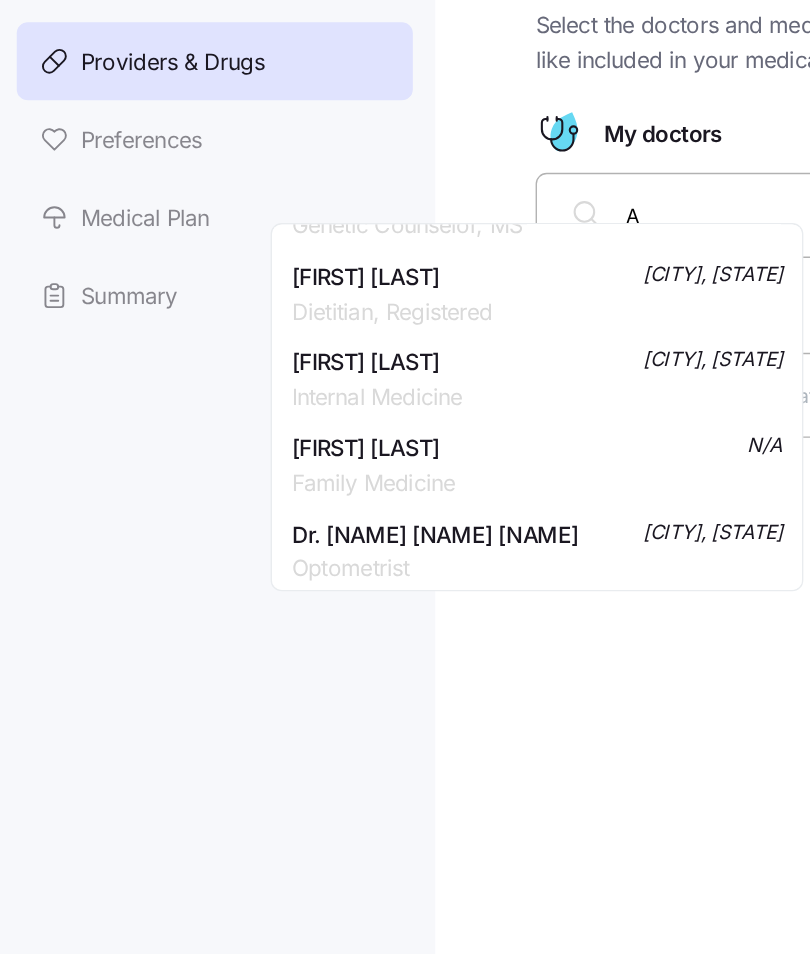 type on "A" 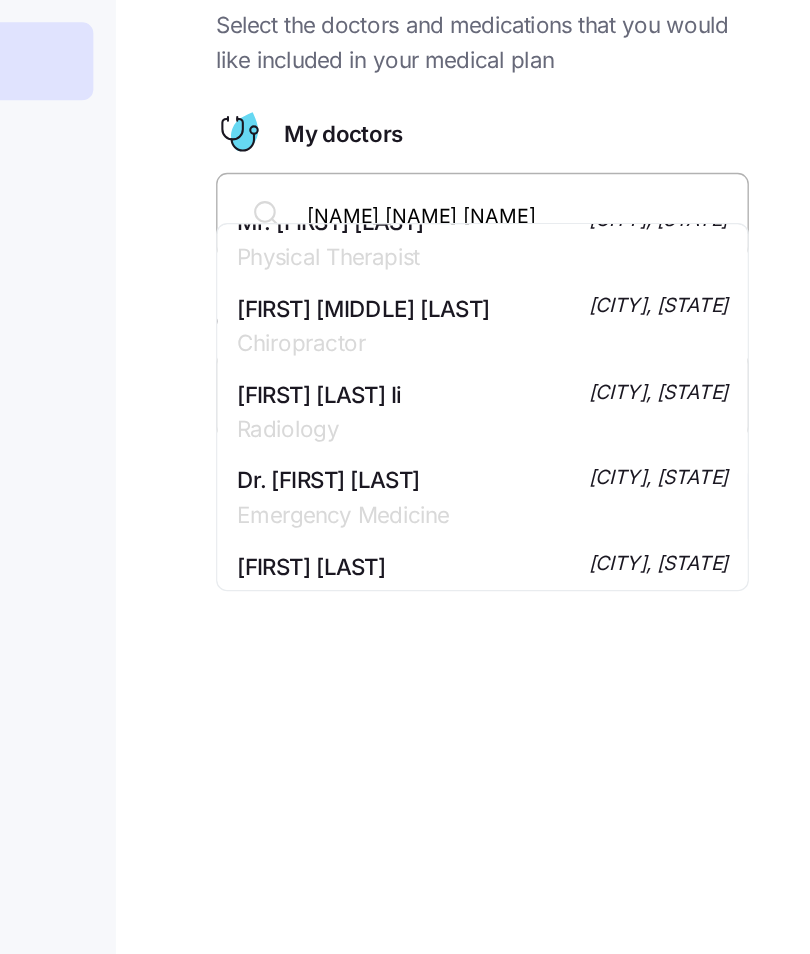 scroll, scrollTop: 582, scrollLeft: 0, axis: vertical 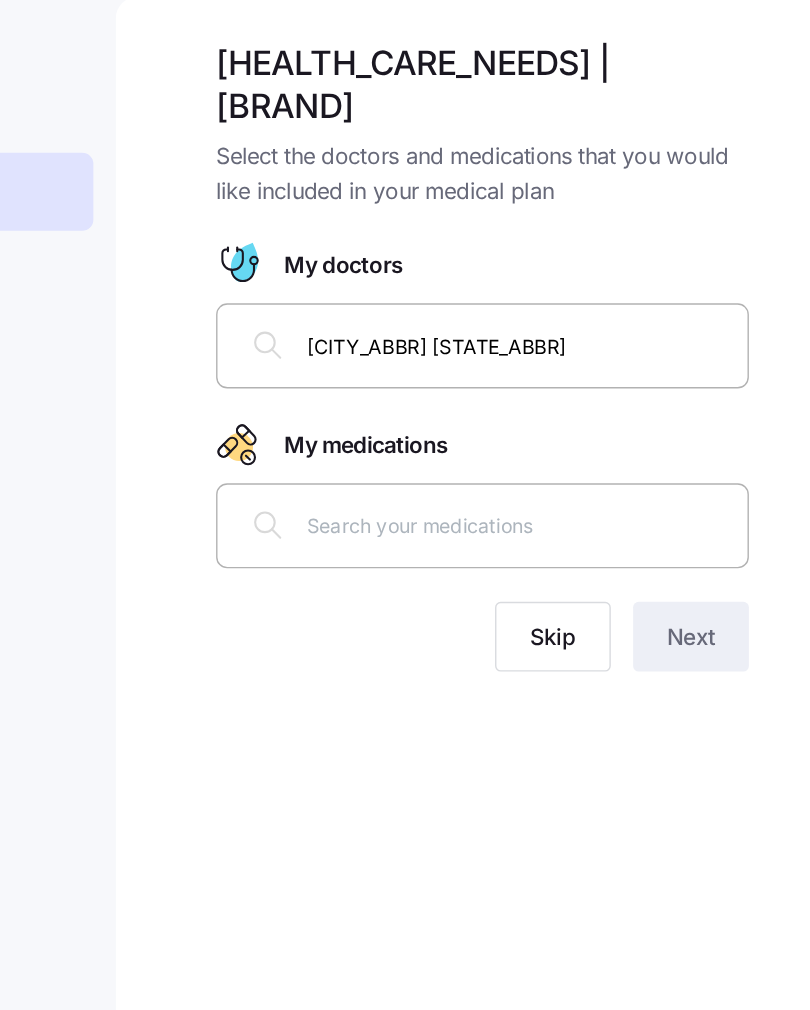 type on "St" 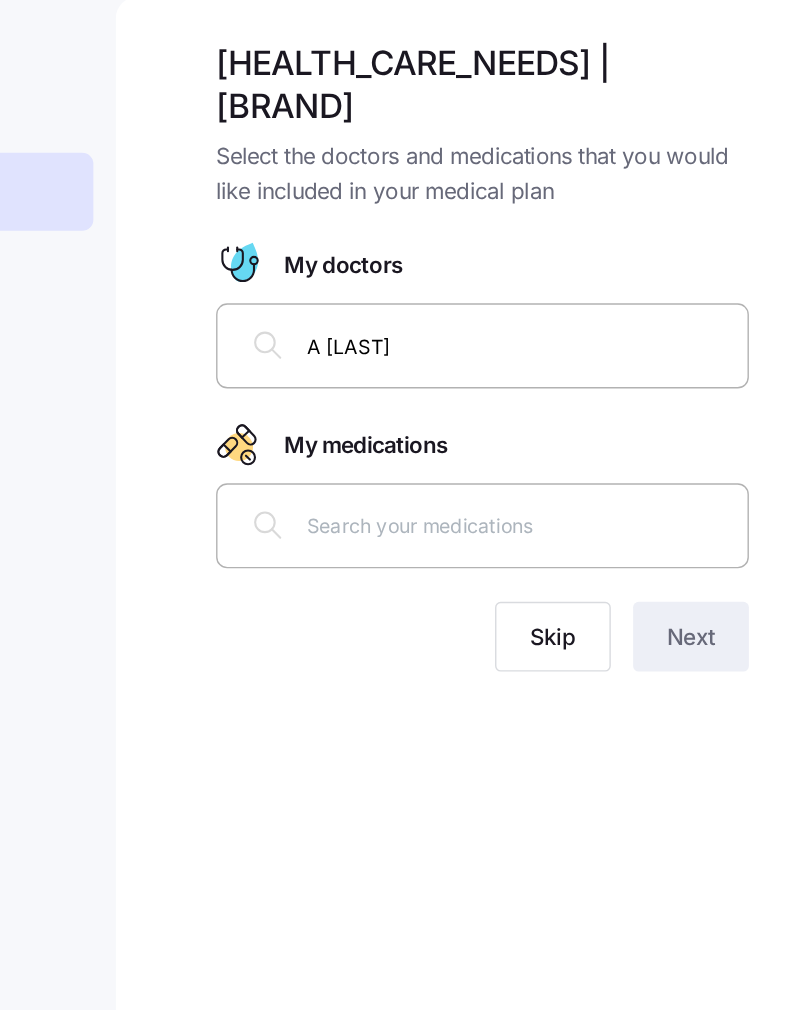 click on "My medications" at bounding box center [575, 397] 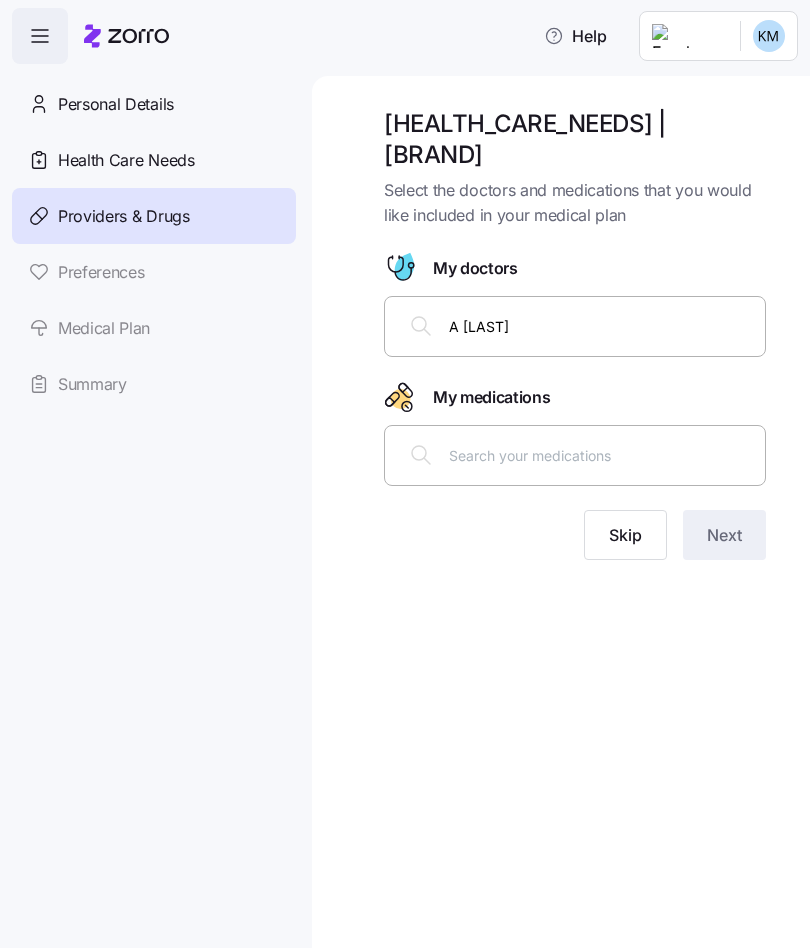 click on "A [LAST]" at bounding box center [601, 326] 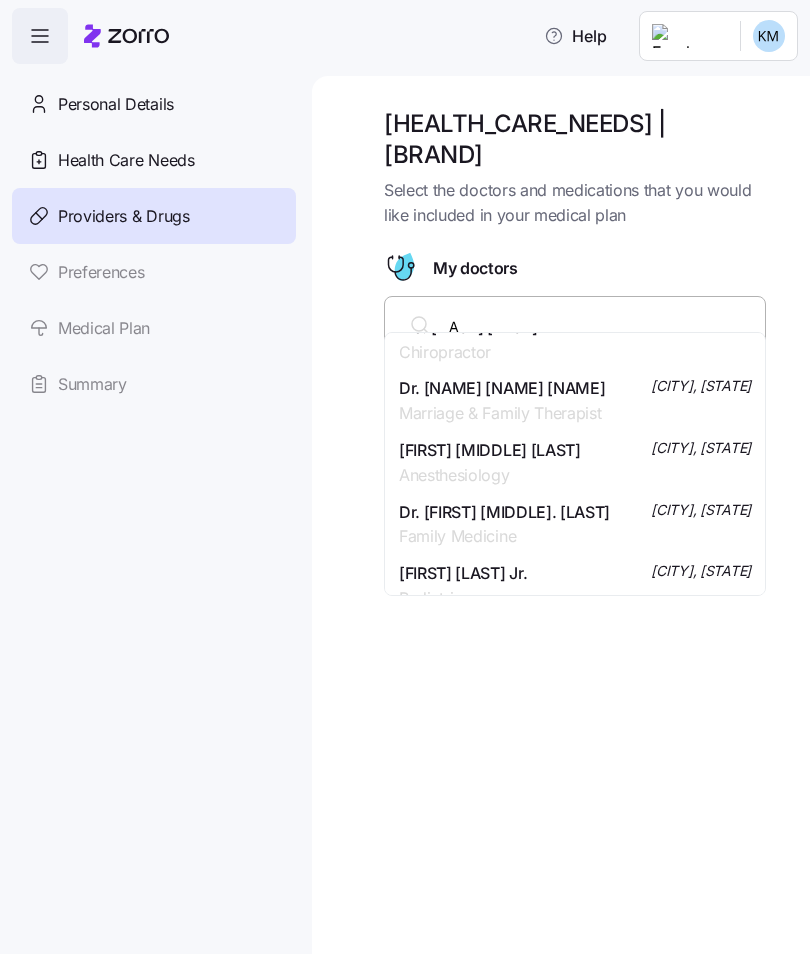 type on "A" 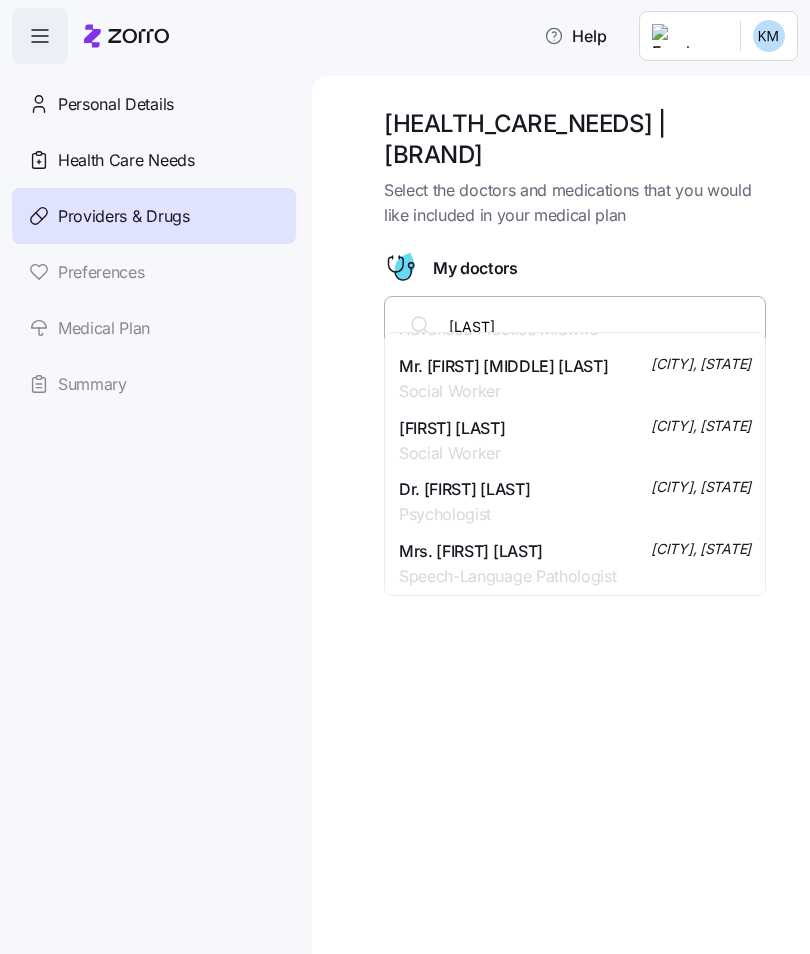scroll, scrollTop: 2086, scrollLeft: 0, axis: vertical 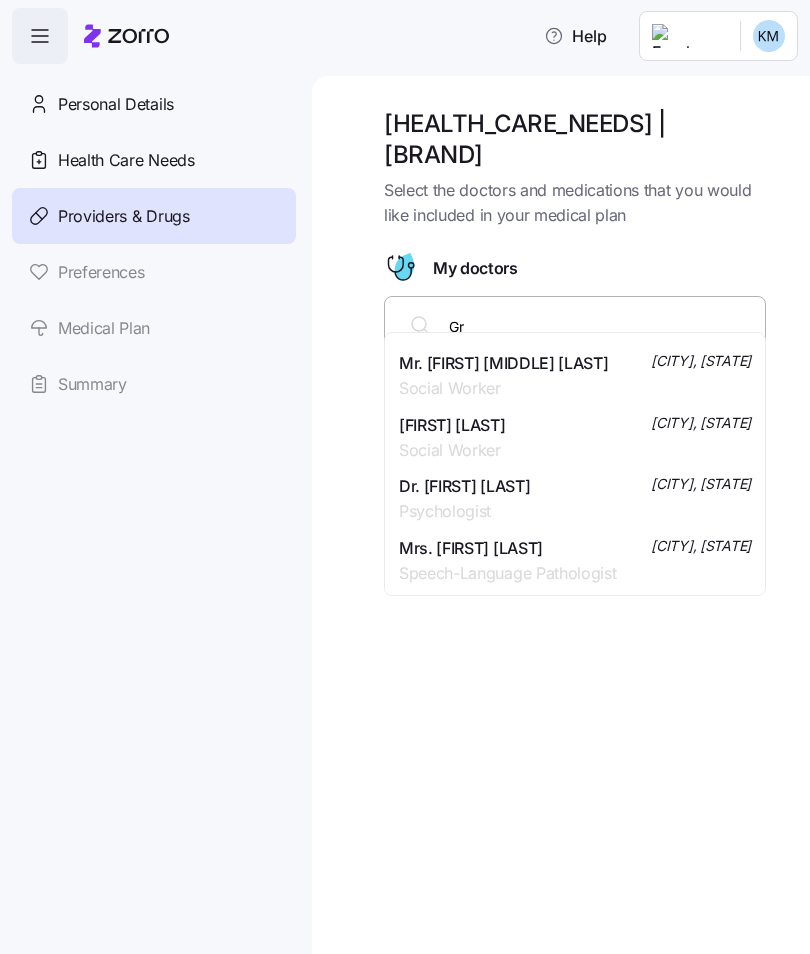 type on "G" 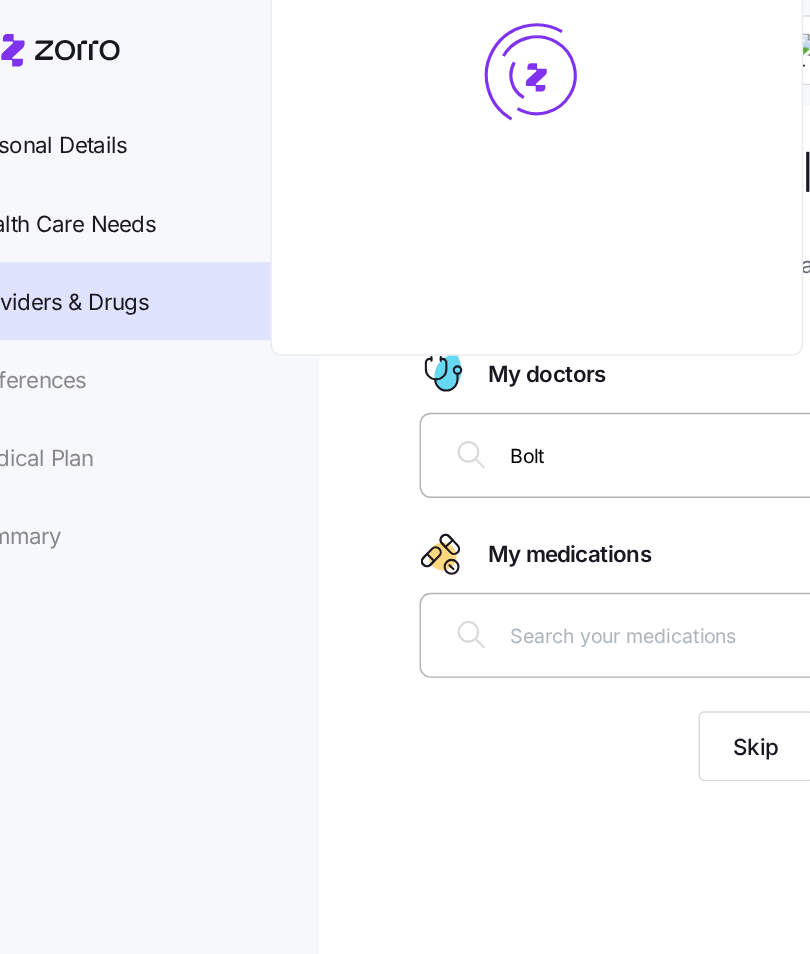 scroll, scrollTop: 0, scrollLeft: 0, axis: both 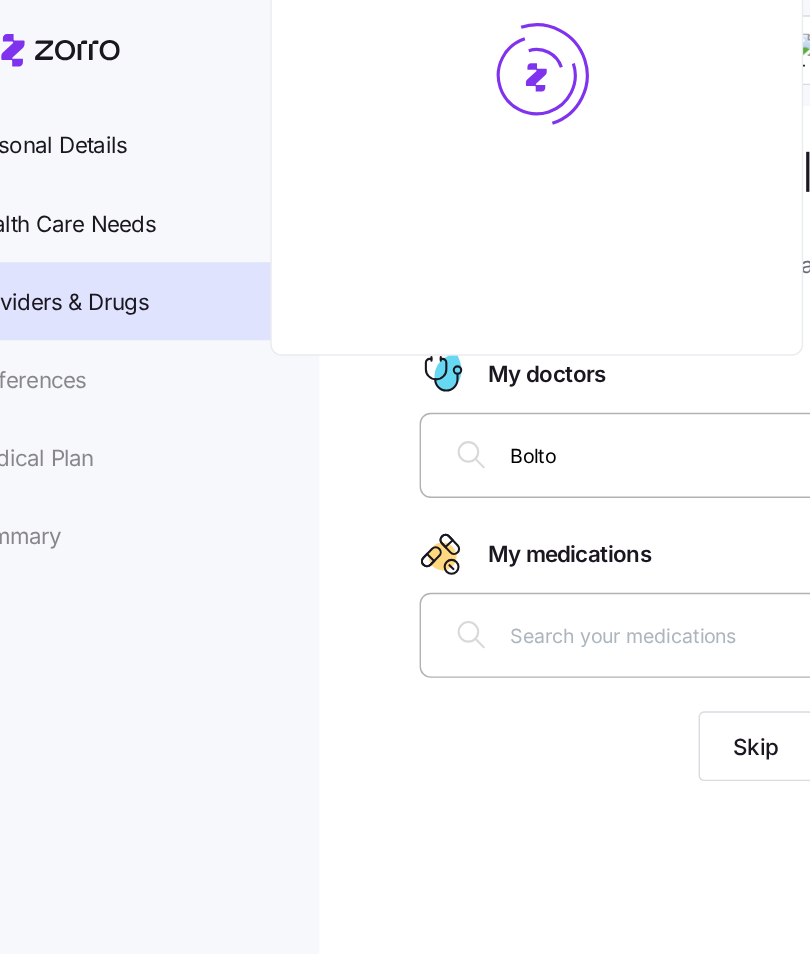 type on "Bolton" 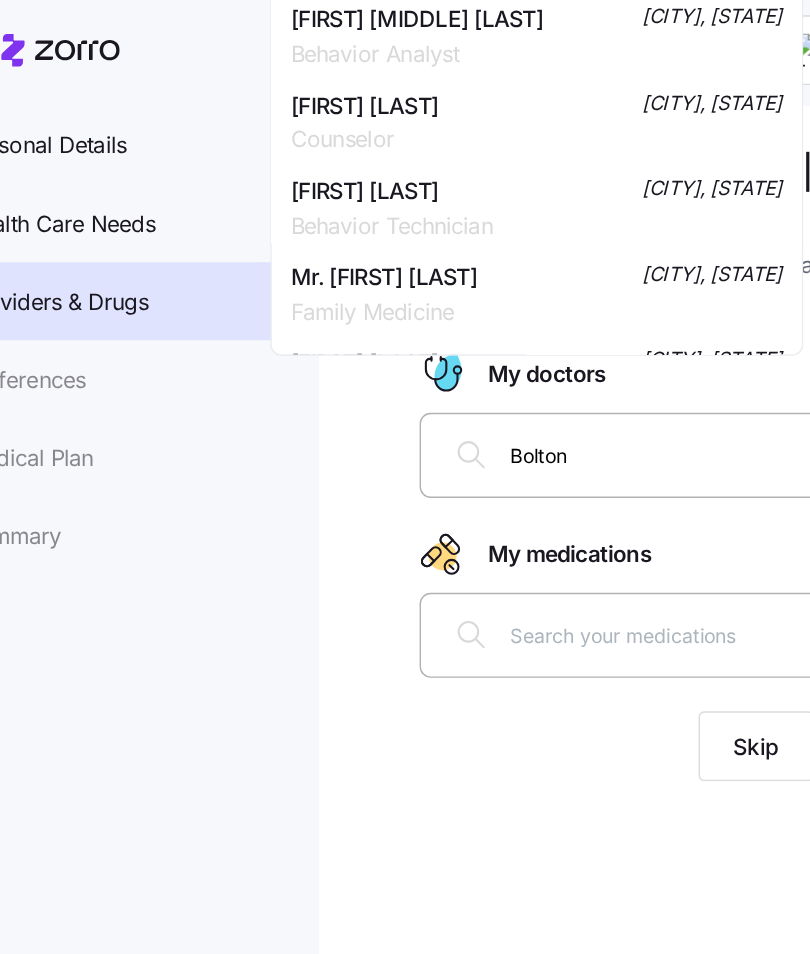 click on "Mr. [FIRST] [LAST]" at bounding box center [359, 199] 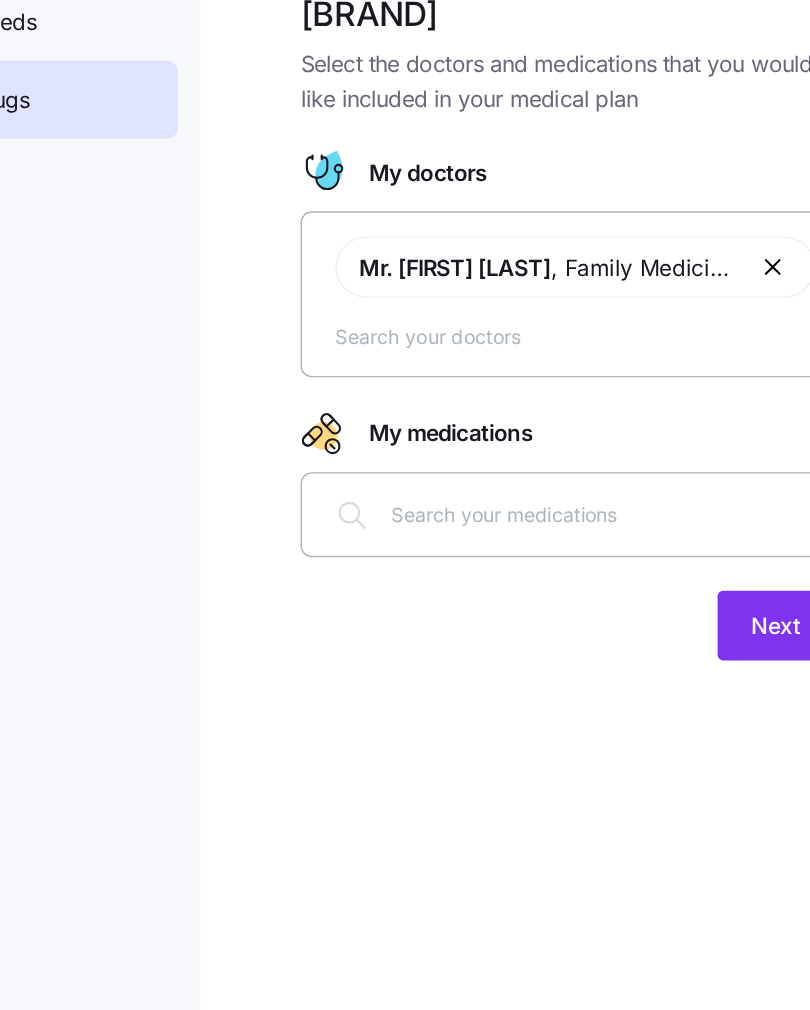 click at bounding box center (601, 514) 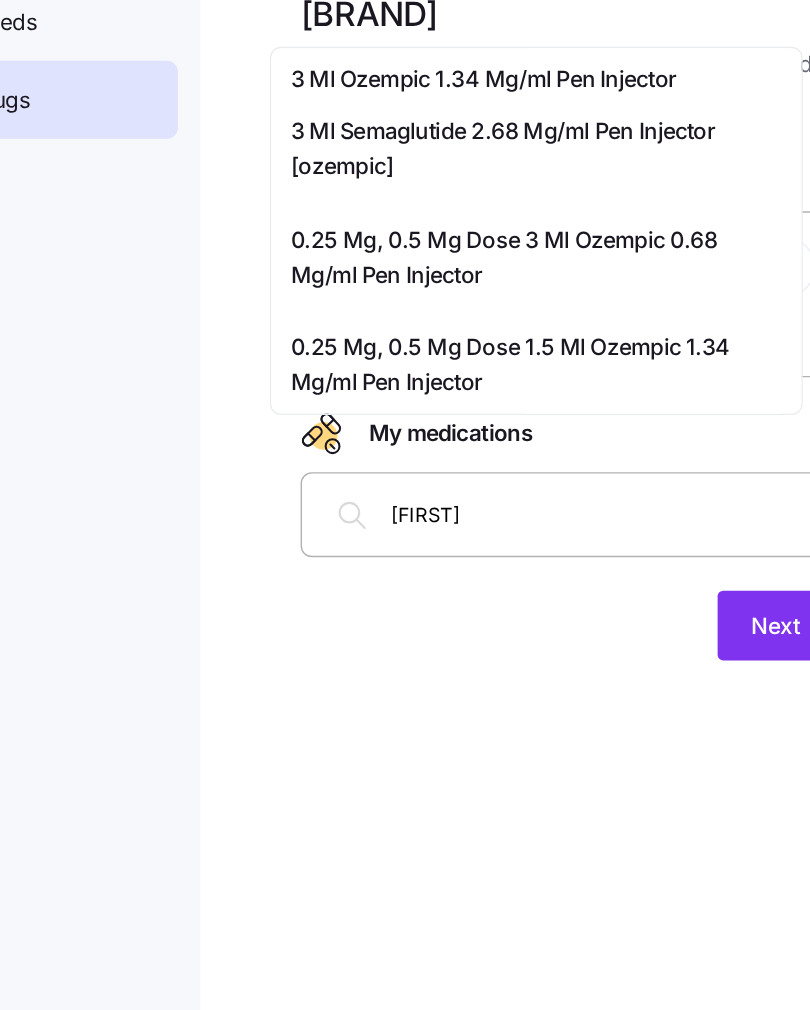type on "O" 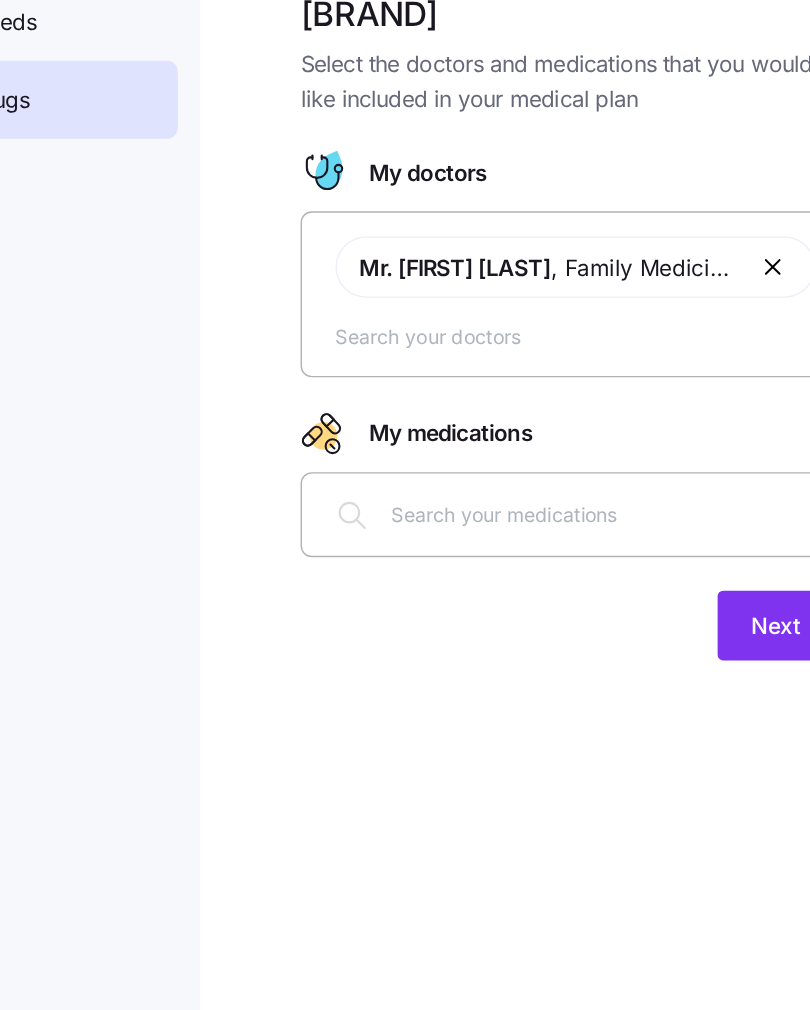 click at bounding box center (601, 514) 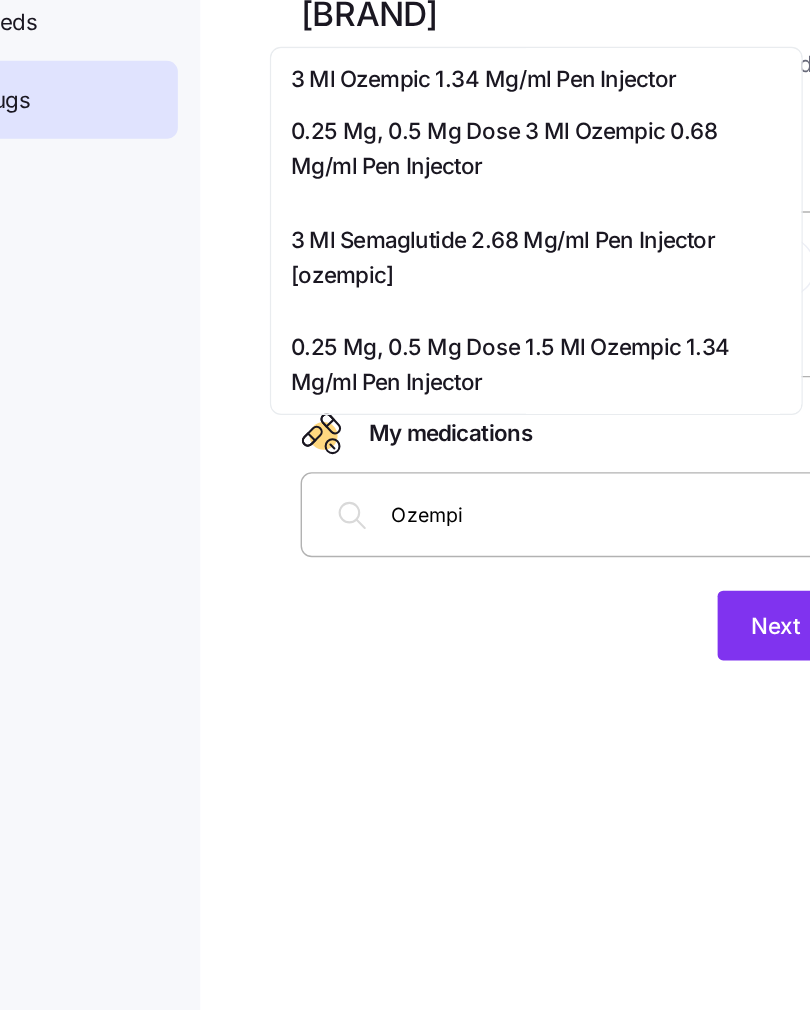 type on "Ozempic" 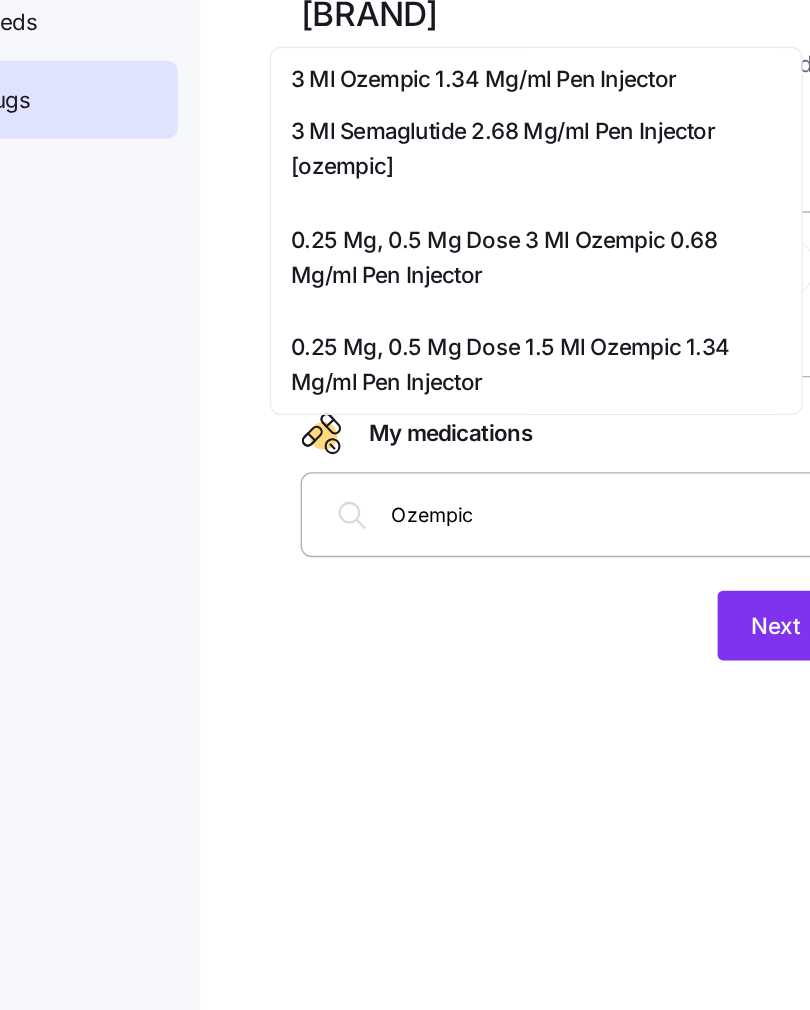click on "3 Ml Ozempic 1.34 Mg/ml Pen Injector" at bounding box center (515, 201) 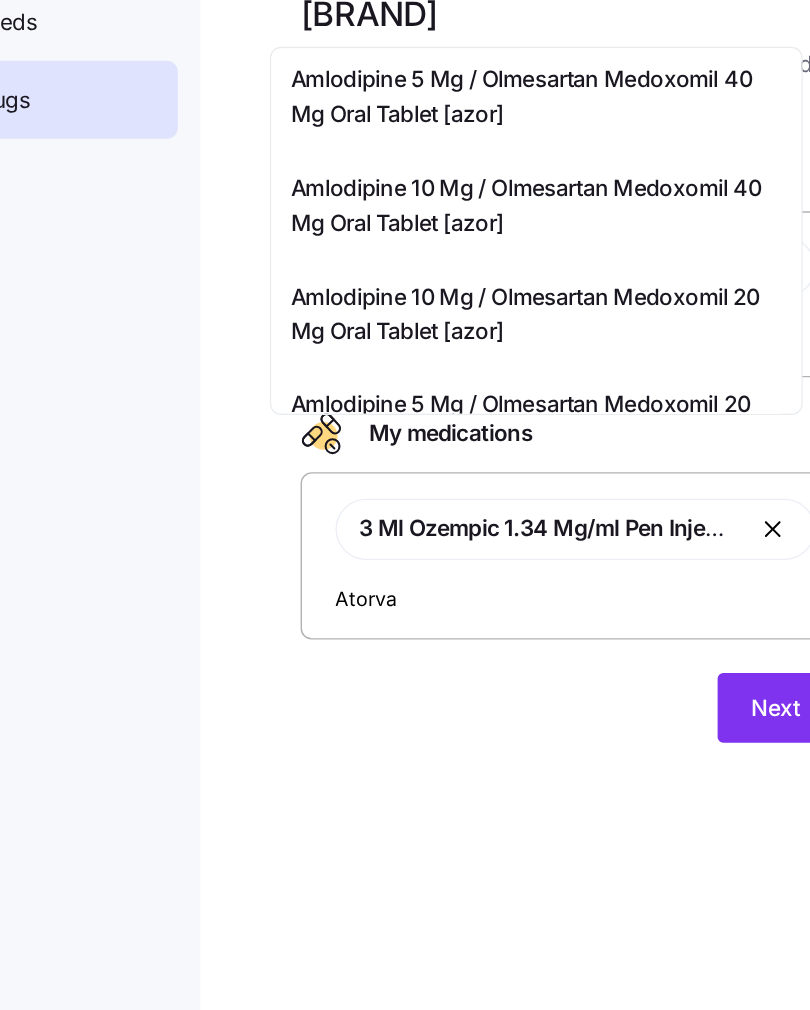 type on "Atorvas" 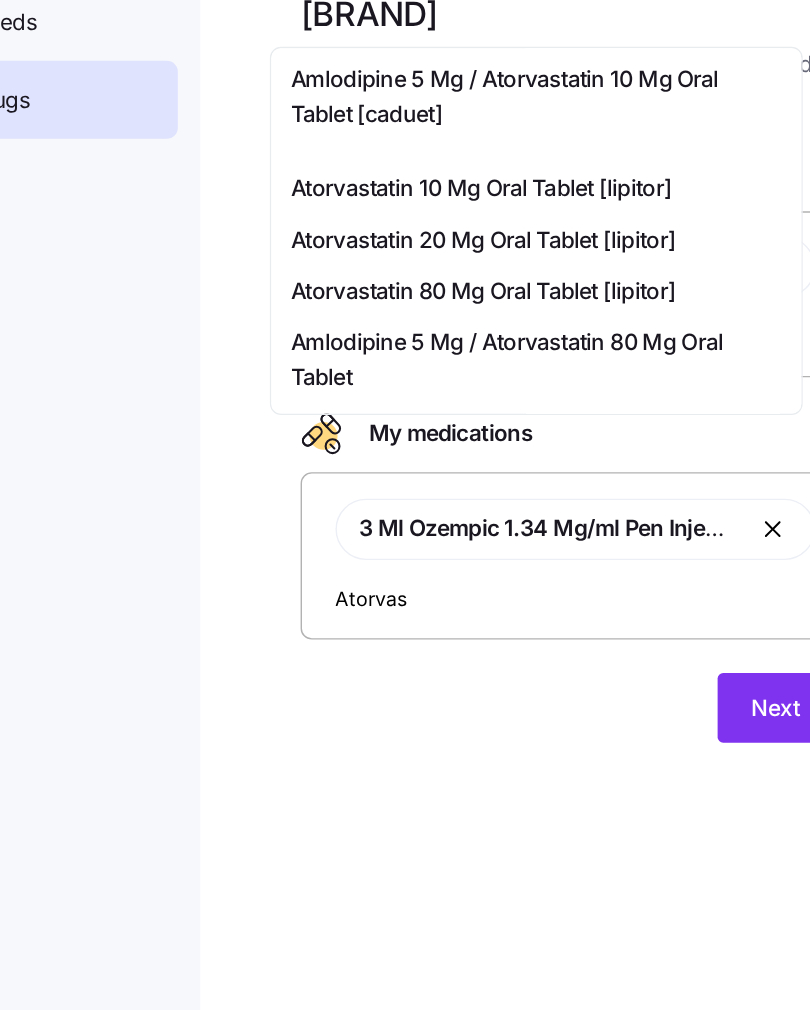 click at bounding box center (724, 524) 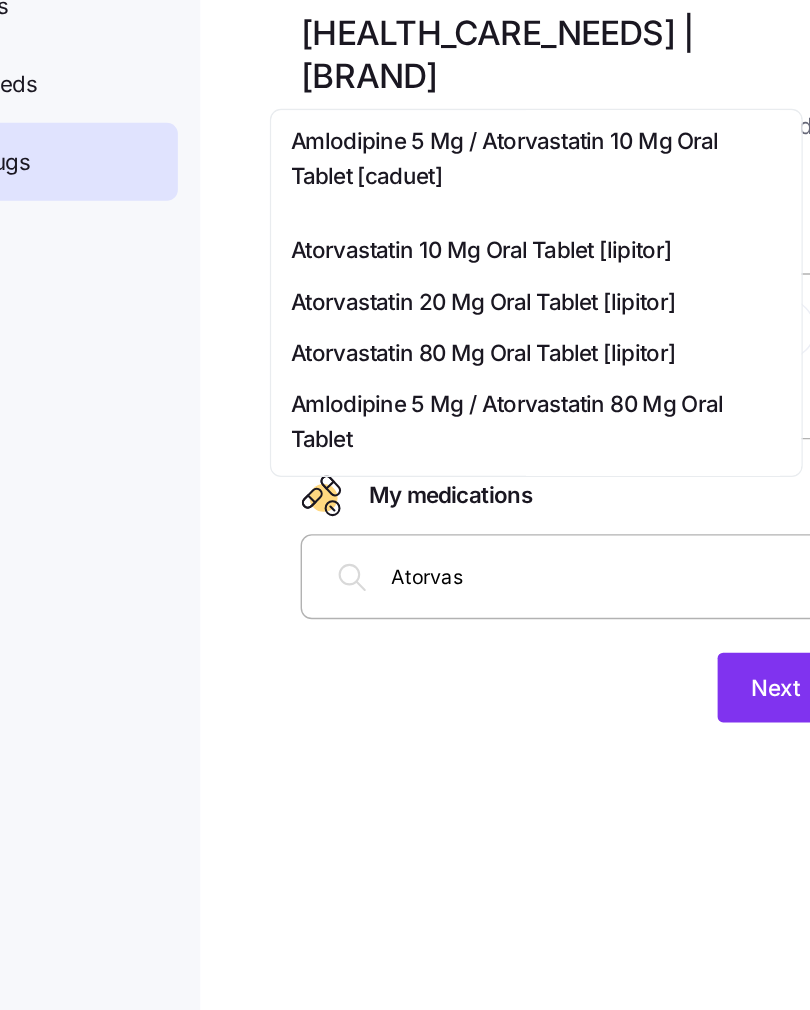 click on "Atorvastatin 20 Mg Oral Tablet [lipitor]" at bounding box center [515, 316] 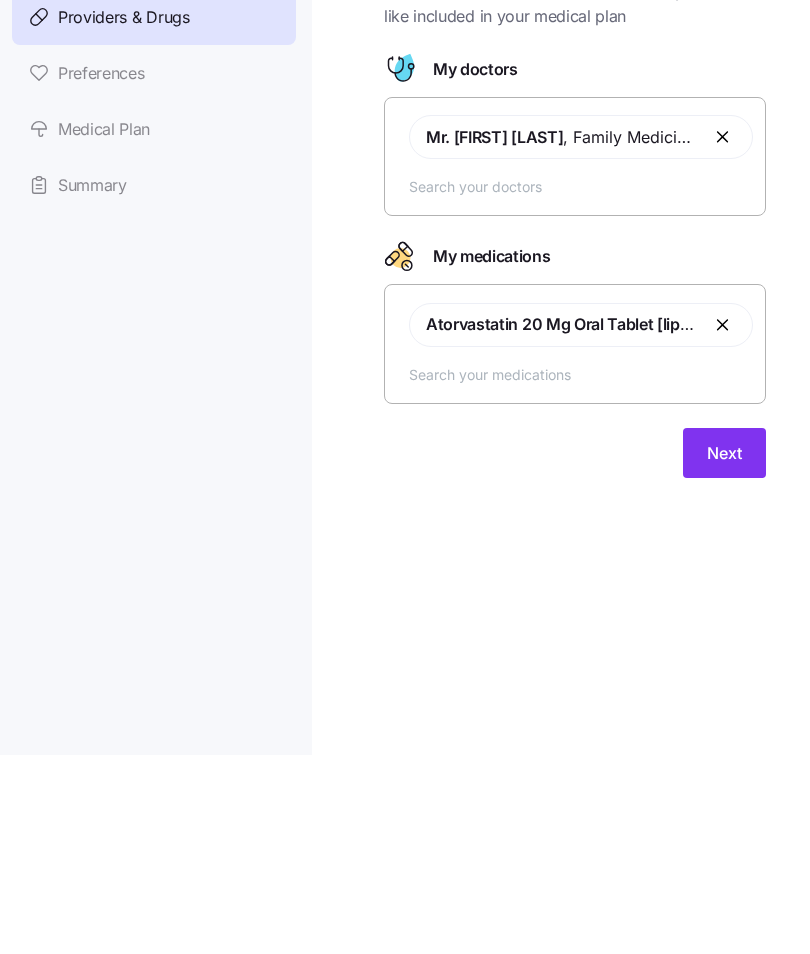 click on "Next" at bounding box center [724, 652] 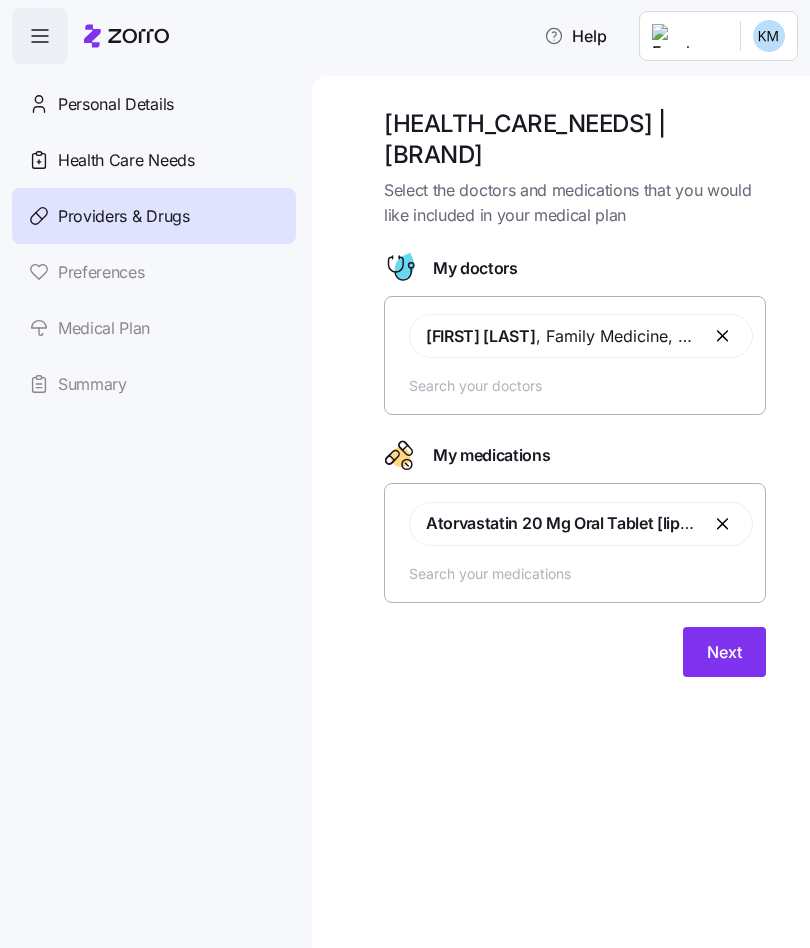 click at bounding box center [581, 573] 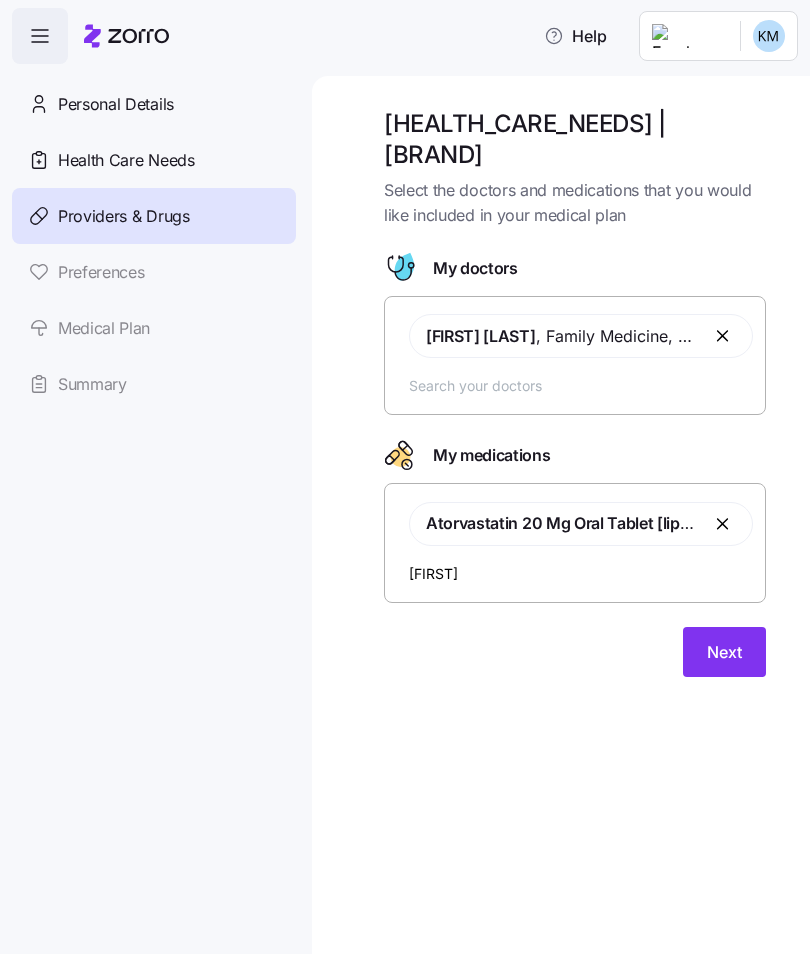type on "Ozem" 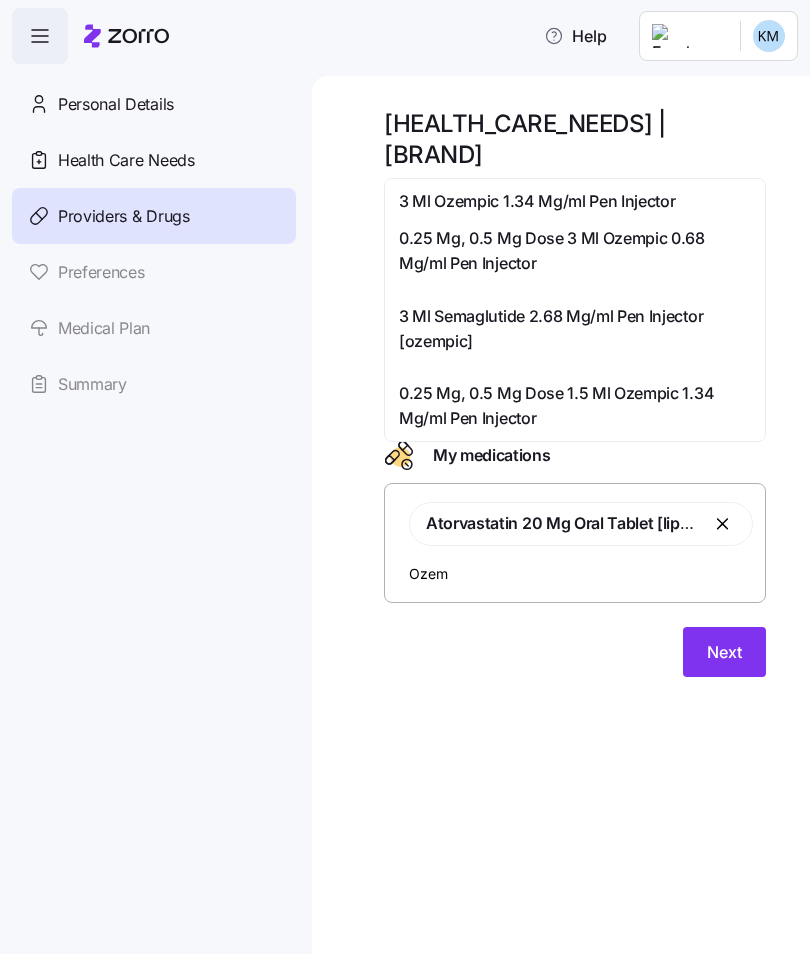 click on "3 Ml Ozempic 1.34 Mg/ml Pen Injector" at bounding box center [537, 201] 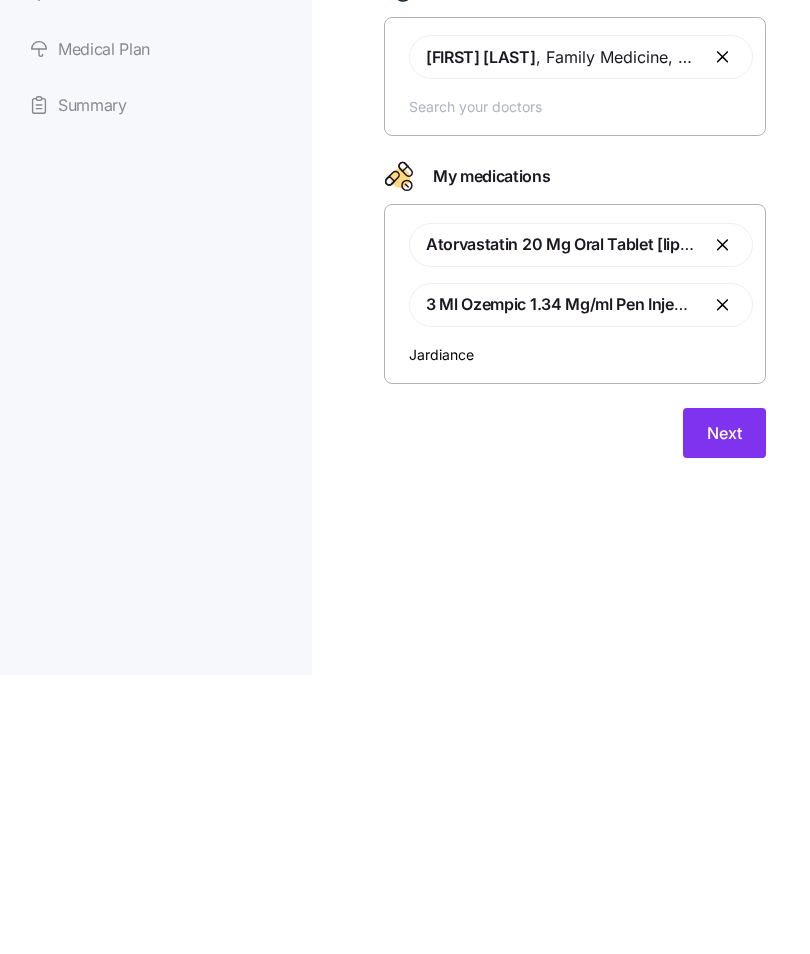 click on "Jardiance" at bounding box center [581, 633] 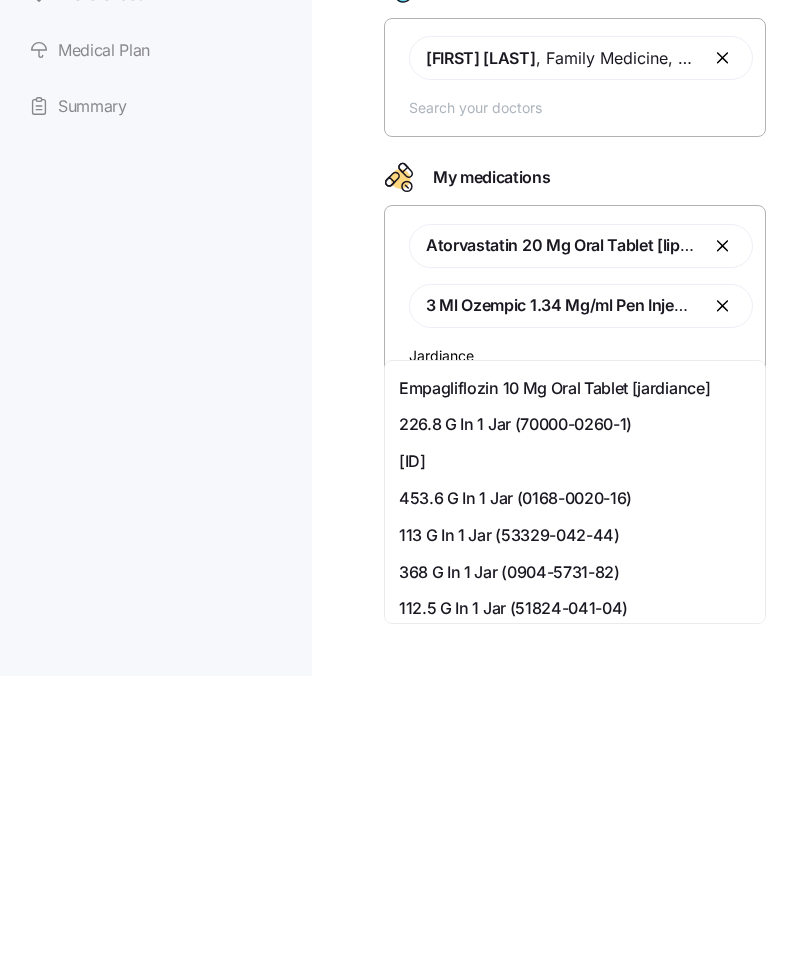 scroll, scrollTop: 34, scrollLeft: 0, axis: vertical 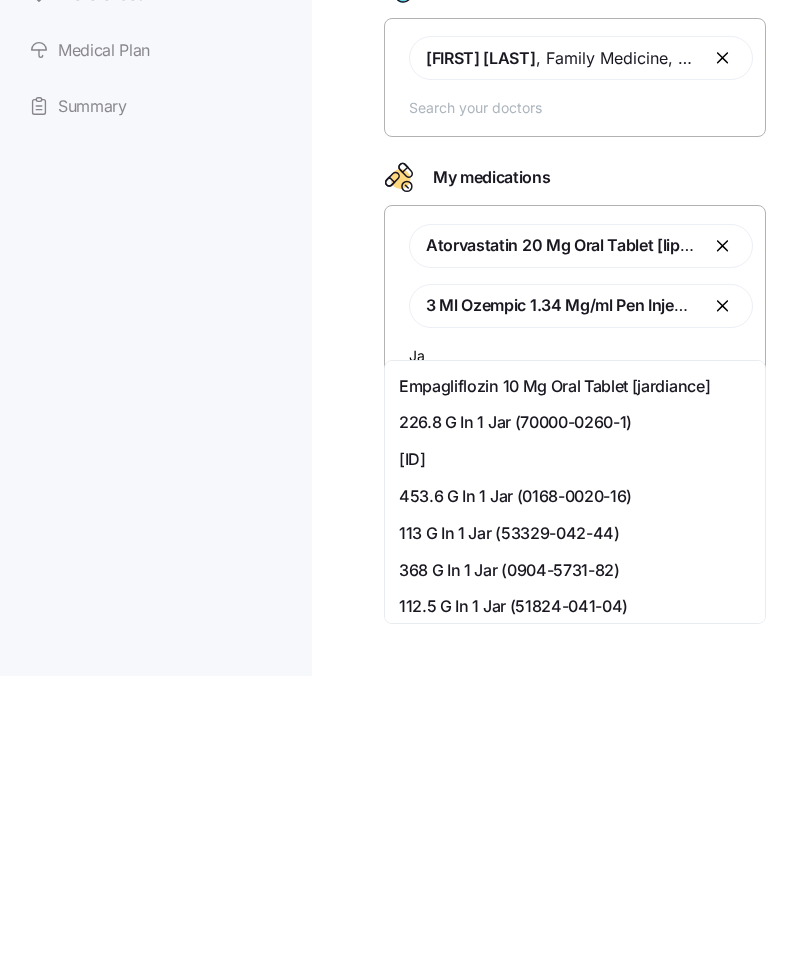 type on "J" 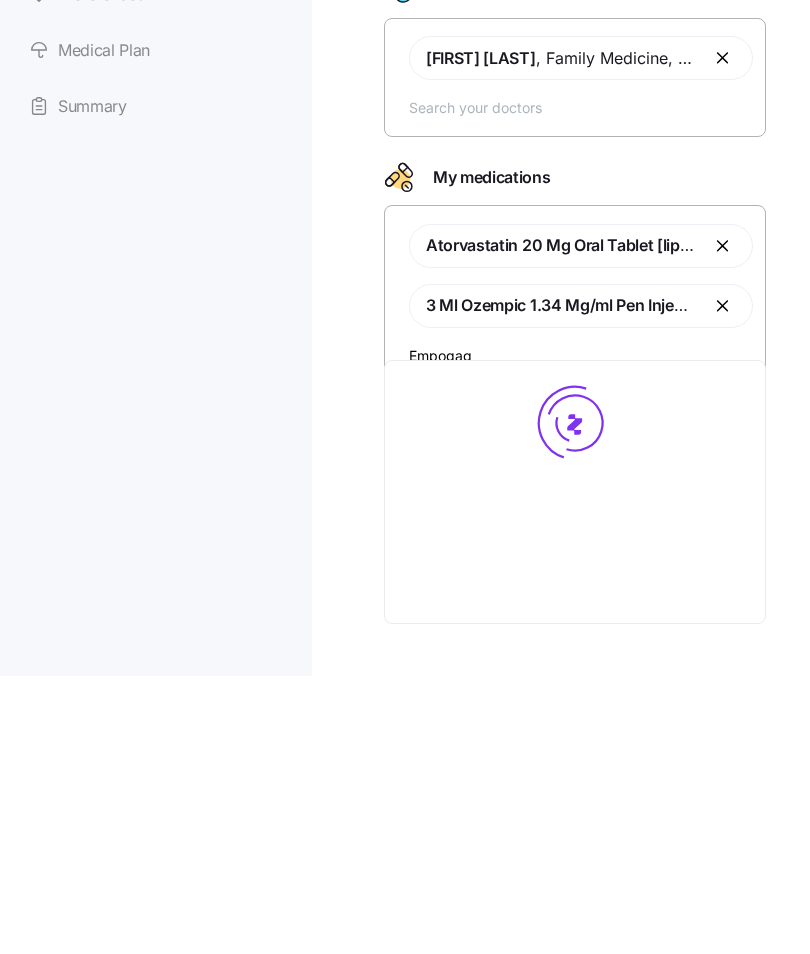 scroll, scrollTop: 0, scrollLeft: 0, axis: both 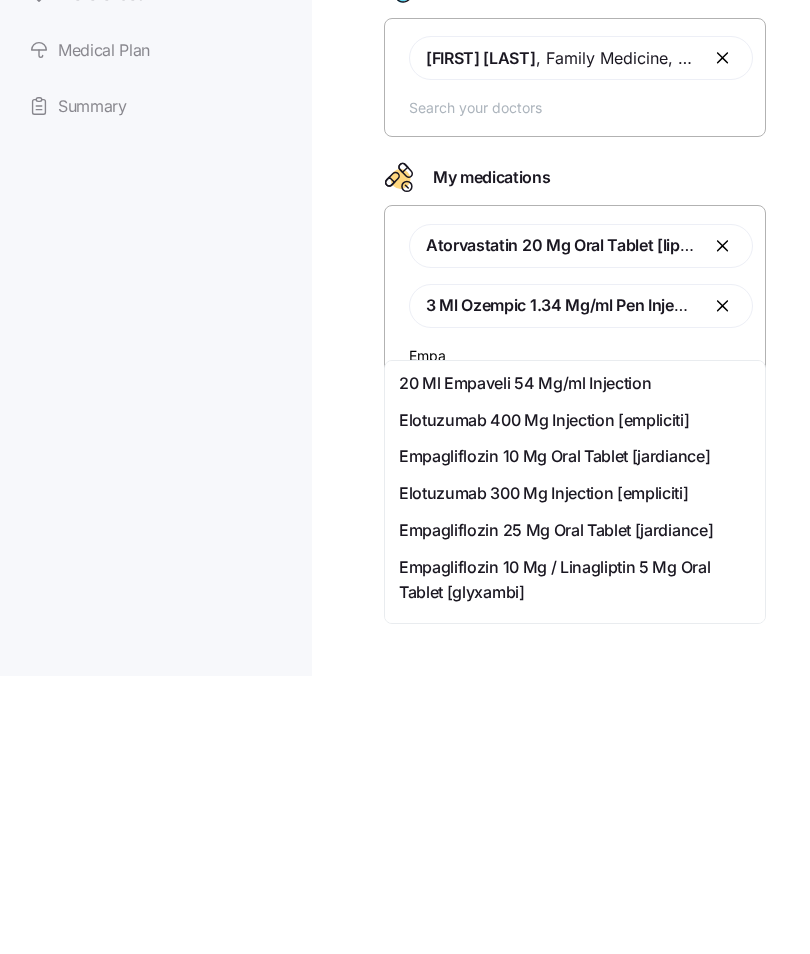 type on "Empag" 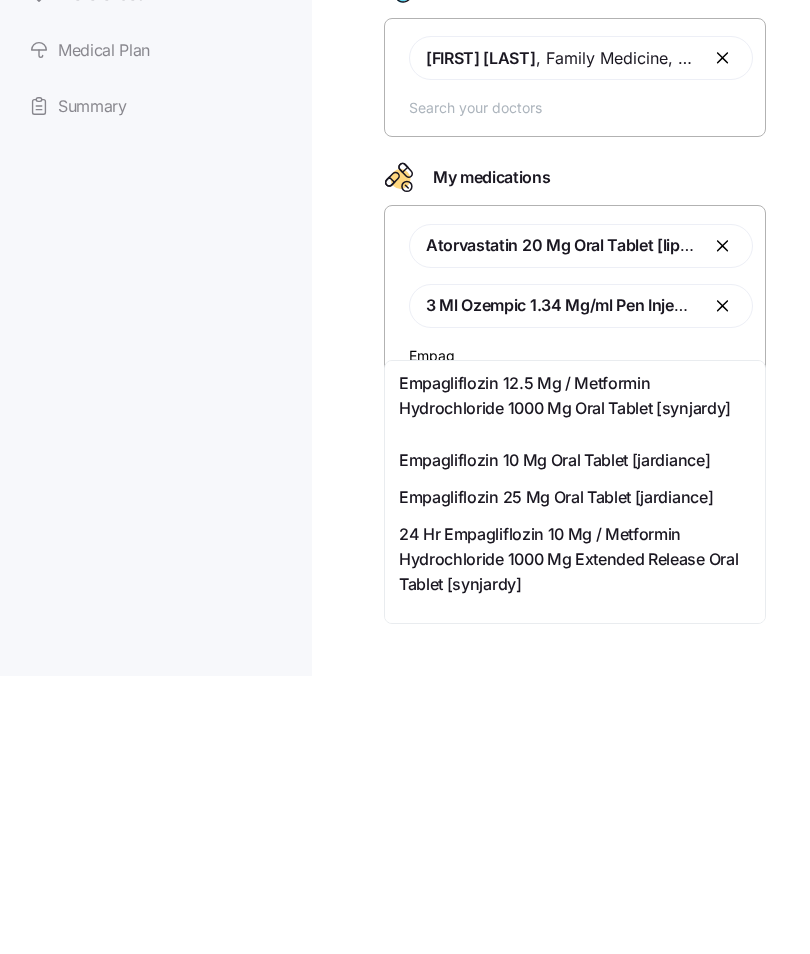 click on "Empagliflozin 10 Mg Oral Tablet [jardiance]" at bounding box center [554, 738] 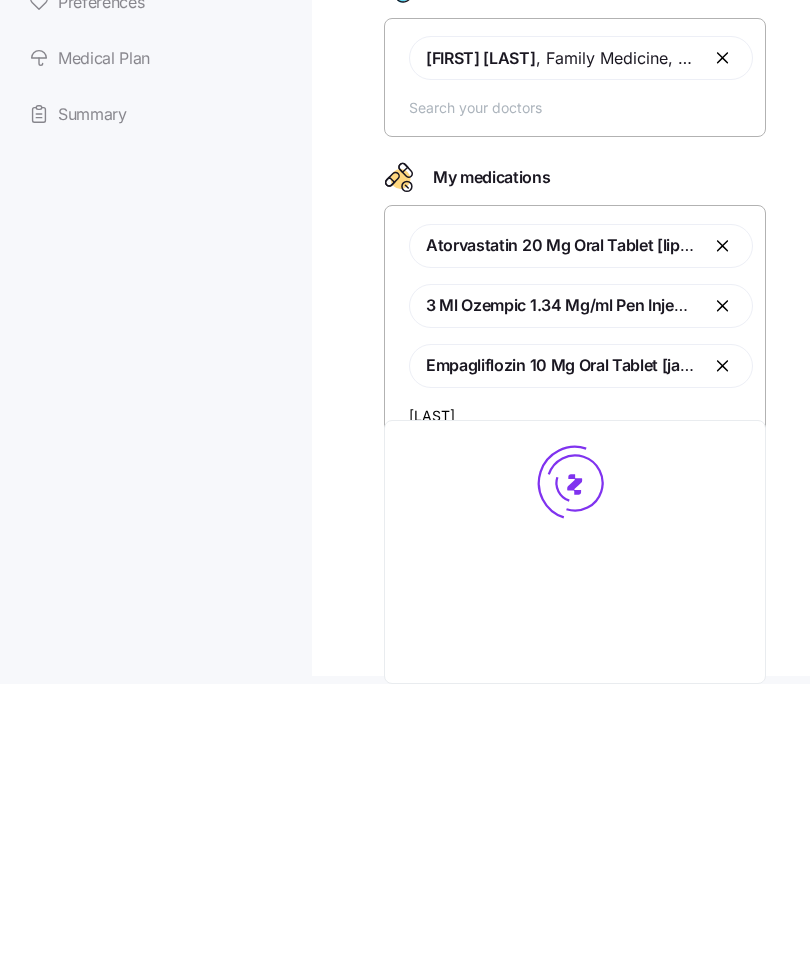scroll, scrollTop: 0, scrollLeft: 0, axis: both 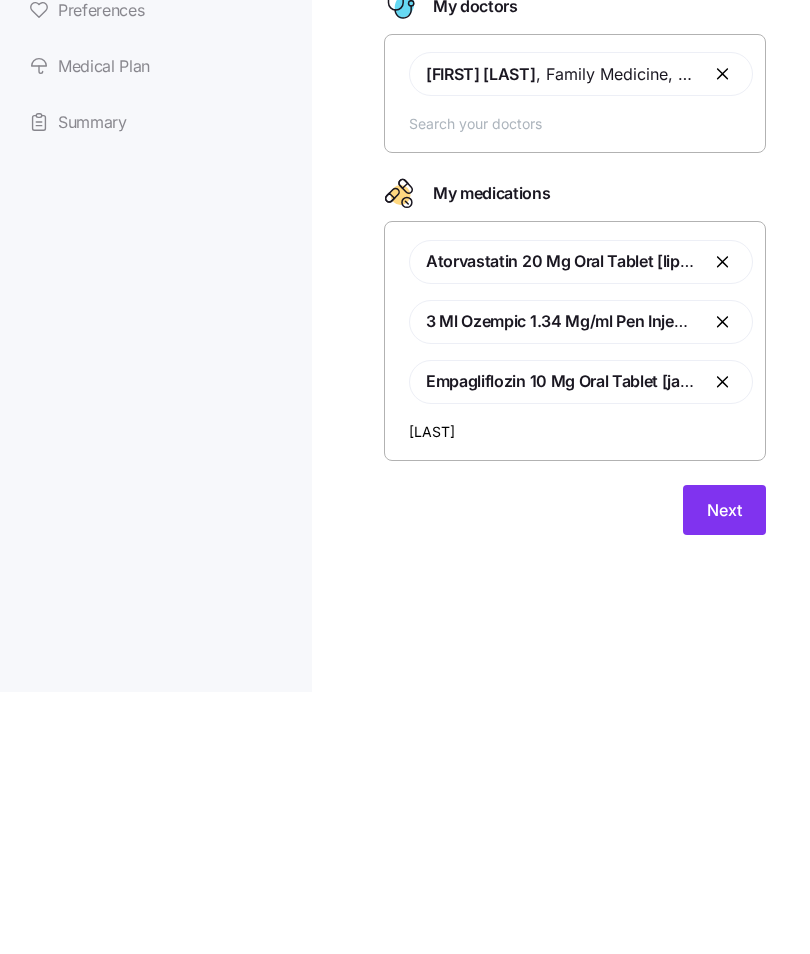 type on "[FIRST]" 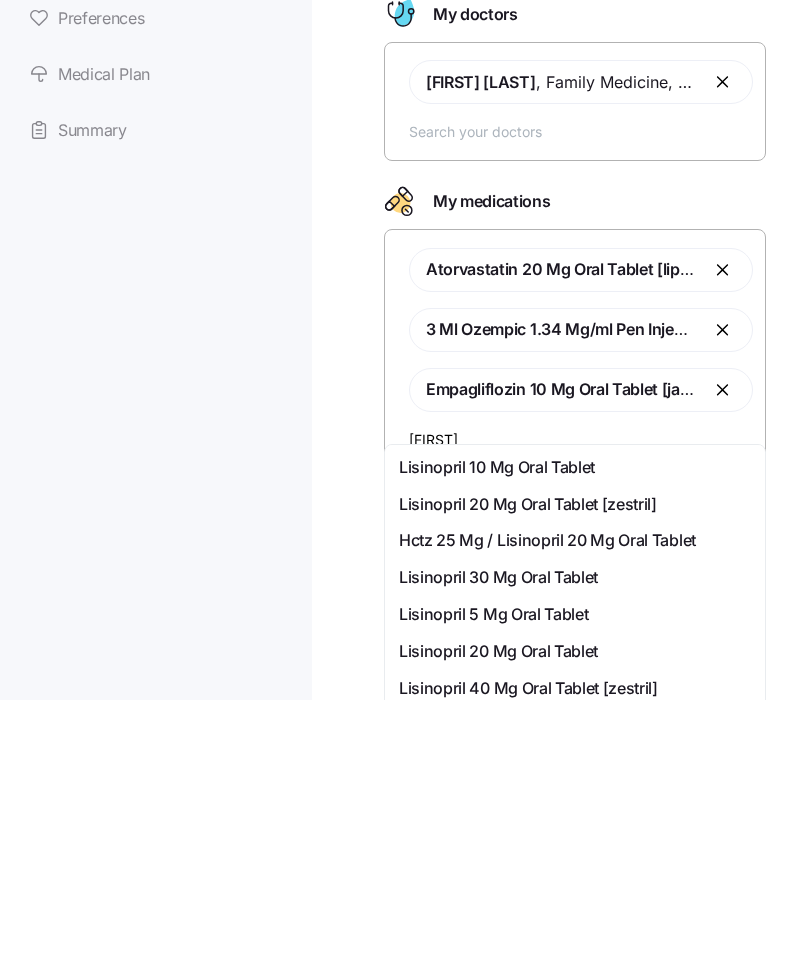 click on "Lisinopril 10 Mg Oral Tablet" at bounding box center (497, 721) 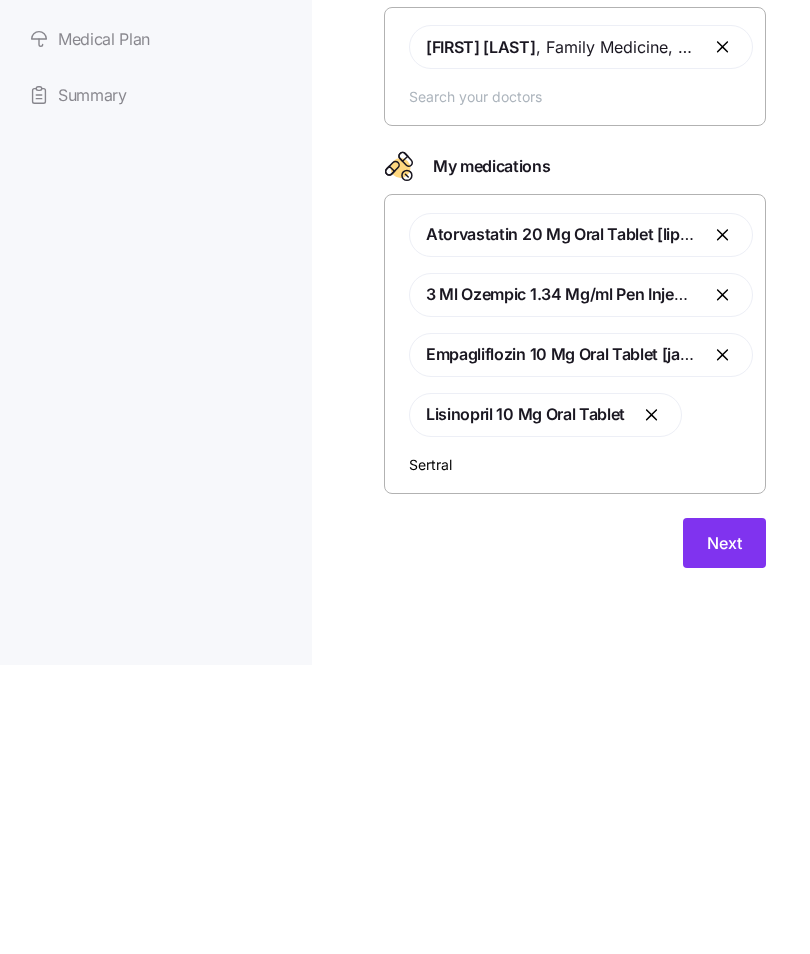 click on "Sertral" at bounding box center [581, 753] 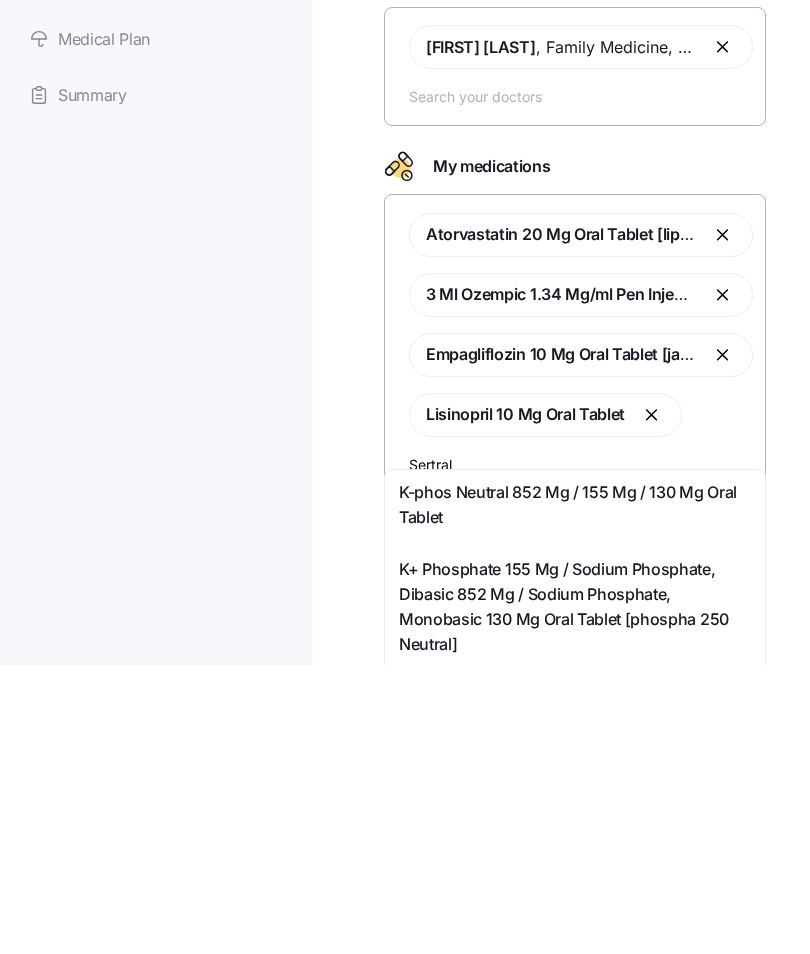 scroll, scrollTop: 18, scrollLeft: 0, axis: vertical 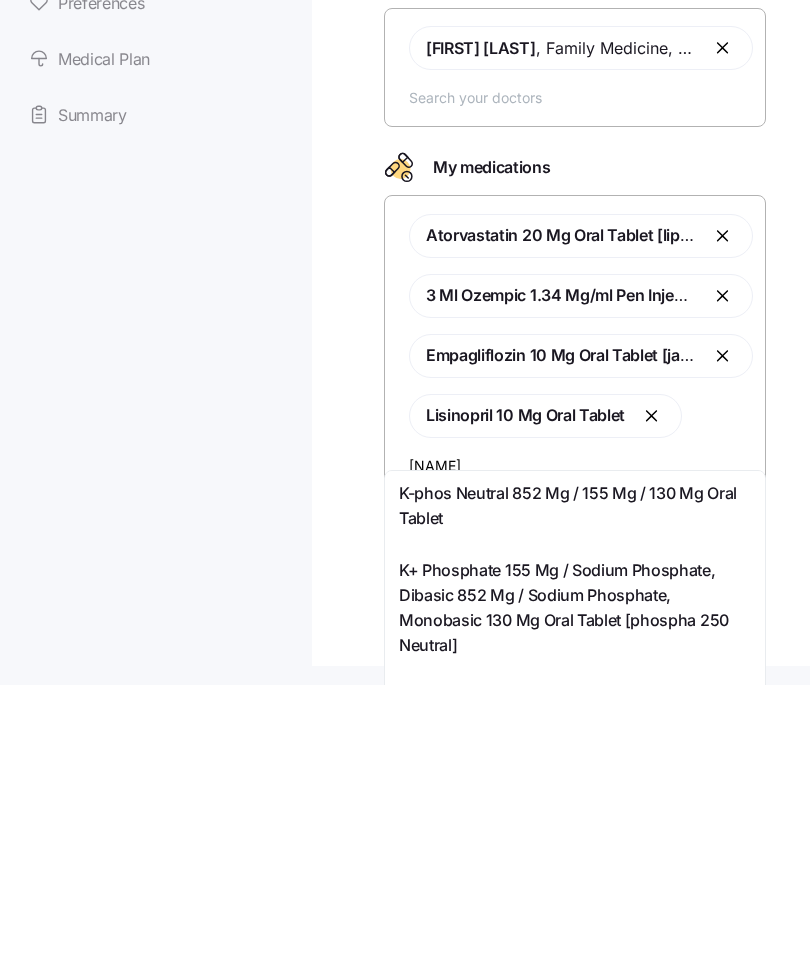 type on "Sertraline" 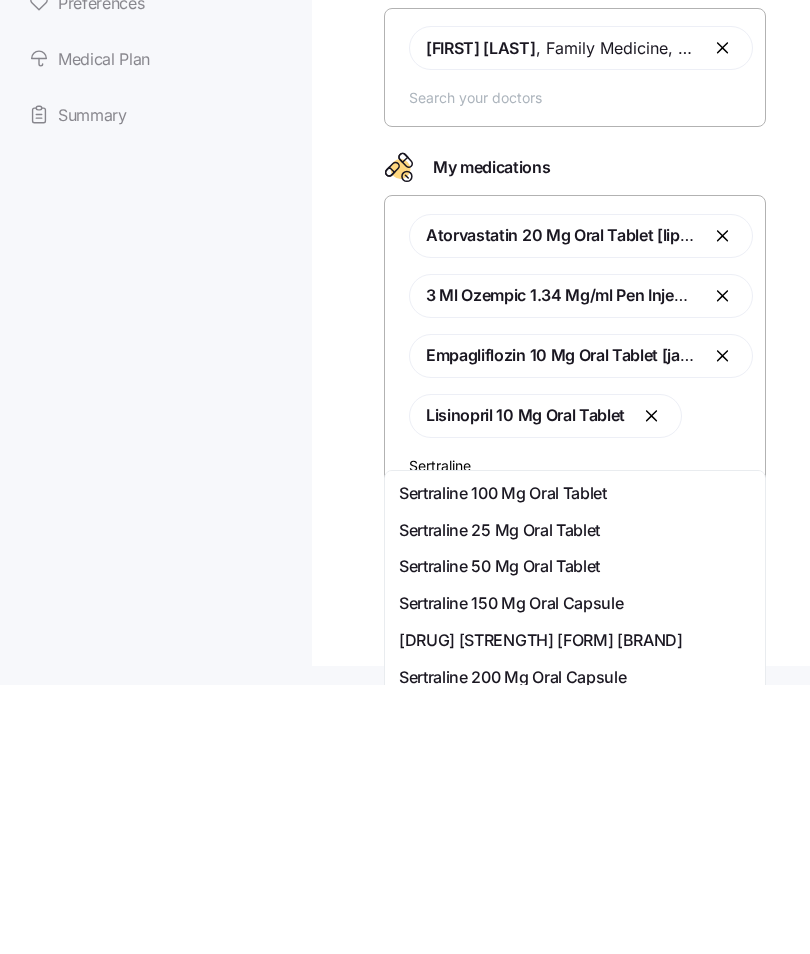 click on "Sertraline 25 Mg Oral Tablet" at bounding box center [499, 800] 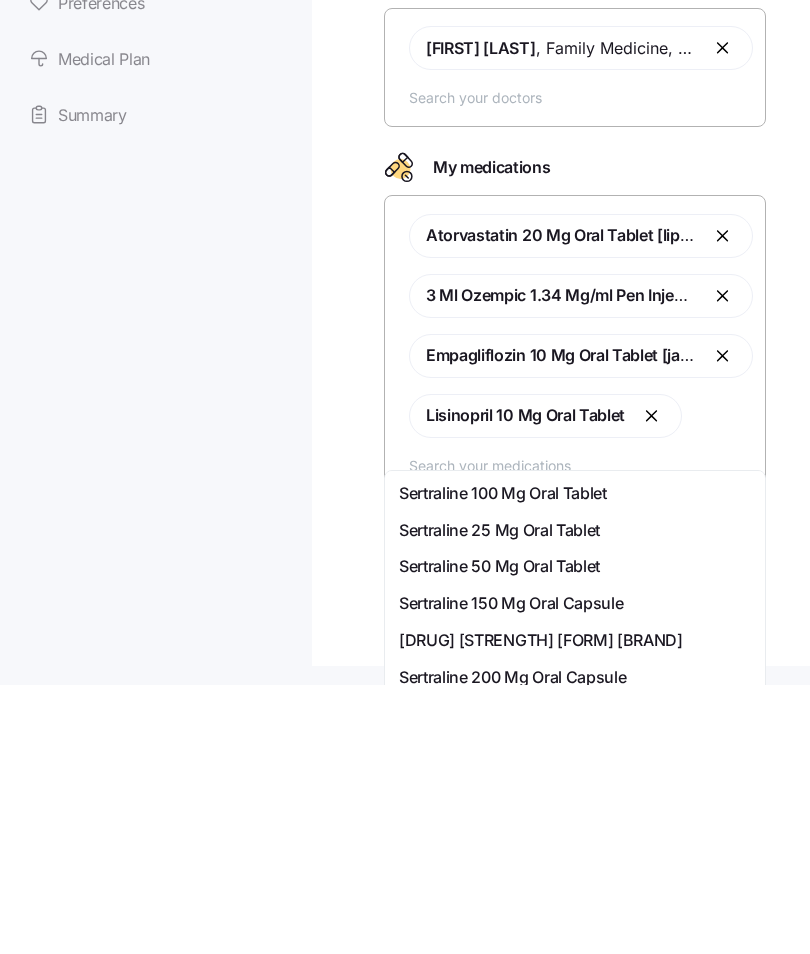 scroll, scrollTop: 0, scrollLeft: 0, axis: both 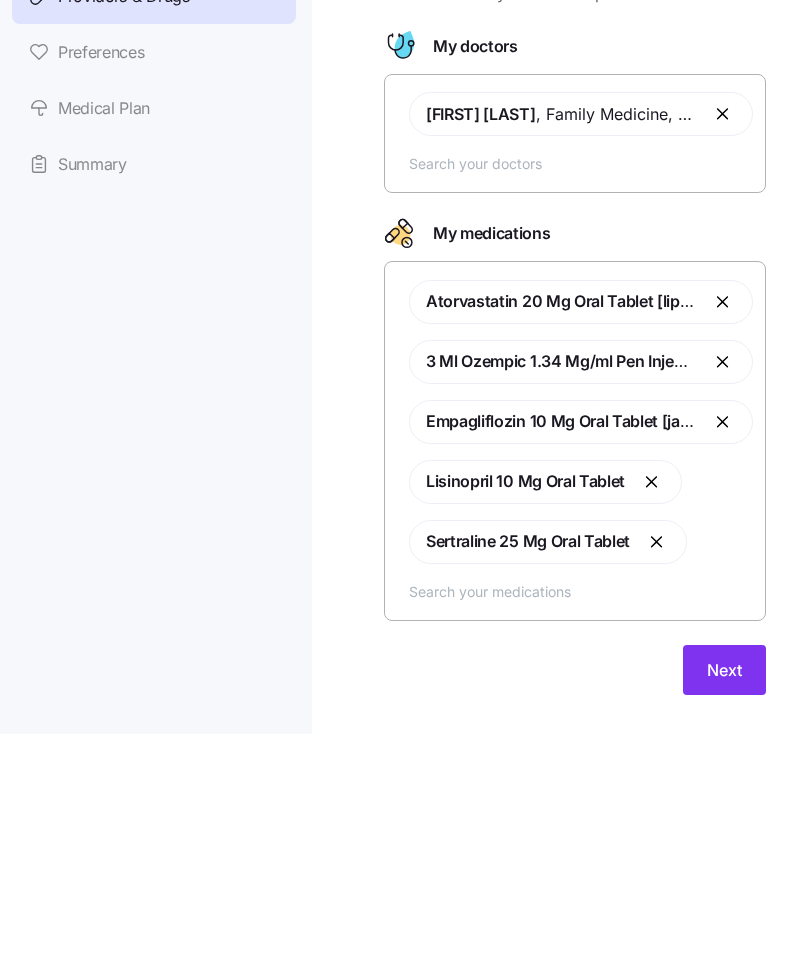 click on "Next" at bounding box center (724, 890) 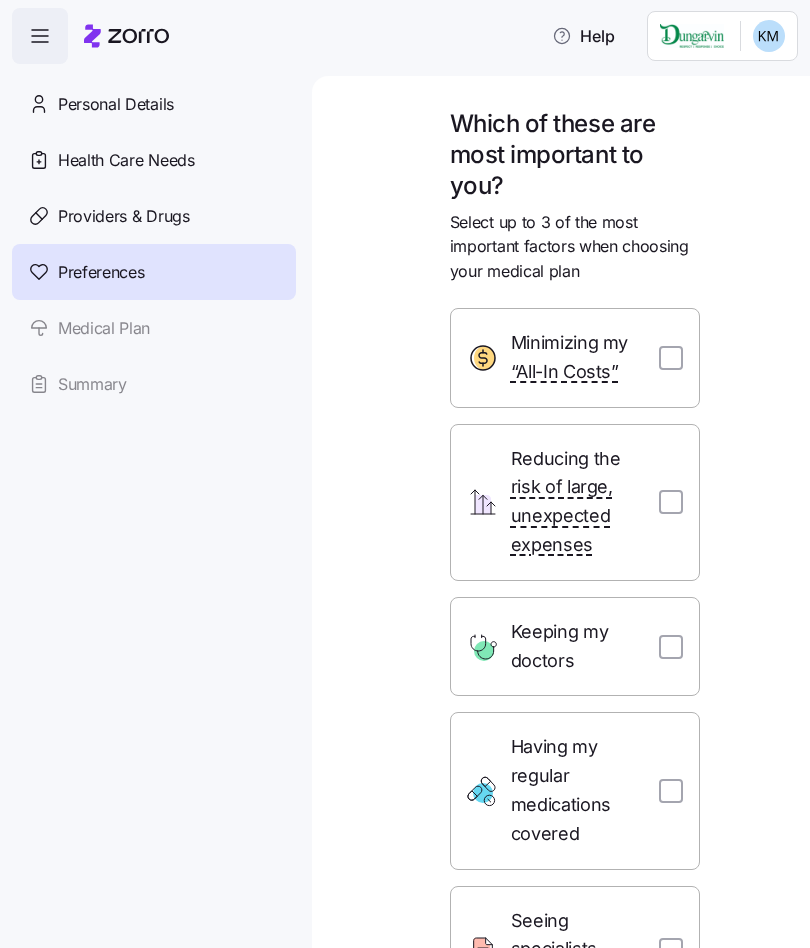 click at bounding box center (671, 358) 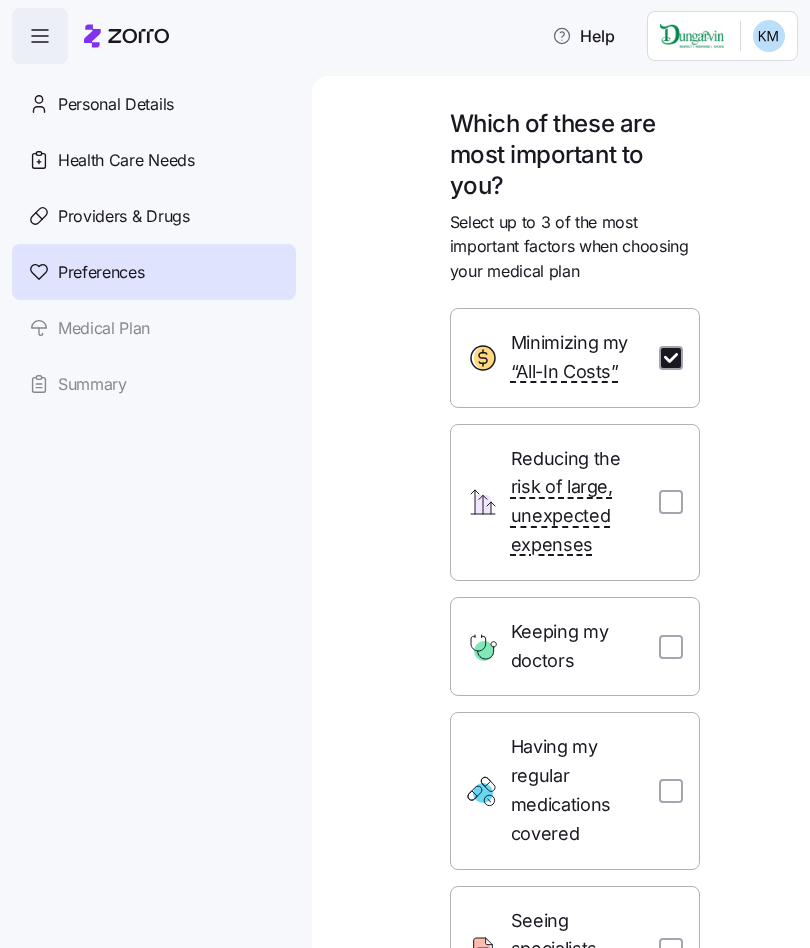 checkbox on "true" 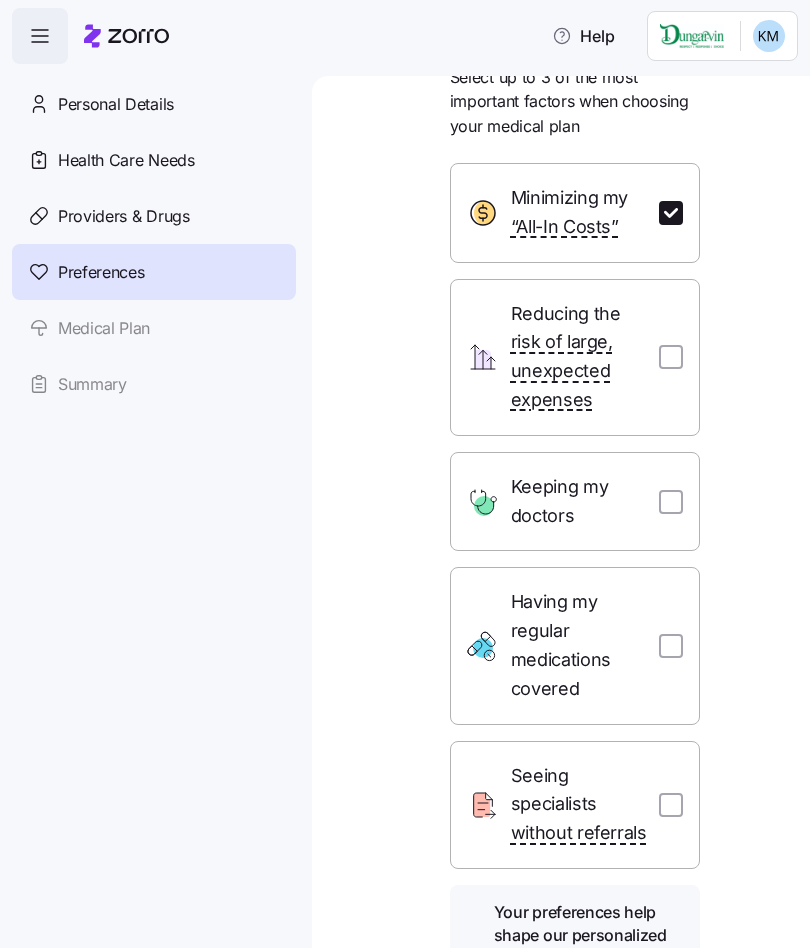 scroll, scrollTop: 146, scrollLeft: 0, axis: vertical 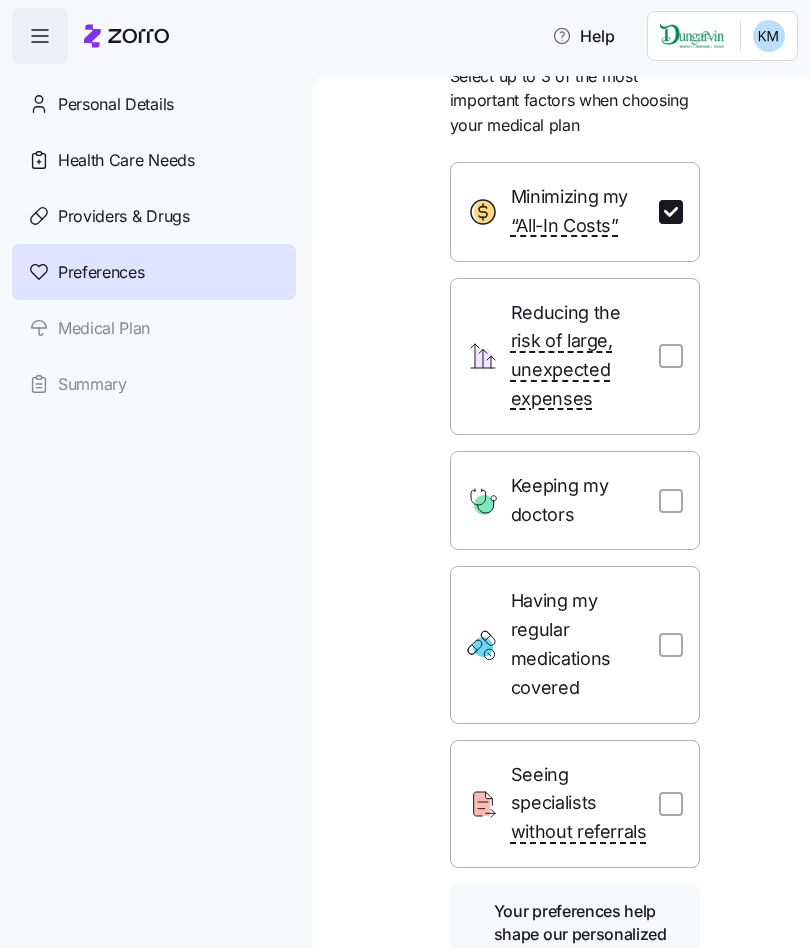 click at bounding box center (671, 501) 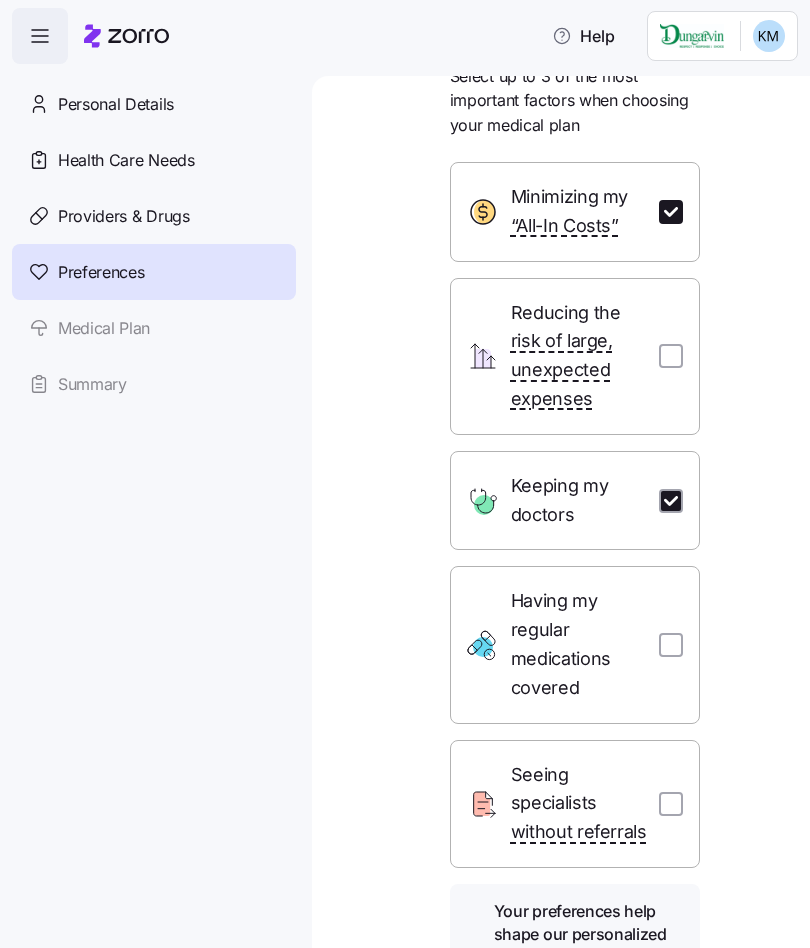 checkbox on "true" 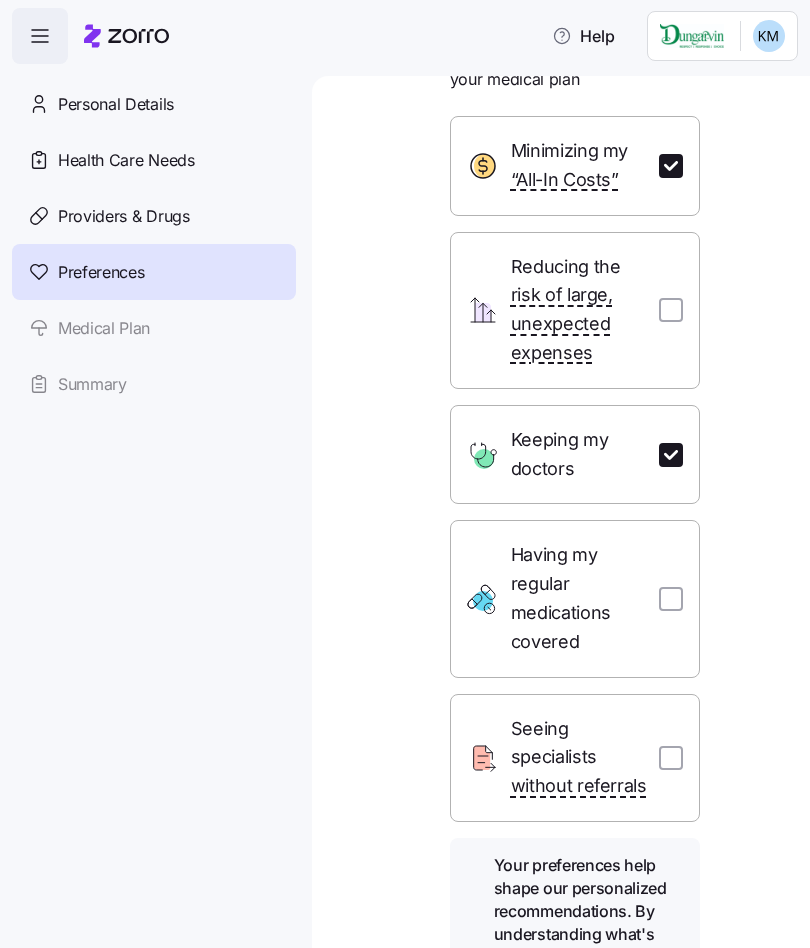scroll, scrollTop: 196, scrollLeft: 0, axis: vertical 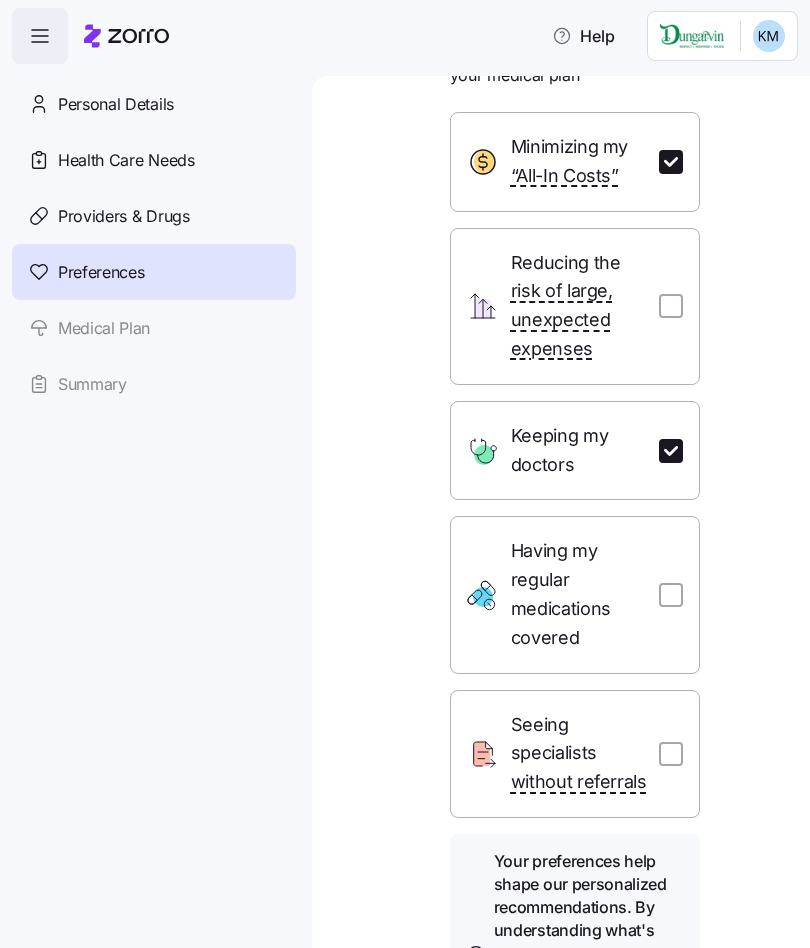 click at bounding box center [671, 595] 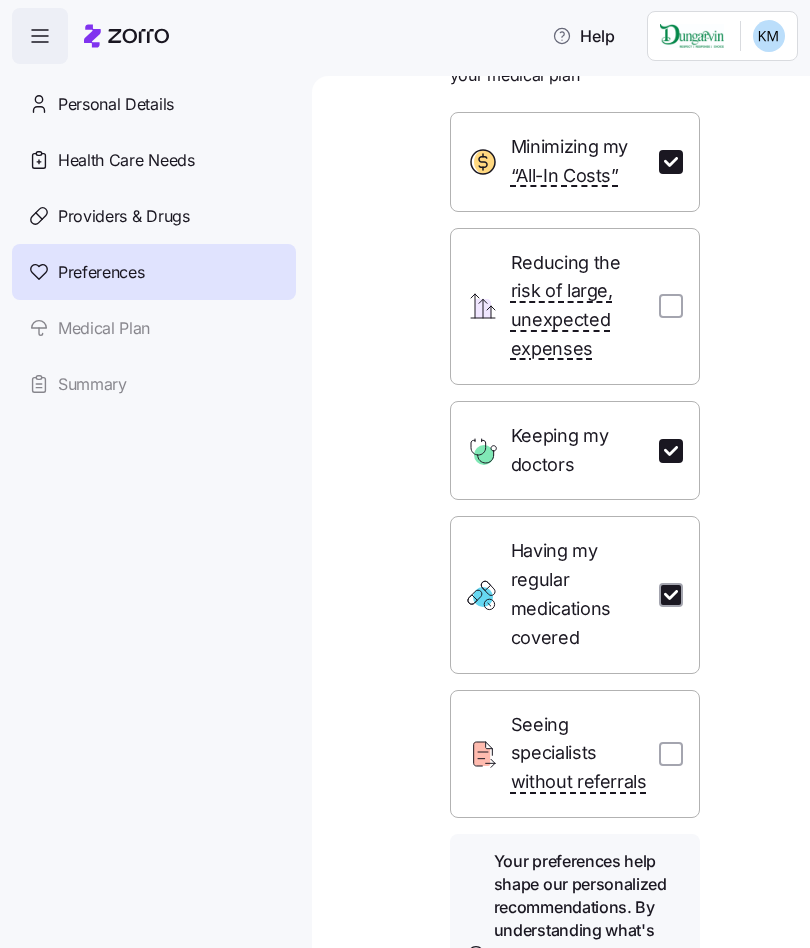 checkbox on "true" 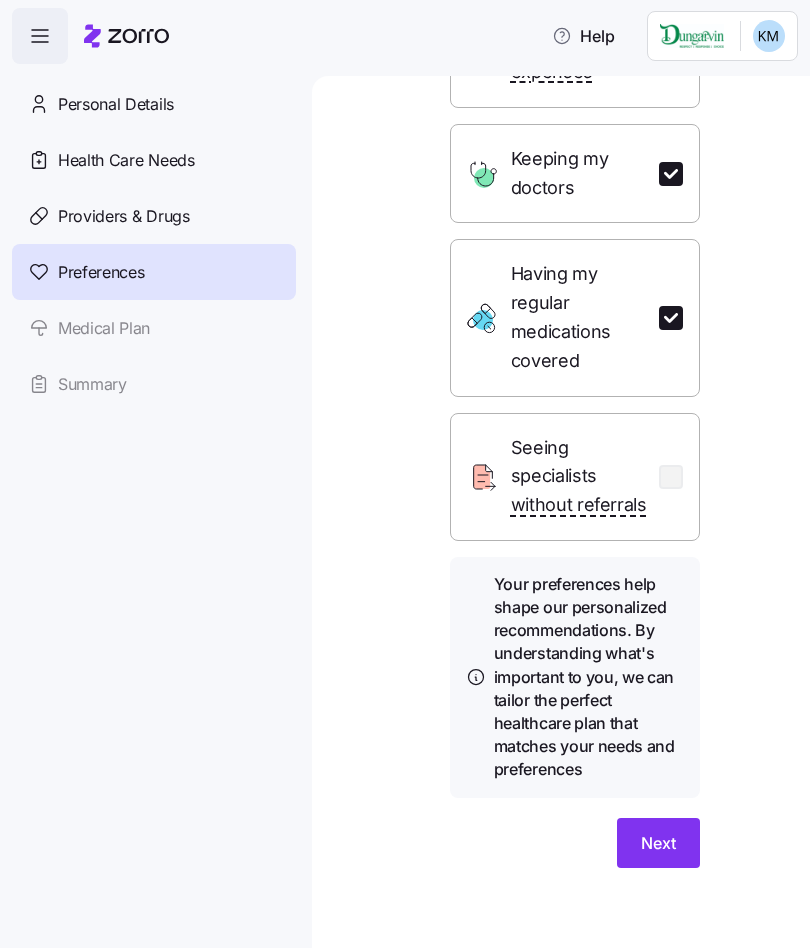 scroll, scrollTop: 472, scrollLeft: 0, axis: vertical 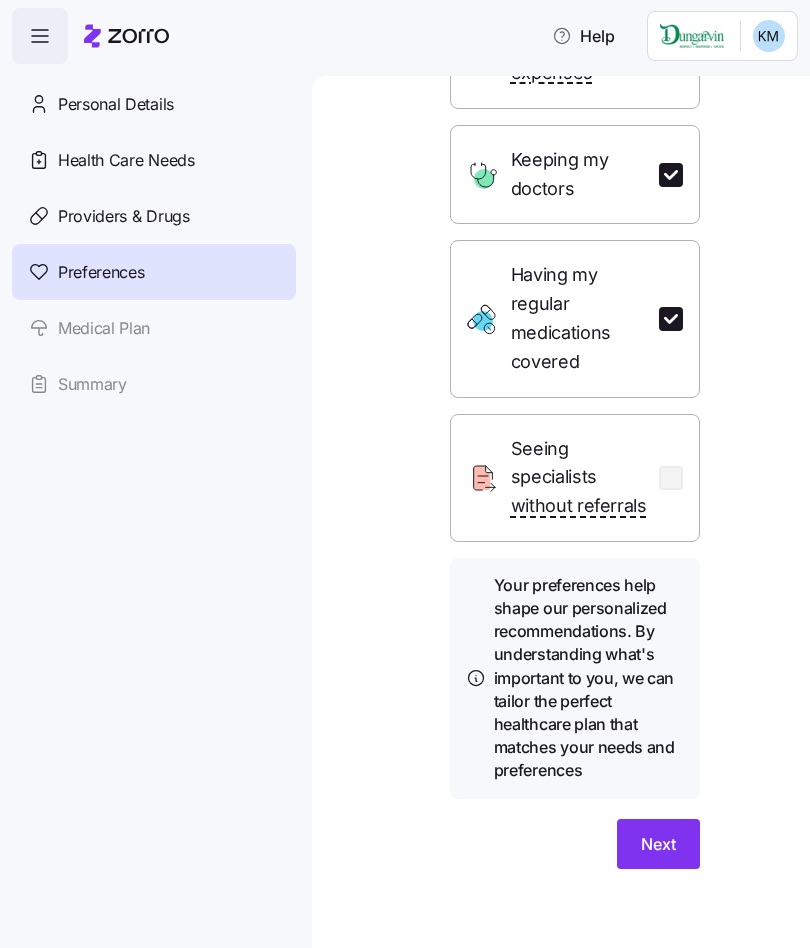 click on "Next" at bounding box center [658, 844] 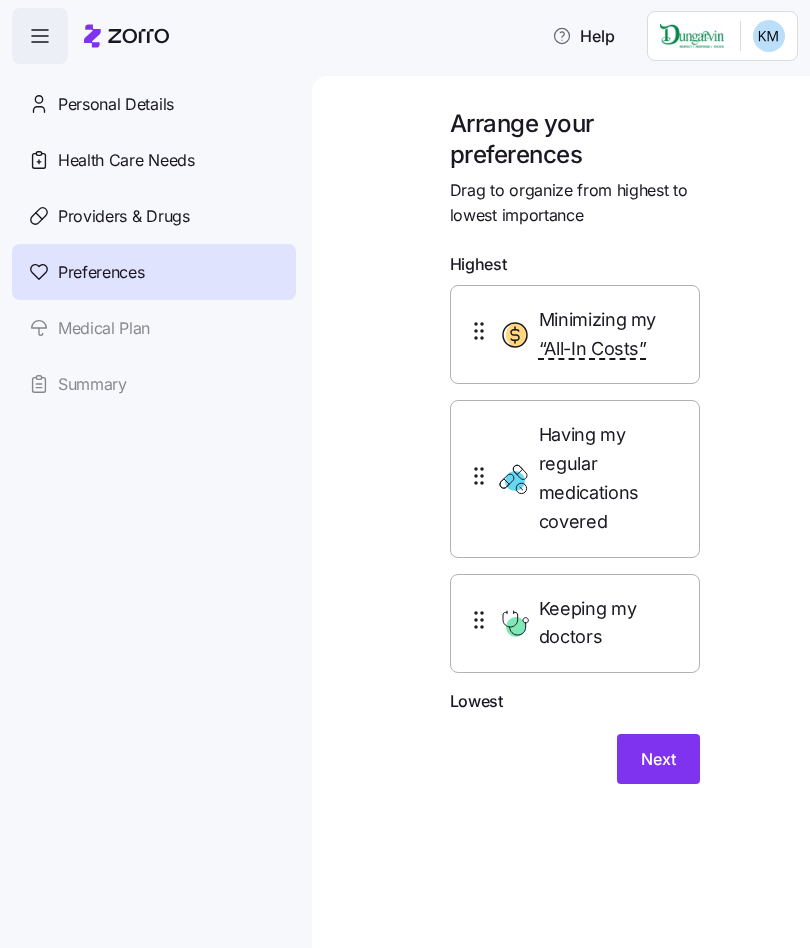 click on "Next" at bounding box center (658, 759) 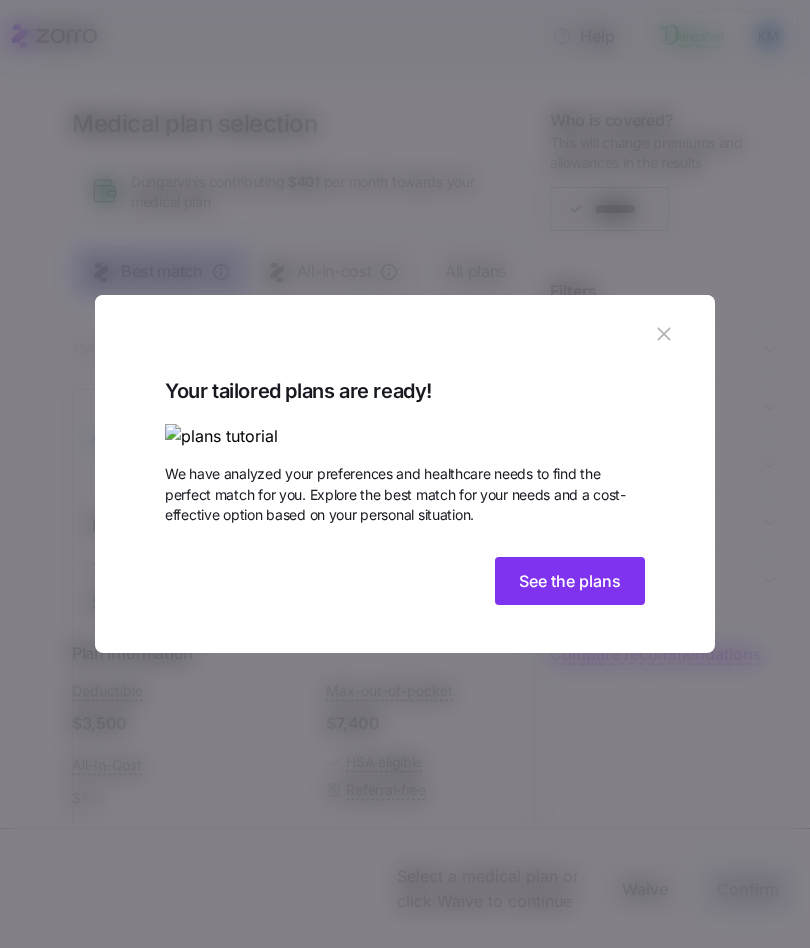 click on "See the plans" at bounding box center (570, 581) 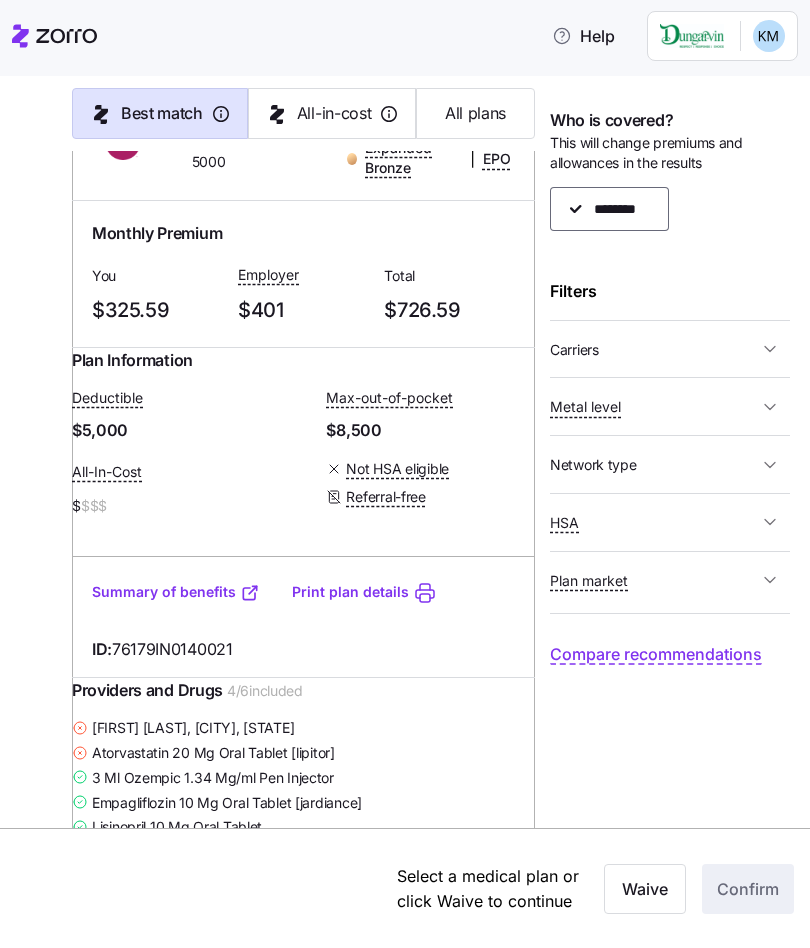 scroll, scrollTop: 11614, scrollLeft: 0, axis: vertical 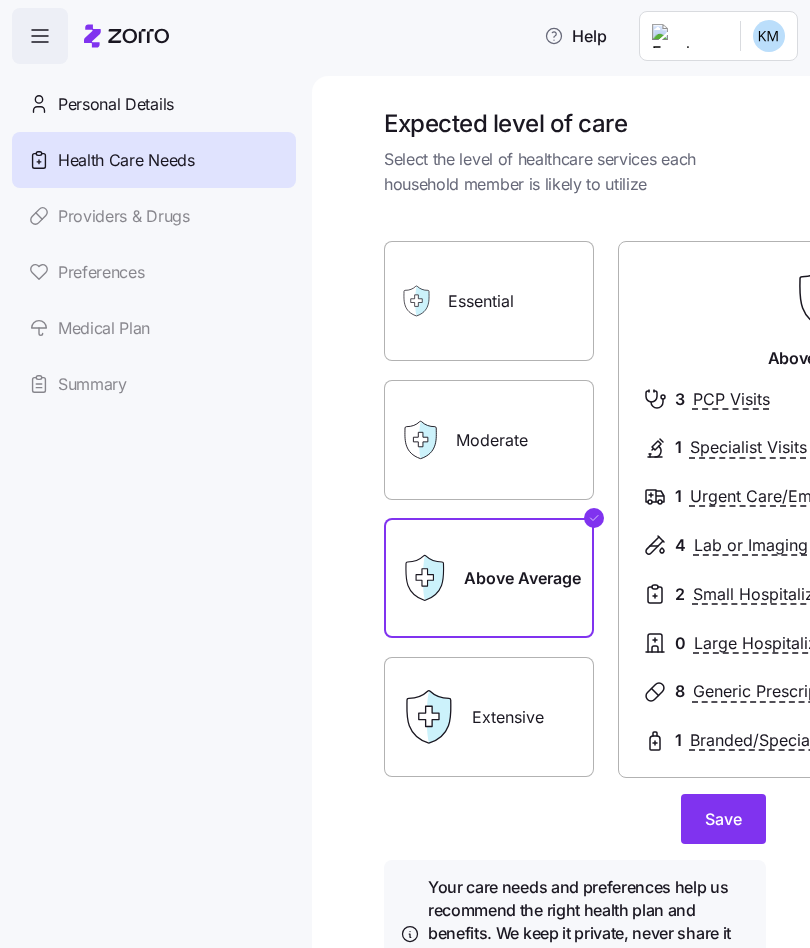 click on "Personal Details Health Care Needs Providers & Drugs Preferences Medical Plan Summary" at bounding box center [154, 244] 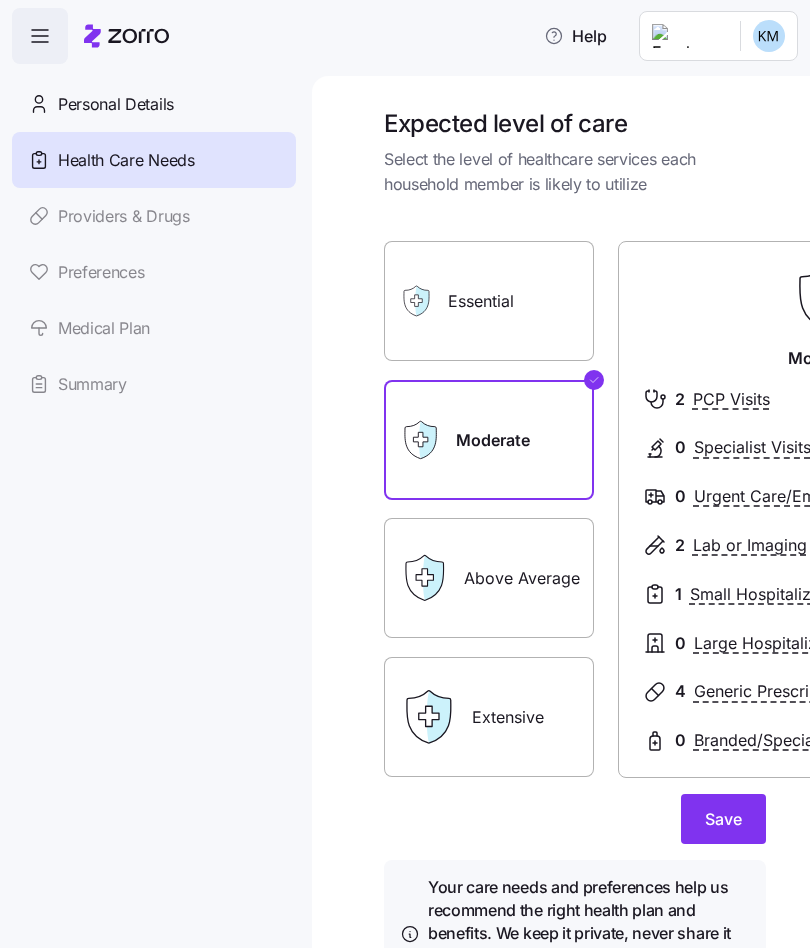click on "Save" at bounding box center (723, 819) 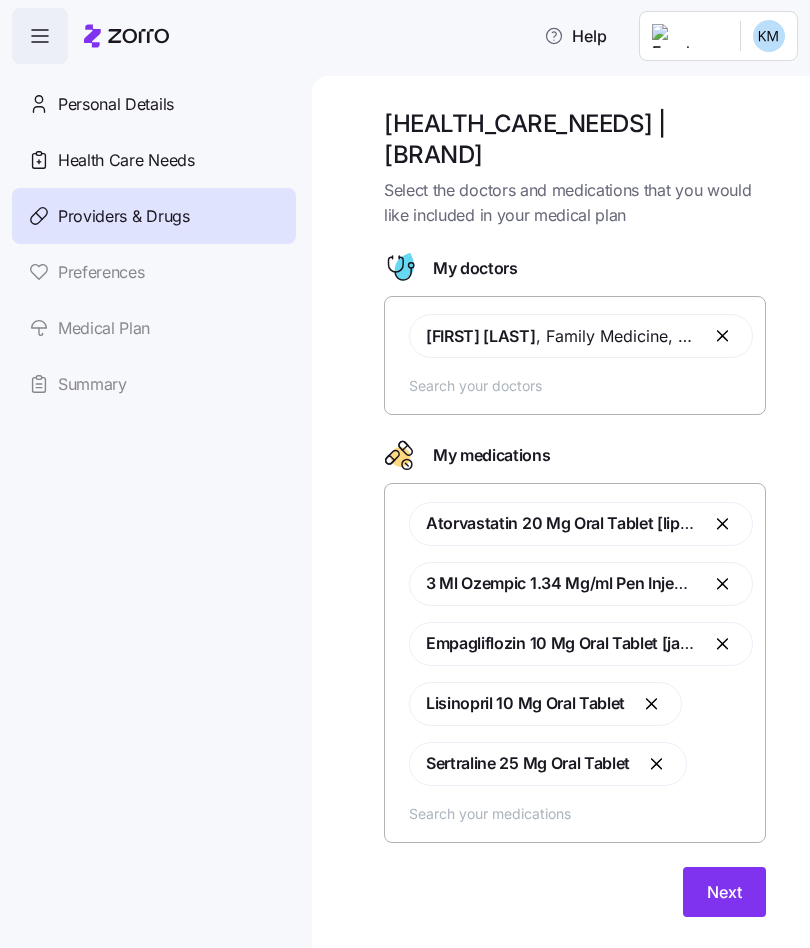 click on "Next" at bounding box center [724, 892] 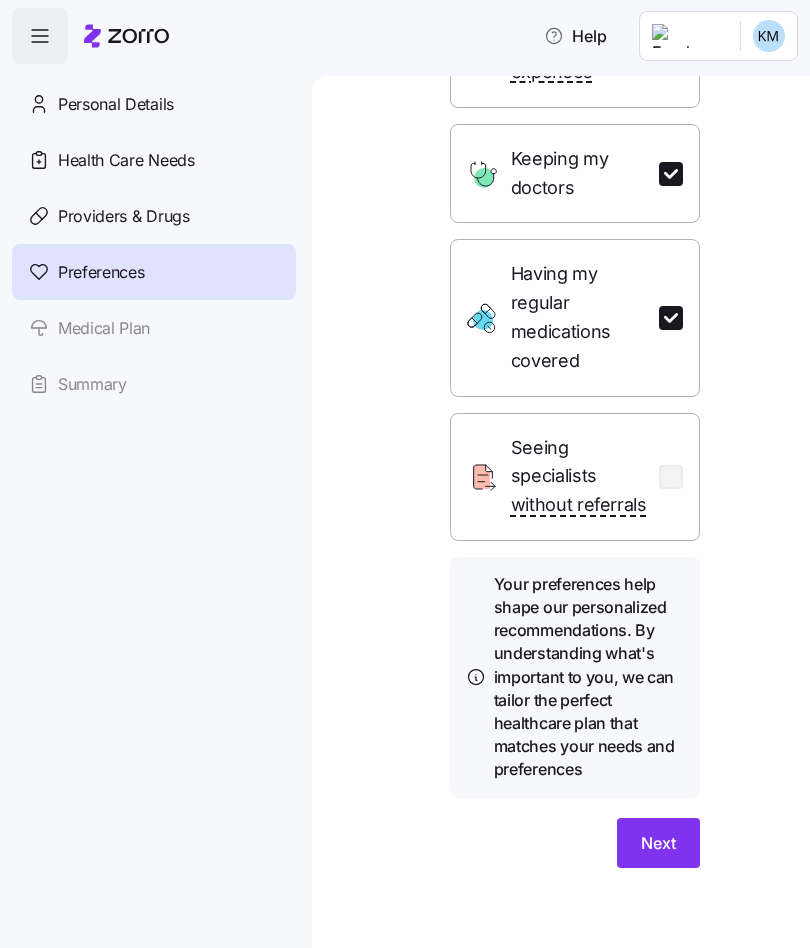 scroll, scrollTop: 472, scrollLeft: 0, axis: vertical 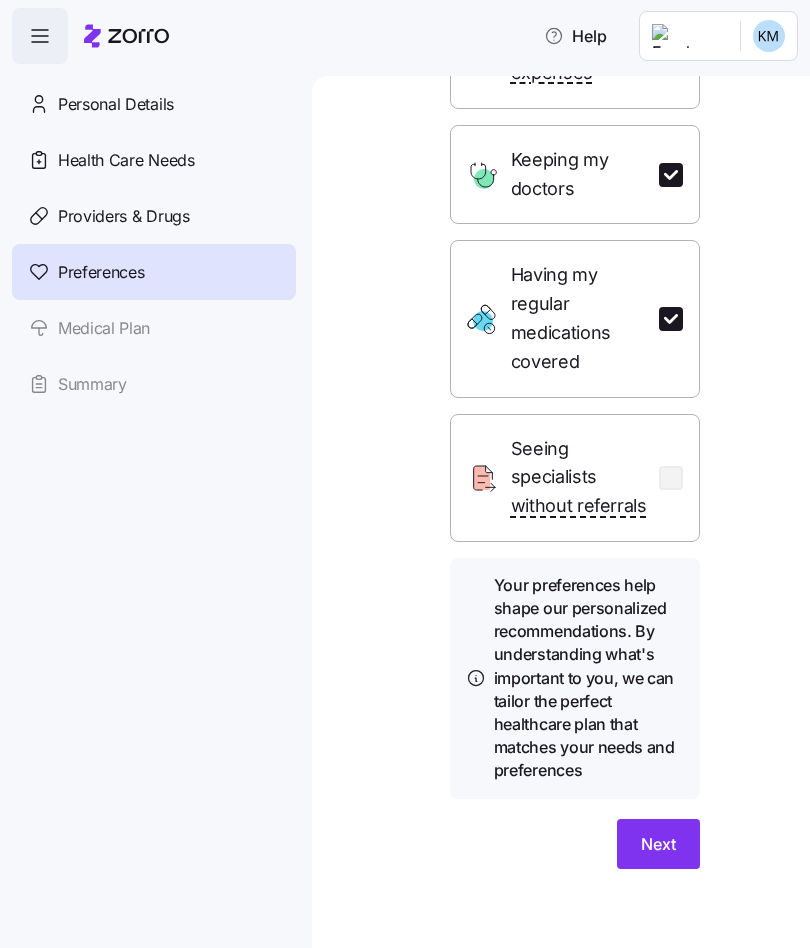 click on "Next" at bounding box center [658, 844] 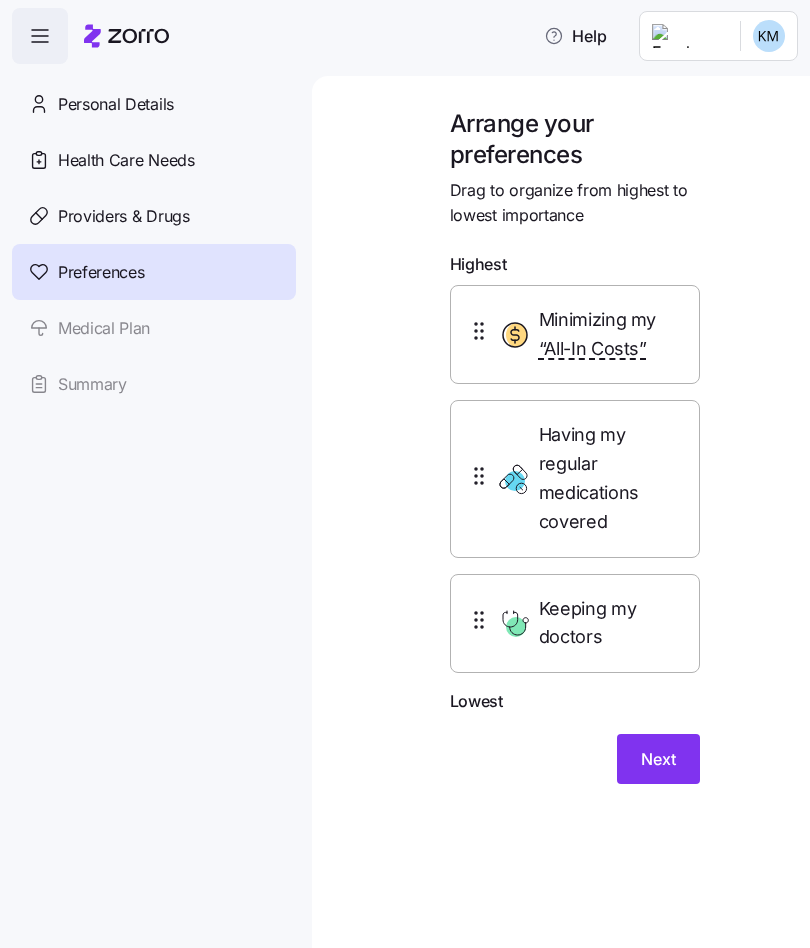 click on "Next" at bounding box center (658, 759) 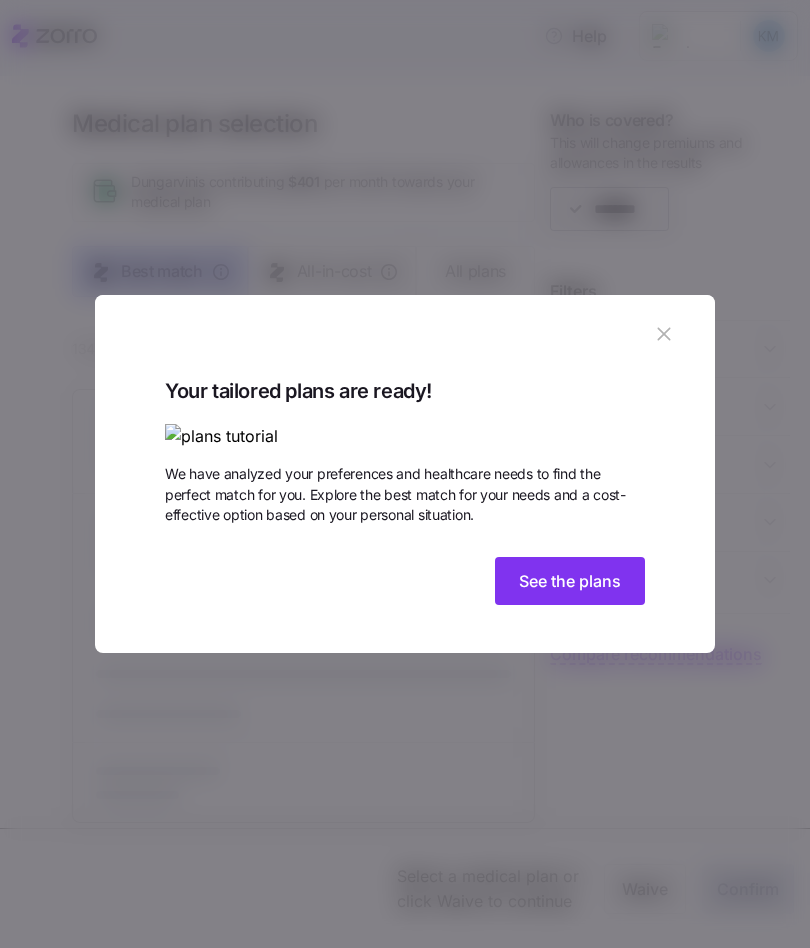 click on "See the plans" at bounding box center (570, 581) 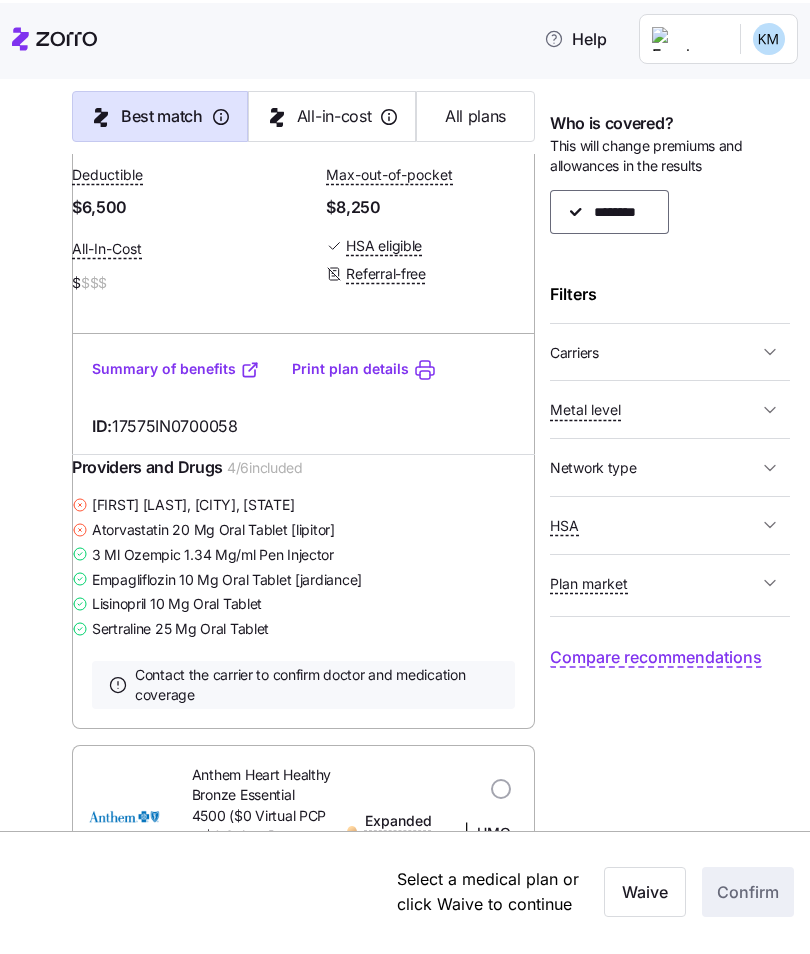 scroll, scrollTop: 3209, scrollLeft: 0, axis: vertical 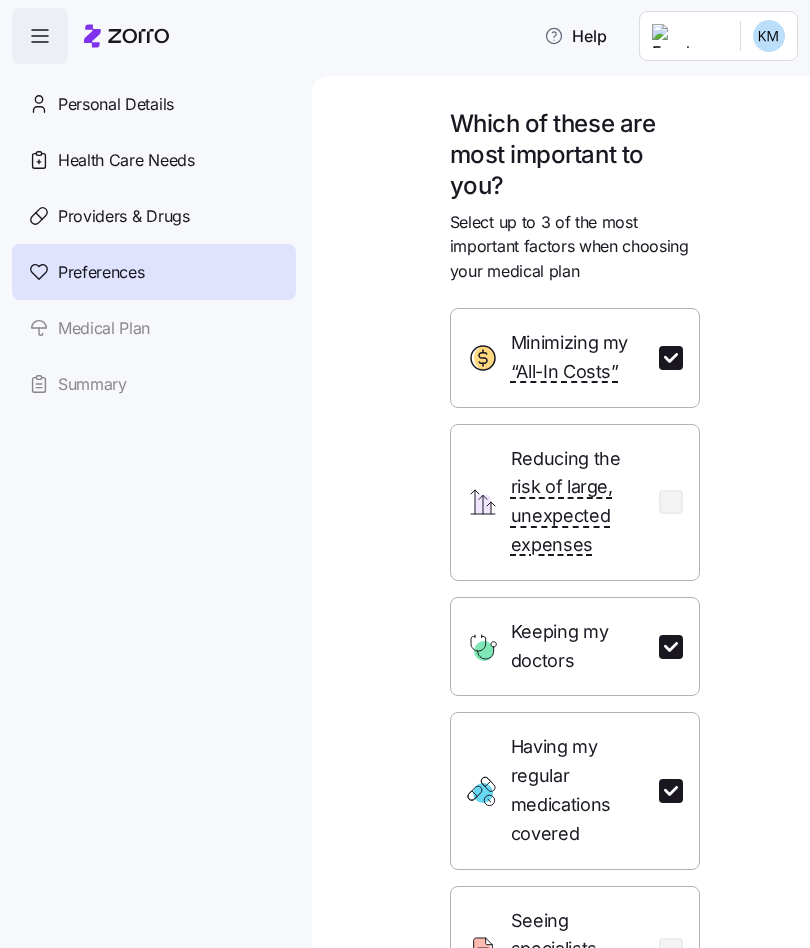 click on "Providers & Drugs" at bounding box center (124, 216) 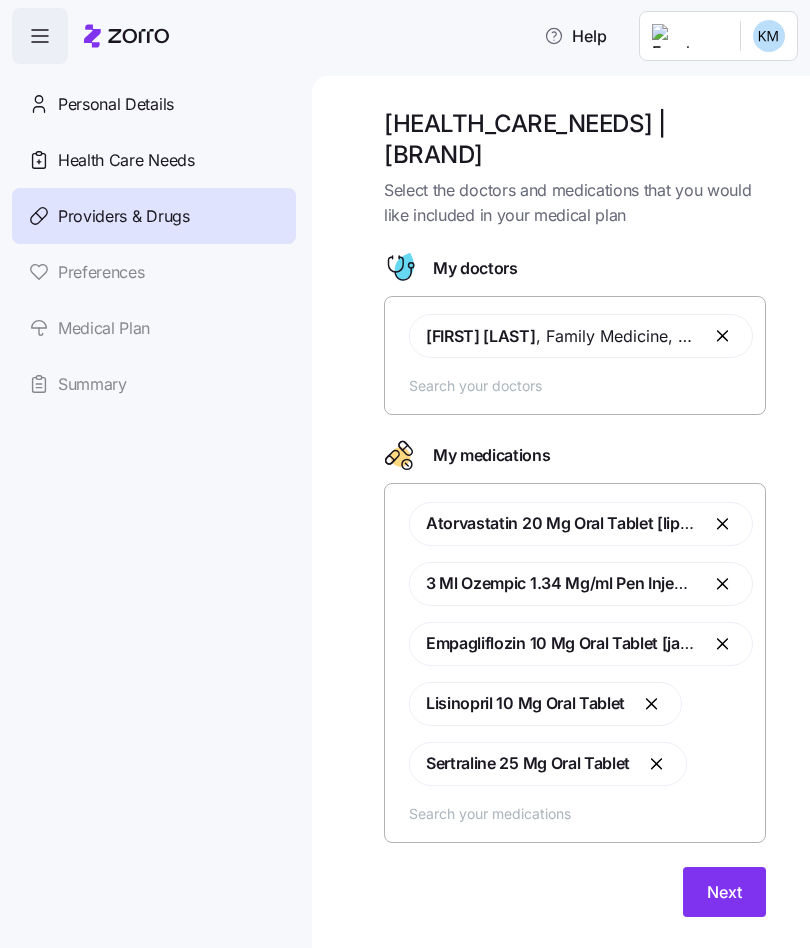 click at bounding box center (724, 336) 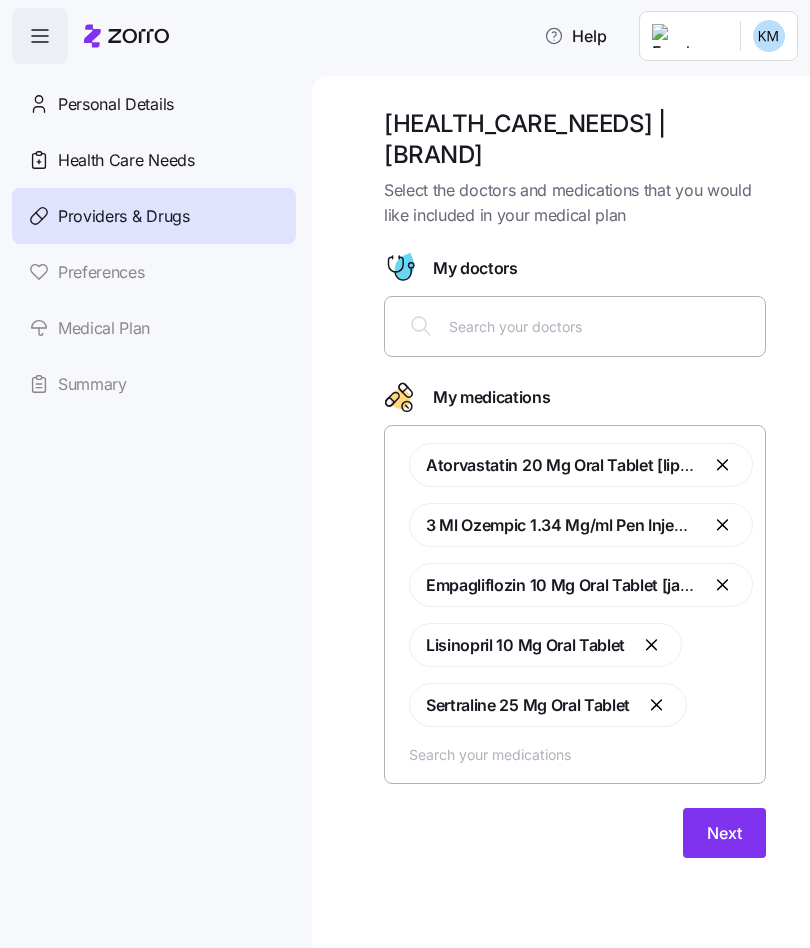 click at bounding box center (601, 326) 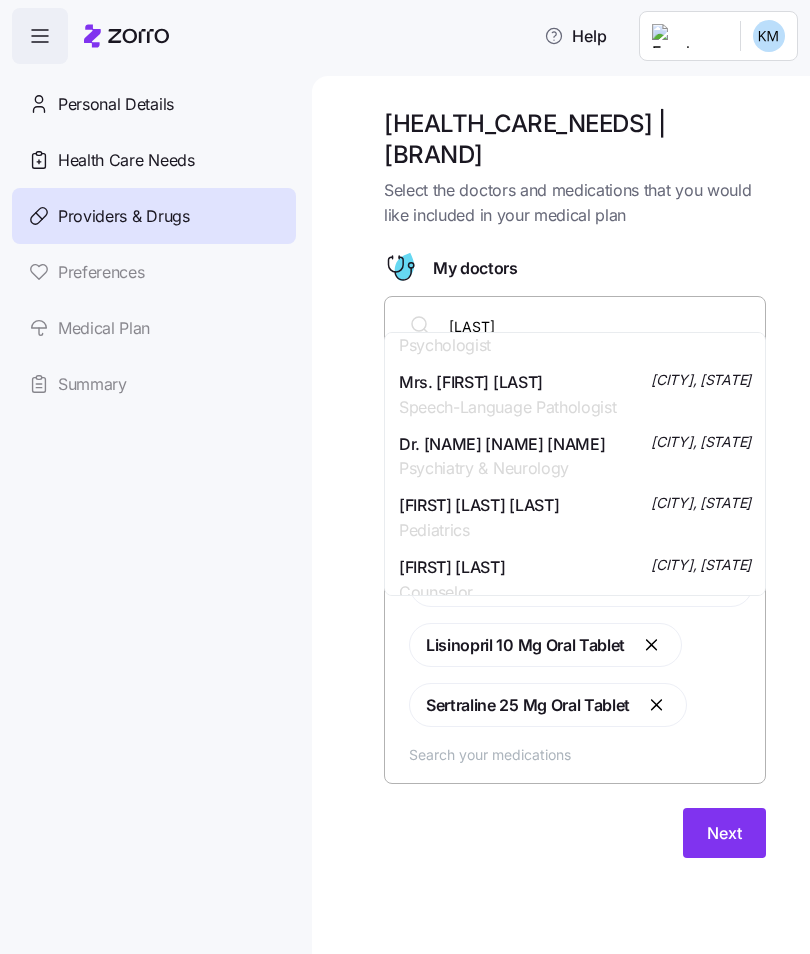scroll, scrollTop: 2254, scrollLeft: 0, axis: vertical 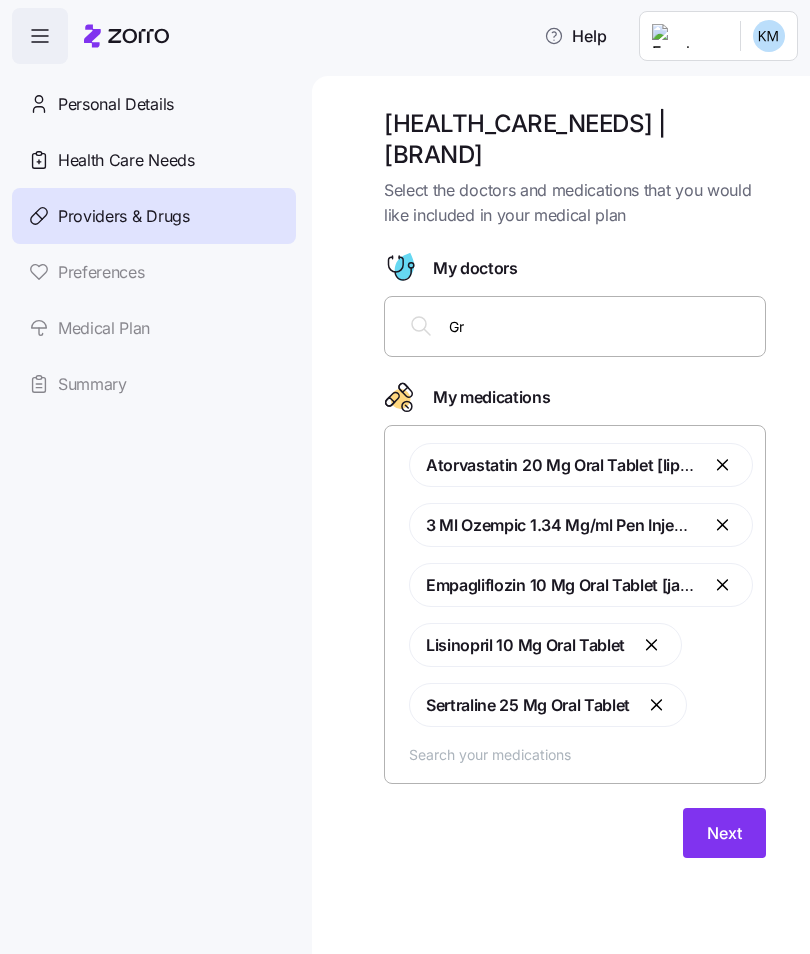 type on "G" 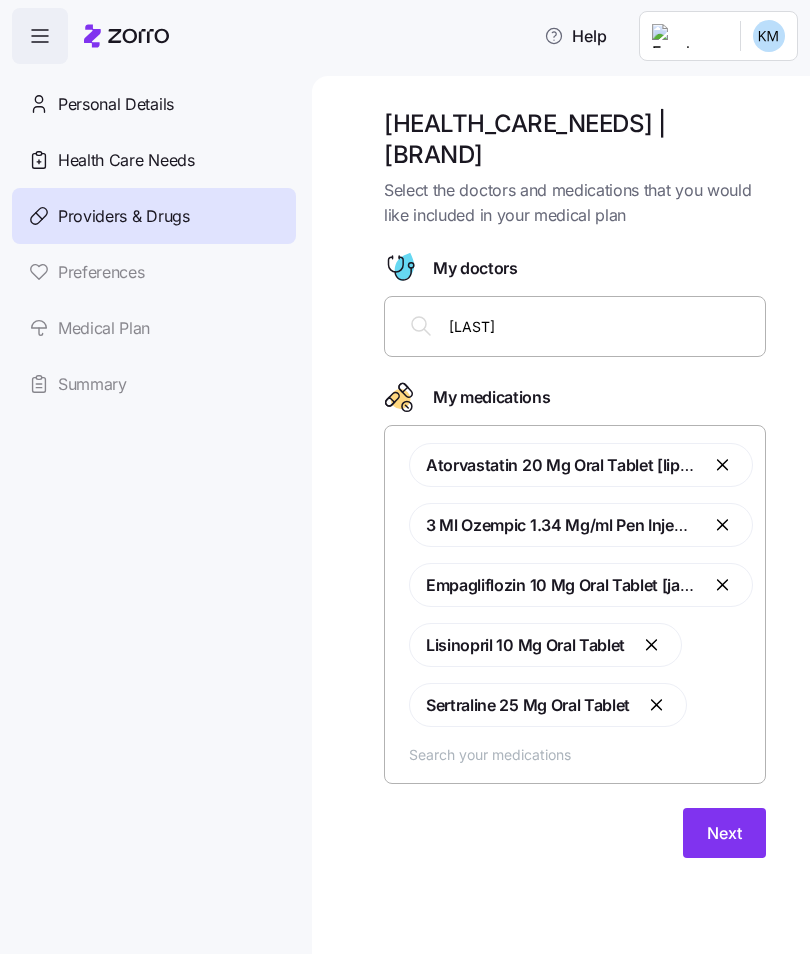 click on "[LAST]" at bounding box center [601, 326] 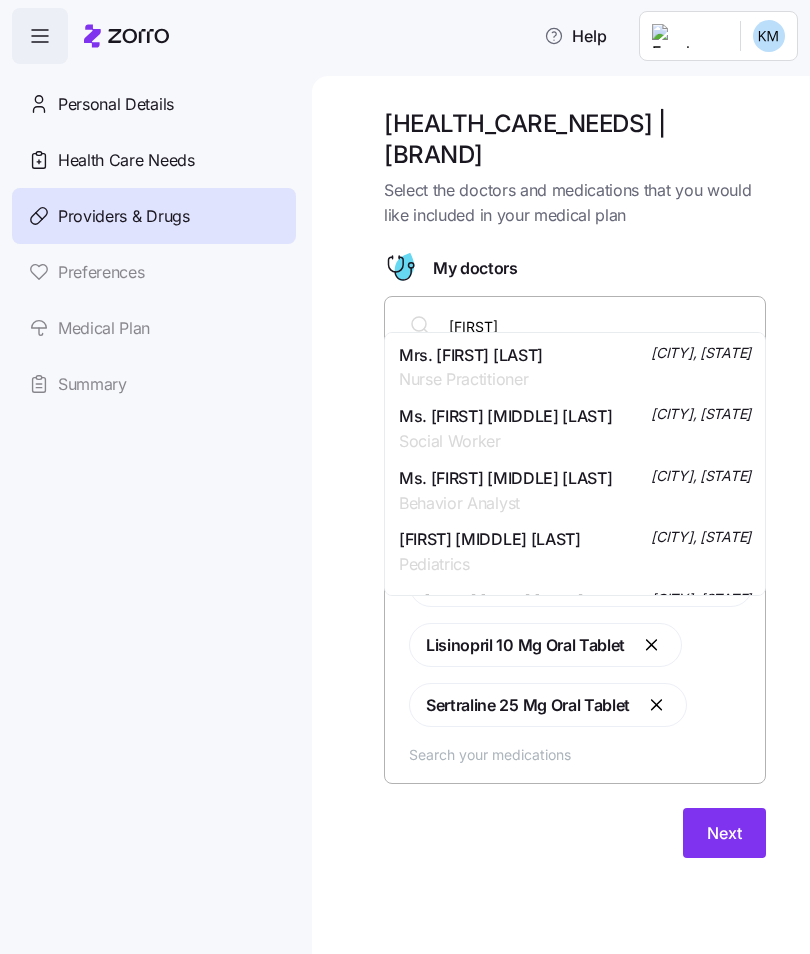 scroll, scrollTop: 0, scrollLeft: 0, axis: both 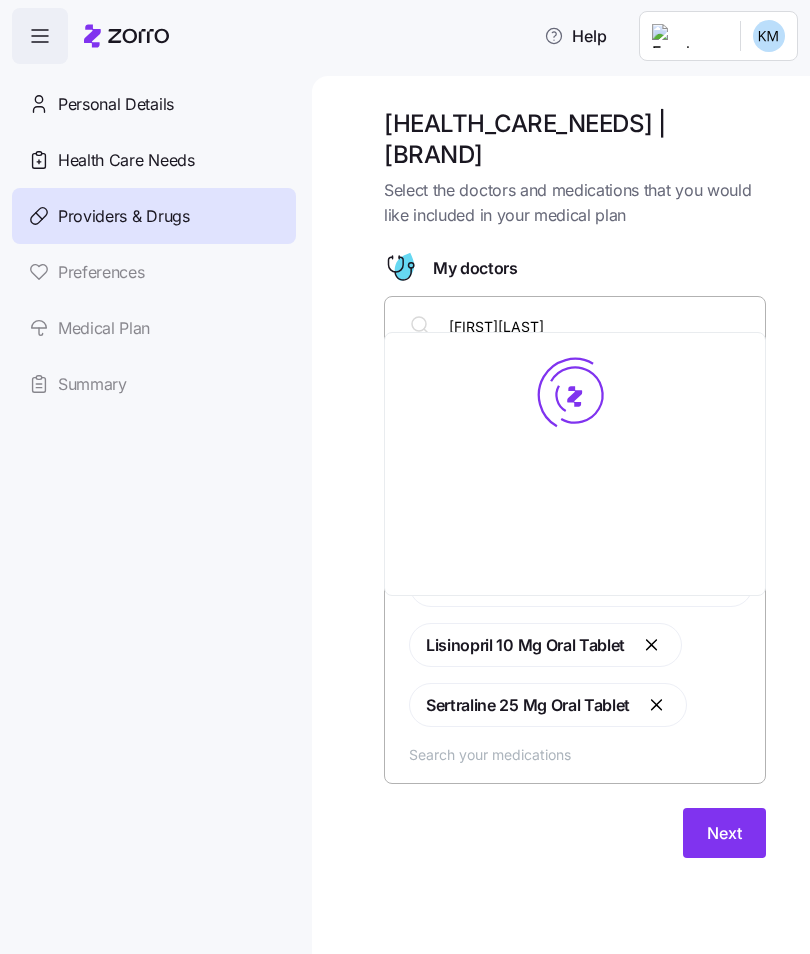 type on "[FIRST] [LAST]" 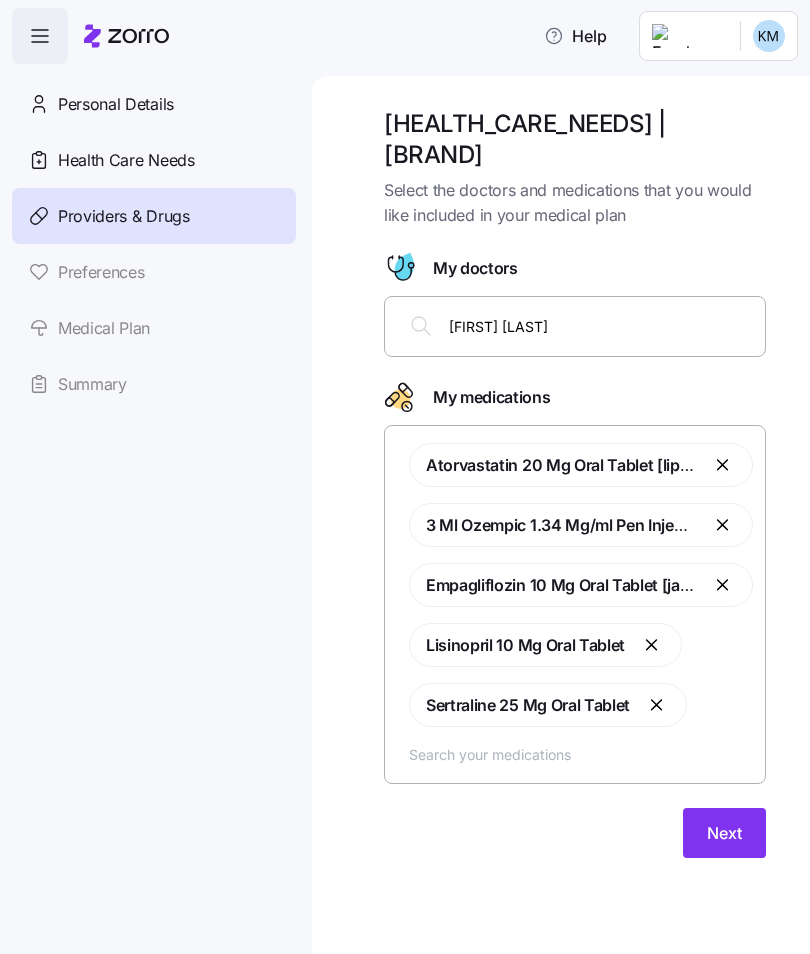 click on "[FIRST] [LAST]" at bounding box center (601, 326) 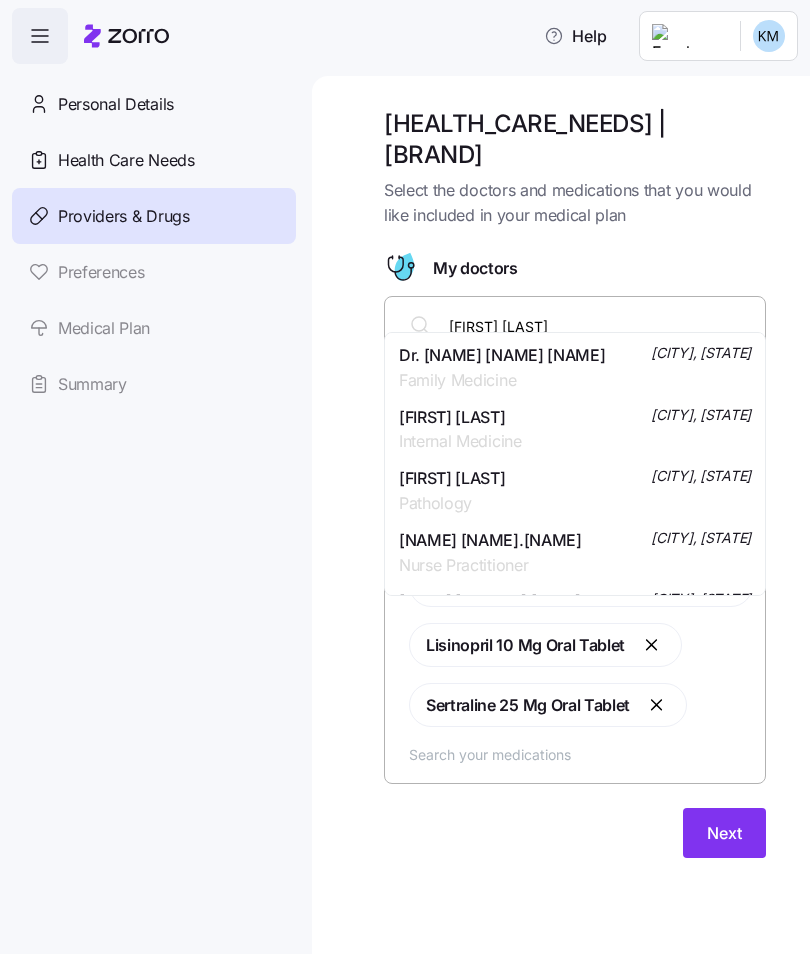 click on "Dr. [NAME] [NAME] [NAME]" at bounding box center [502, 355] 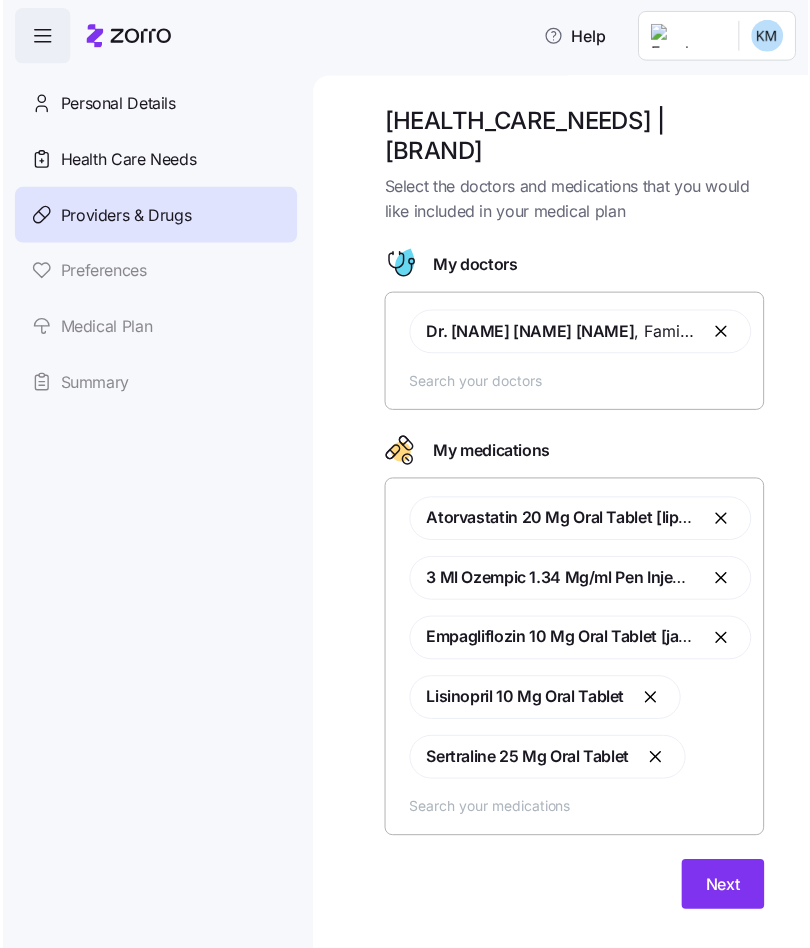 scroll, scrollTop: 2, scrollLeft: 0, axis: vertical 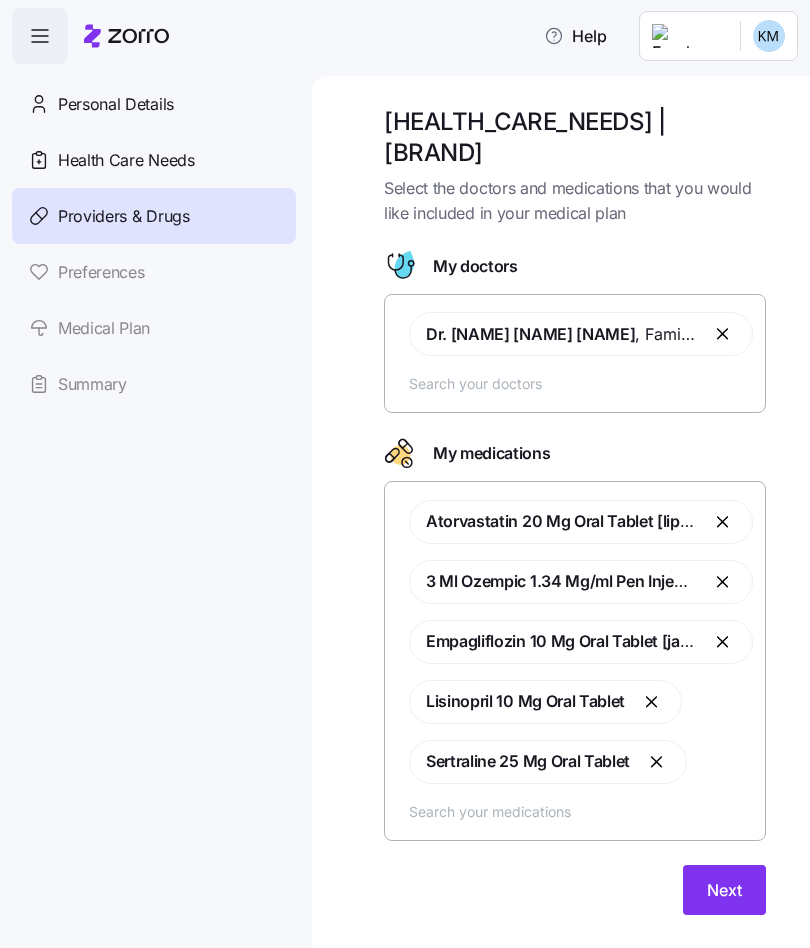 click on "Next" at bounding box center [724, 890] 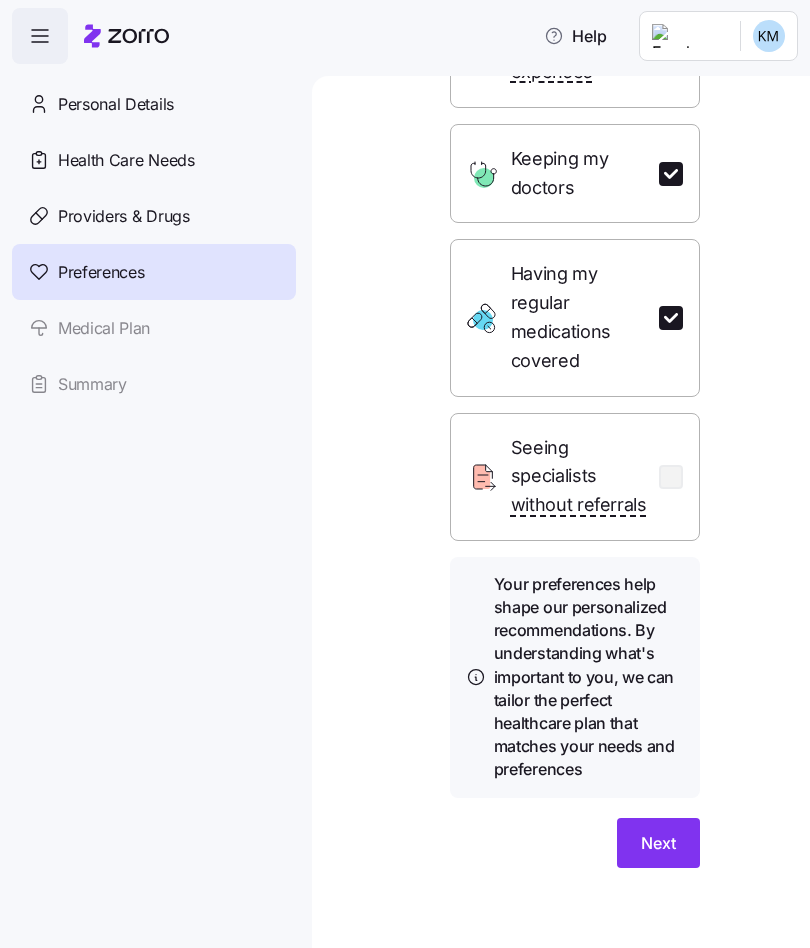 click on "Next" at bounding box center [658, 843] 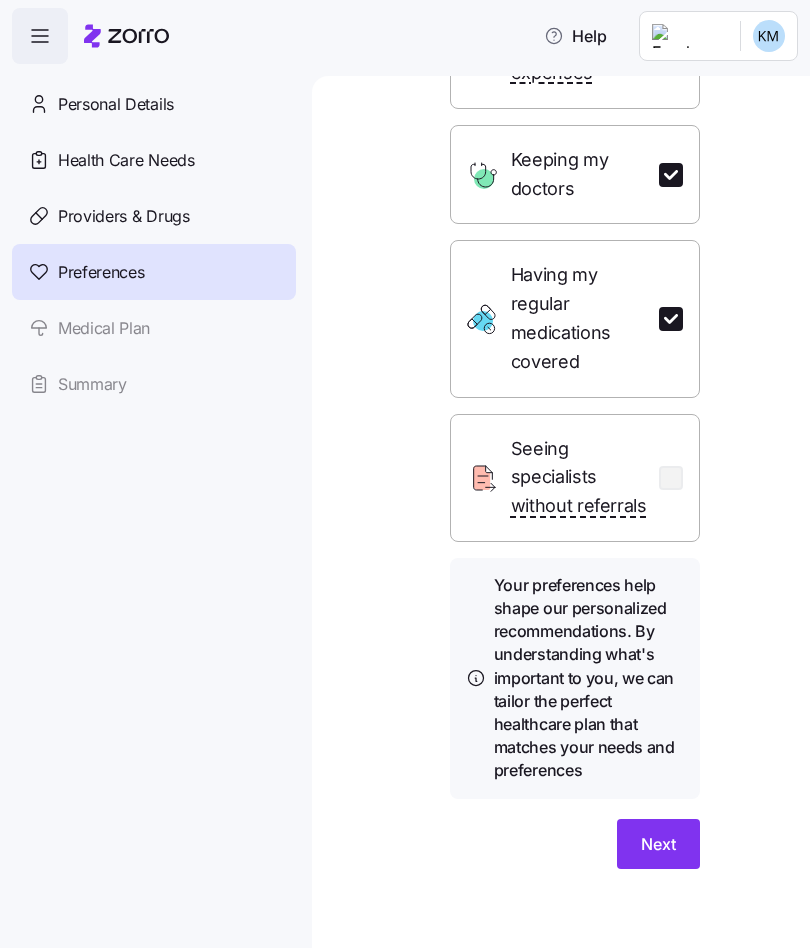 scroll, scrollTop: 0, scrollLeft: 0, axis: both 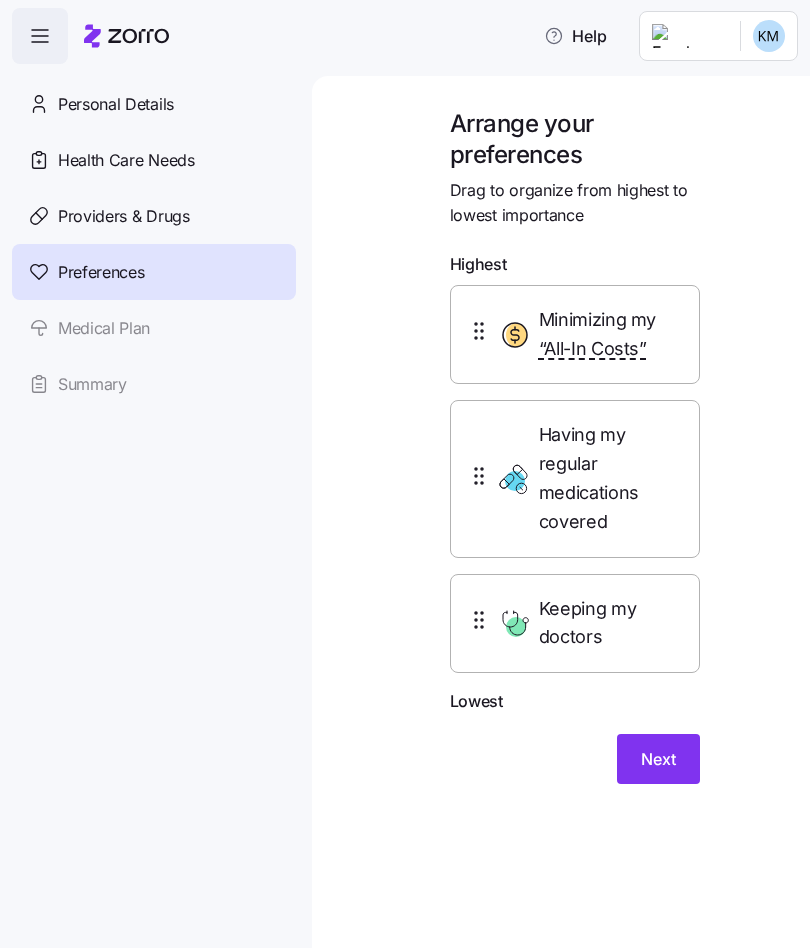 click on "Next" at bounding box center (658, 759) 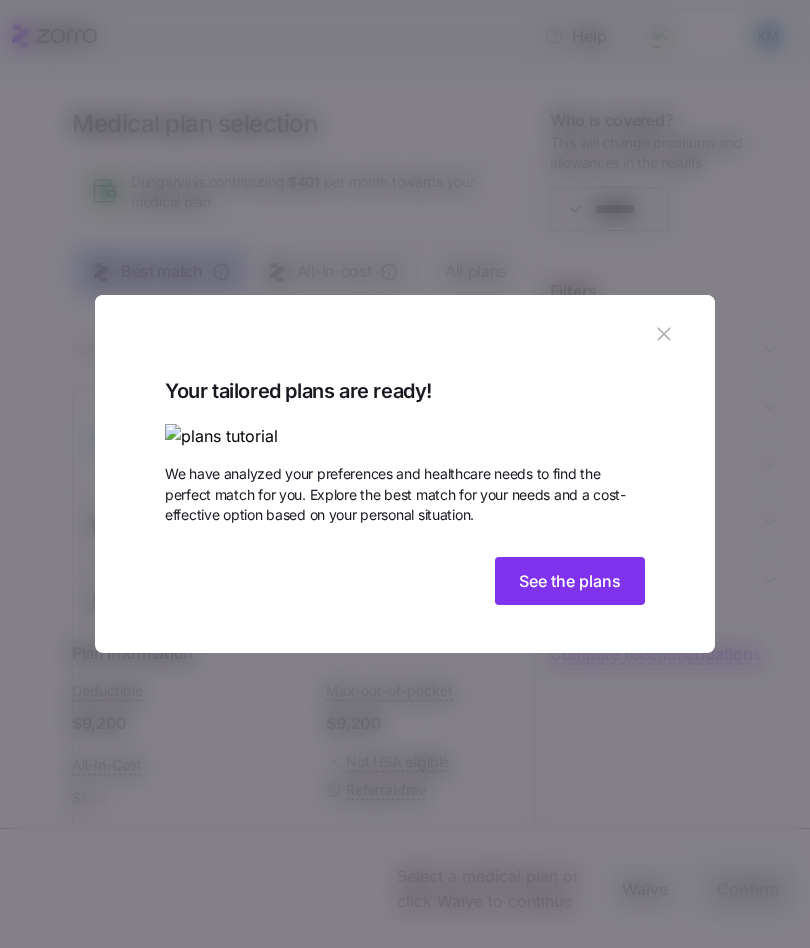 click on "See the plans" at bounding box center (570, 581) 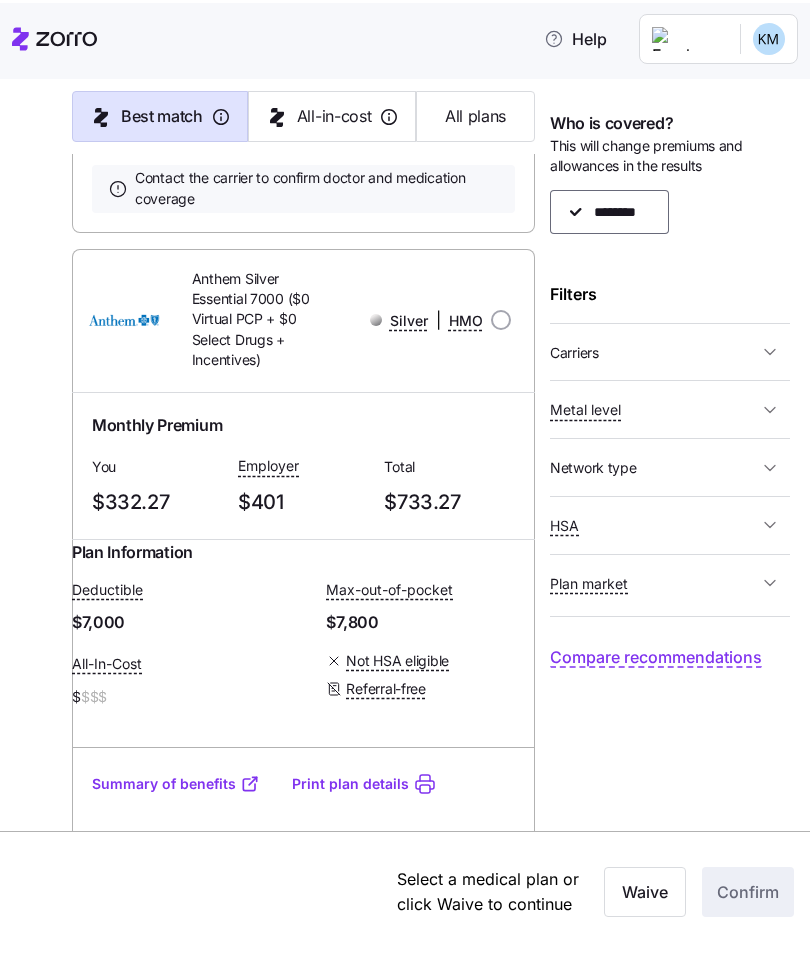 scroll, scrollTop: 7311, scrollLeft: 0, axis: vertical 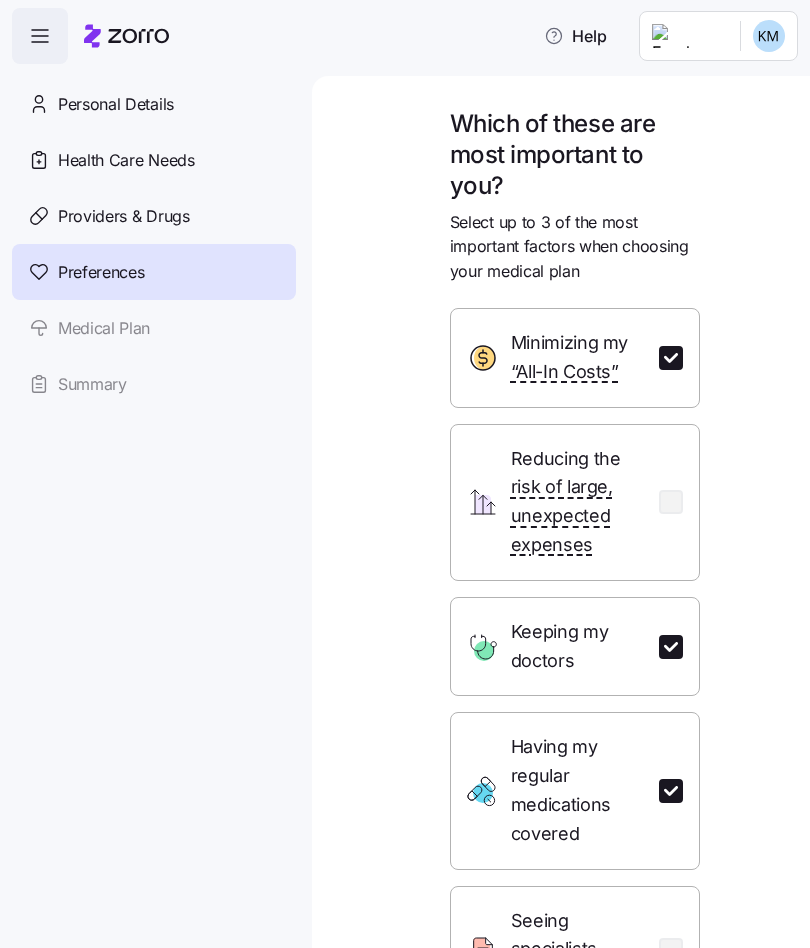 click on "Providers & Drugs" at bounding box center [124, 216] 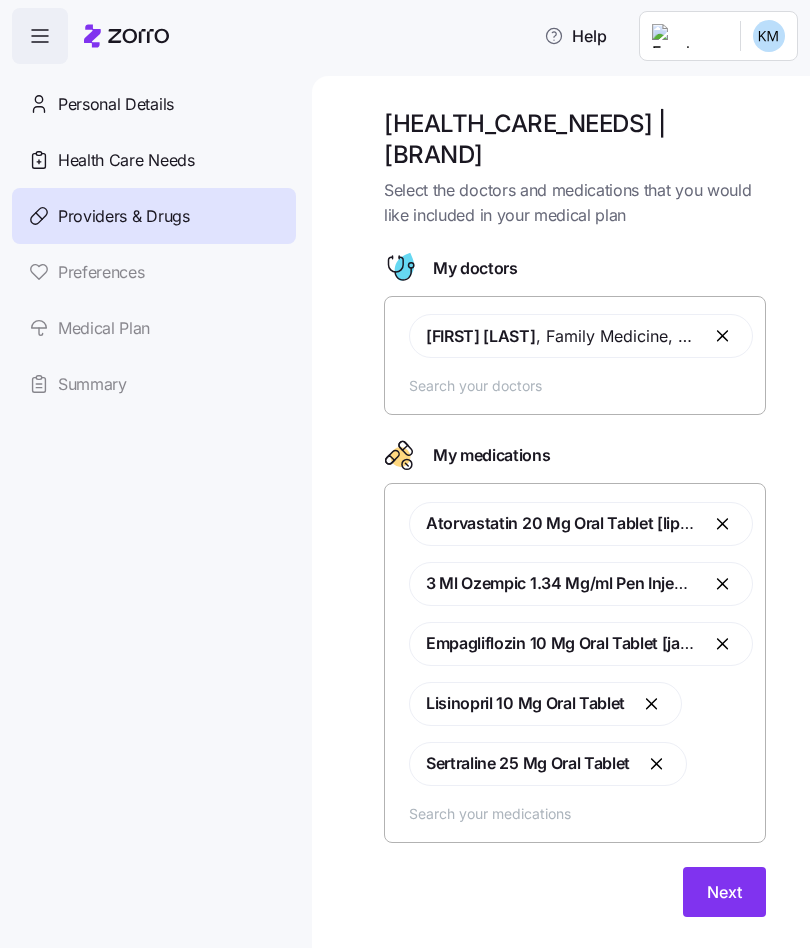 click at bounding box center [724, 336] 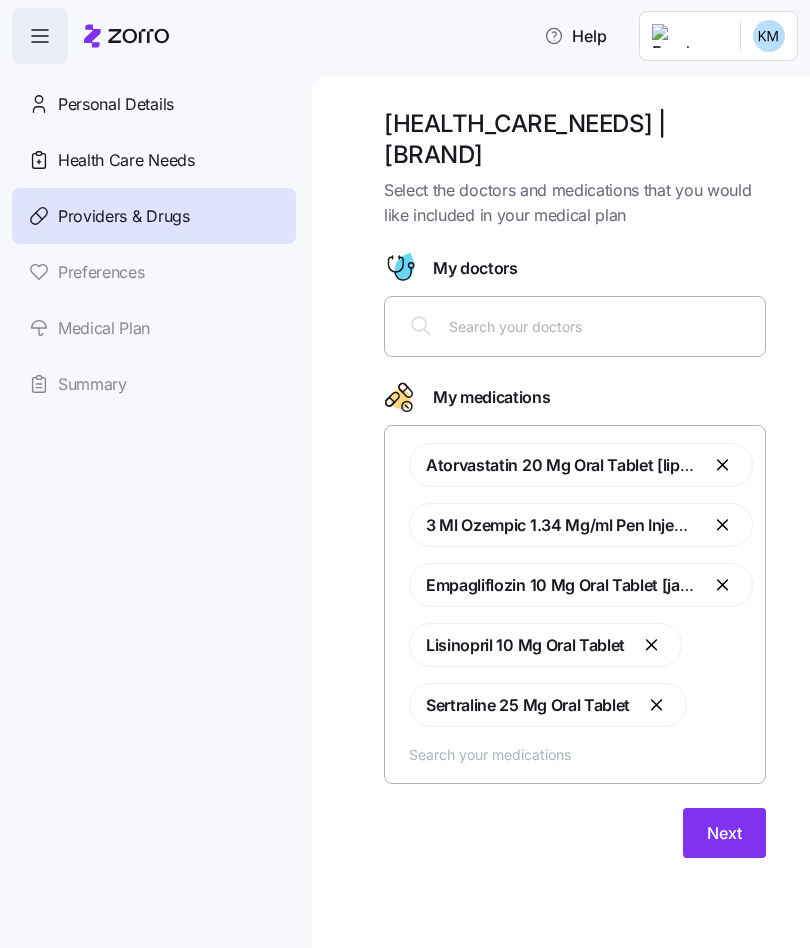 click at bounding box center (601, 326) 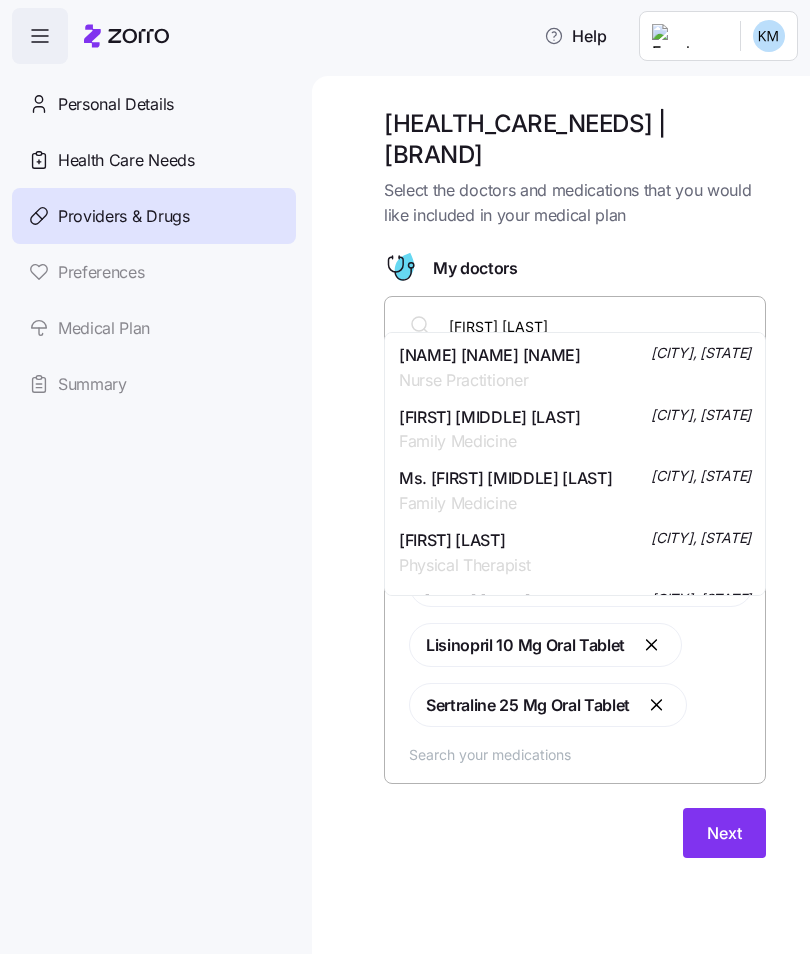 type on "[FIRST] [LAST]" 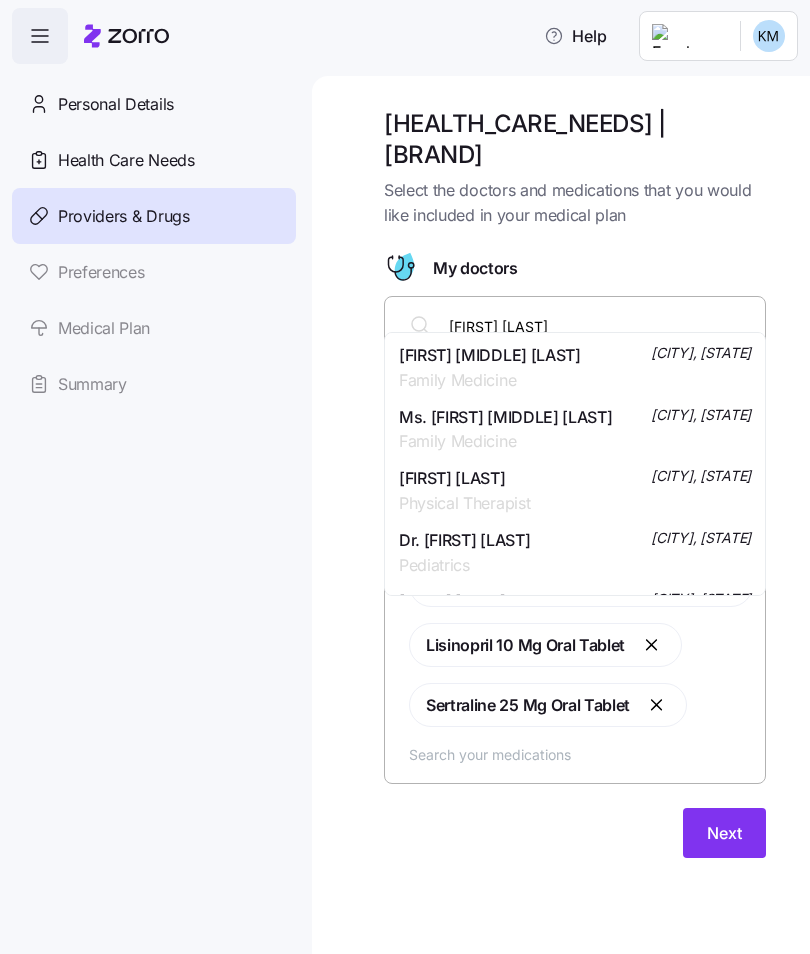 click on "[FIRST] [MIDDLE] [LAST]" at bounding box center [490, 355] 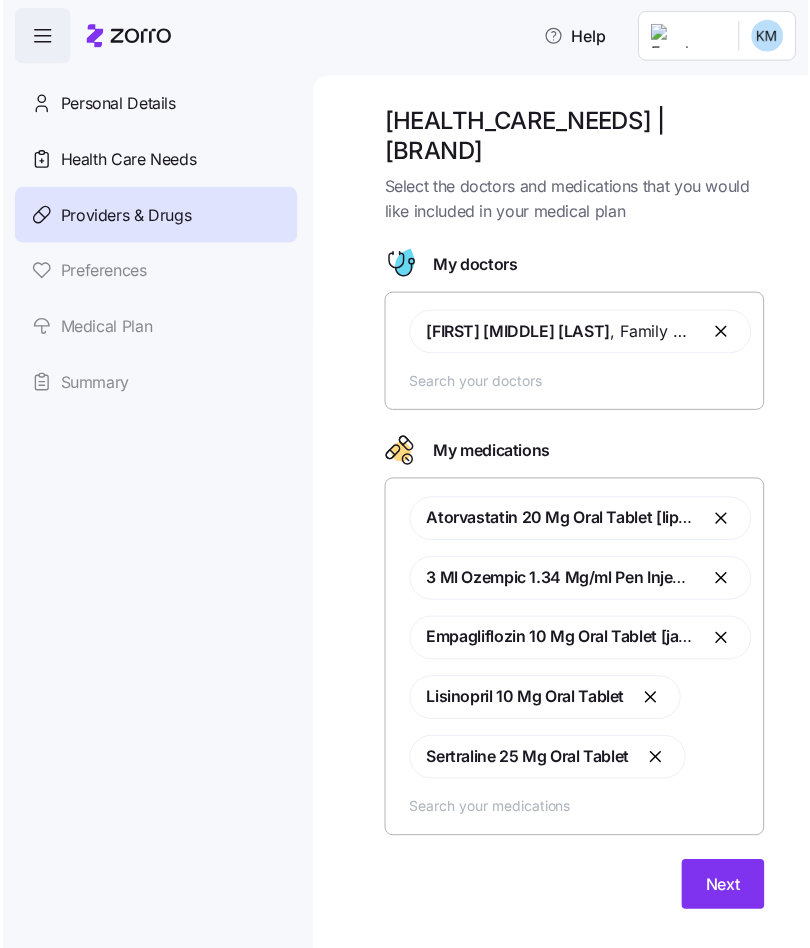 scroll, scrollTop: 2, scrollLeft: 0, axis: vertical 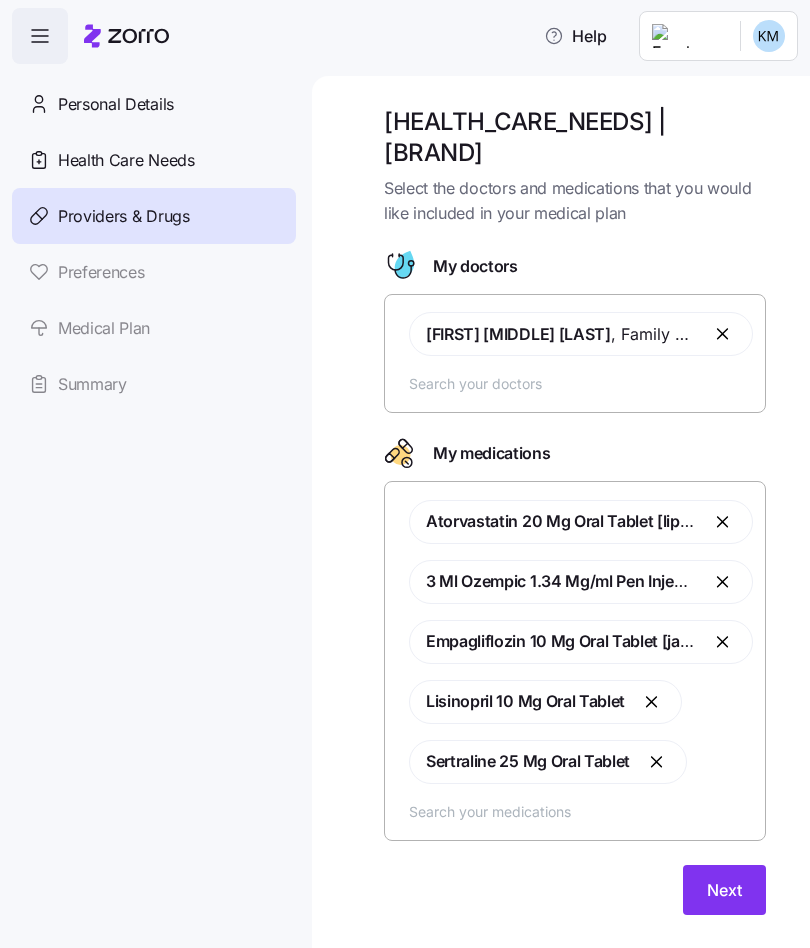 click on "Next" at bounding box center (724, 890) 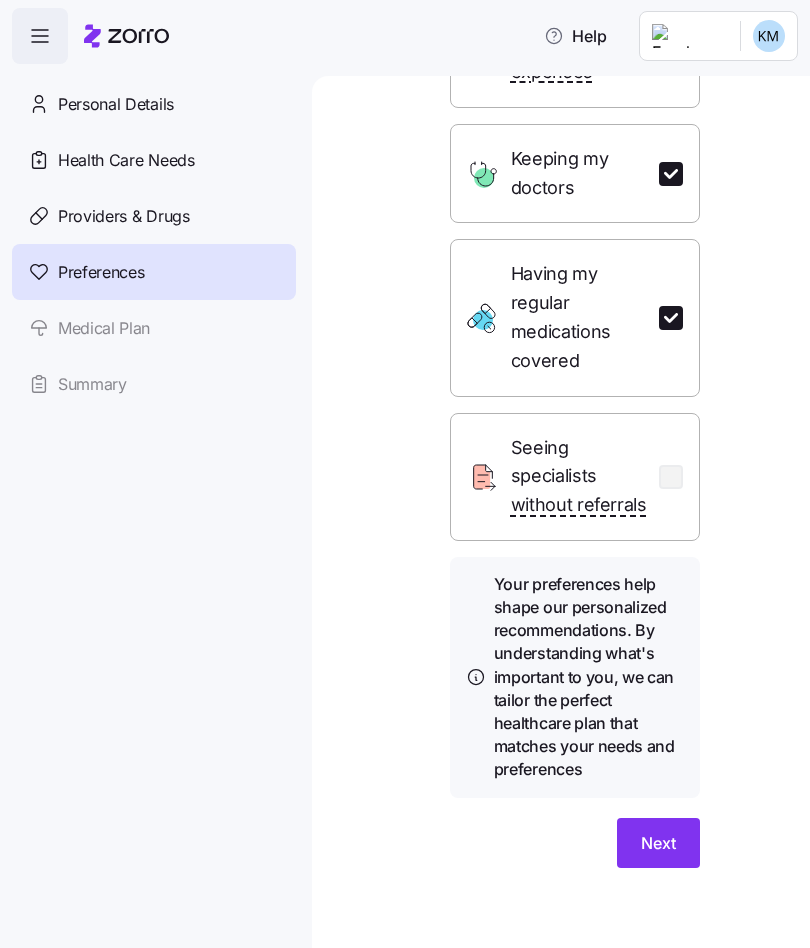 scroll, scrollTop: 472, scrollLeft: 0, axis: vertical 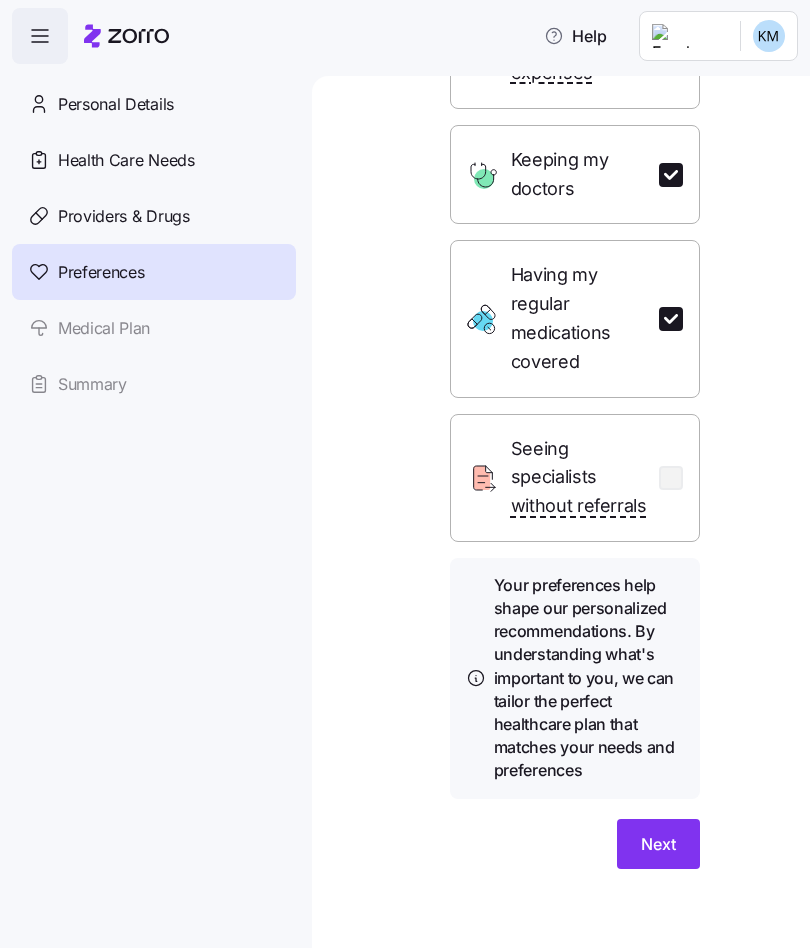 click on "Next" at bounding box center (658, 844) 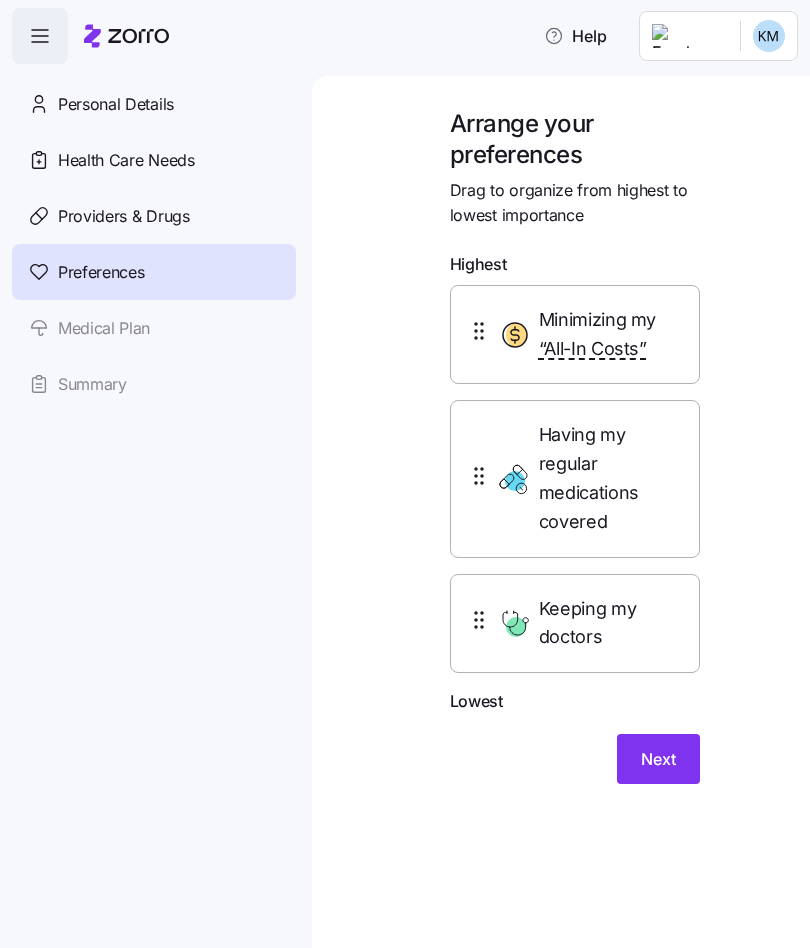 click on "Next" at bounding box center (658, 759) 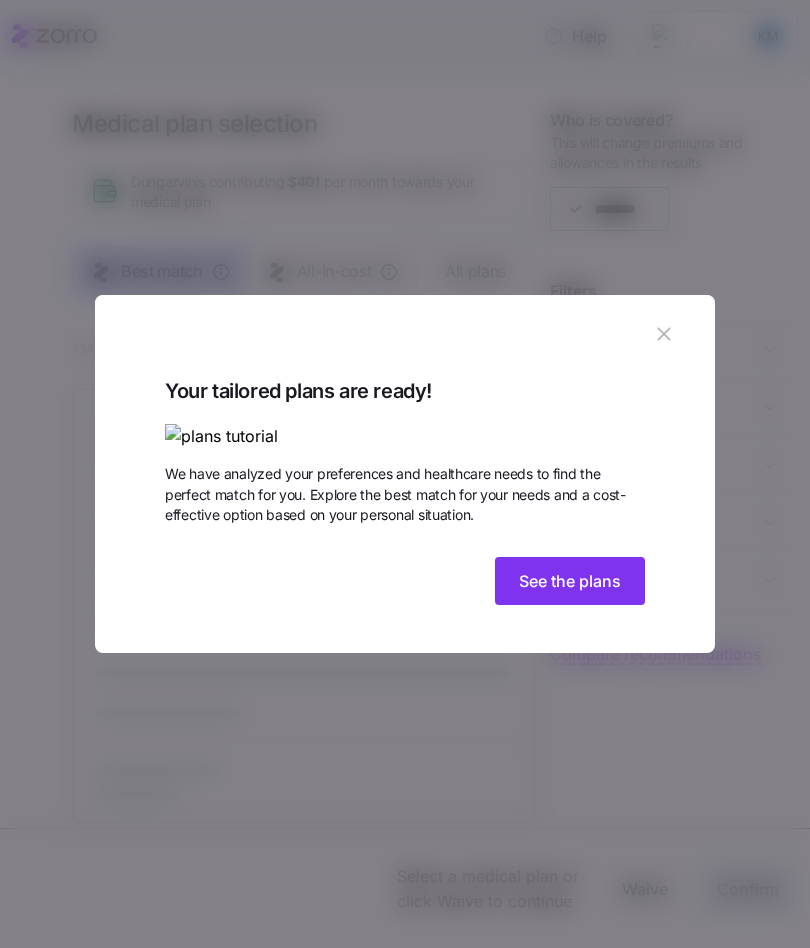 click on "See the plans" at bounding box center [570, 581] 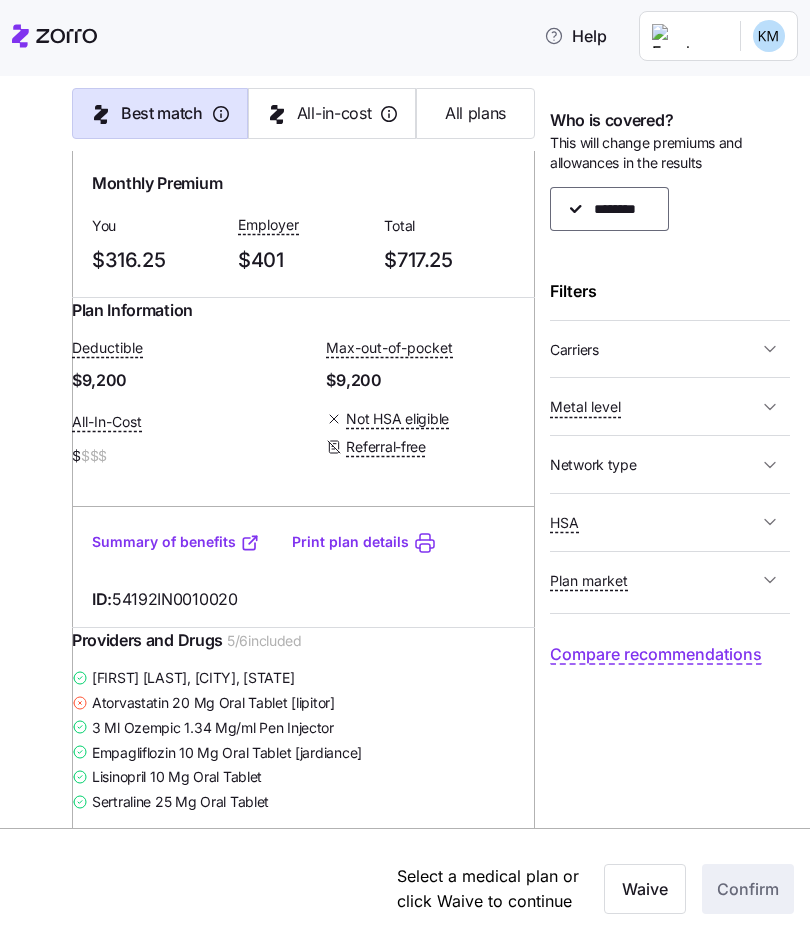 scroll, scrollTop: 1233, scrollLeft: 0, axis: vertical 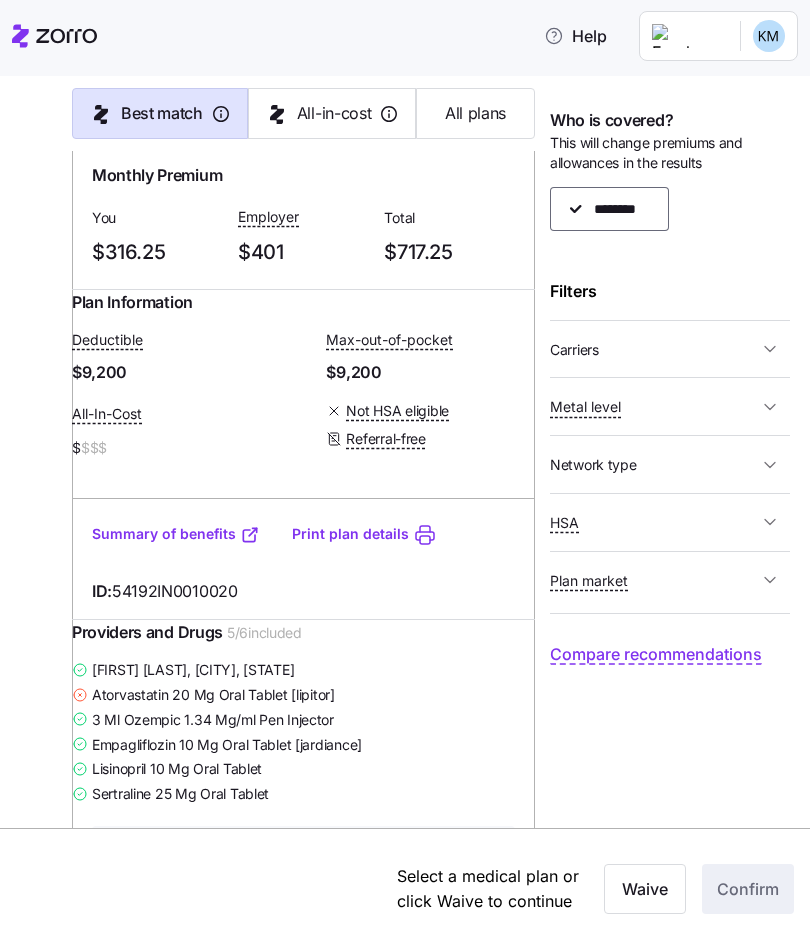 click on "Summary of benefits" at bounding box center (176, 534) 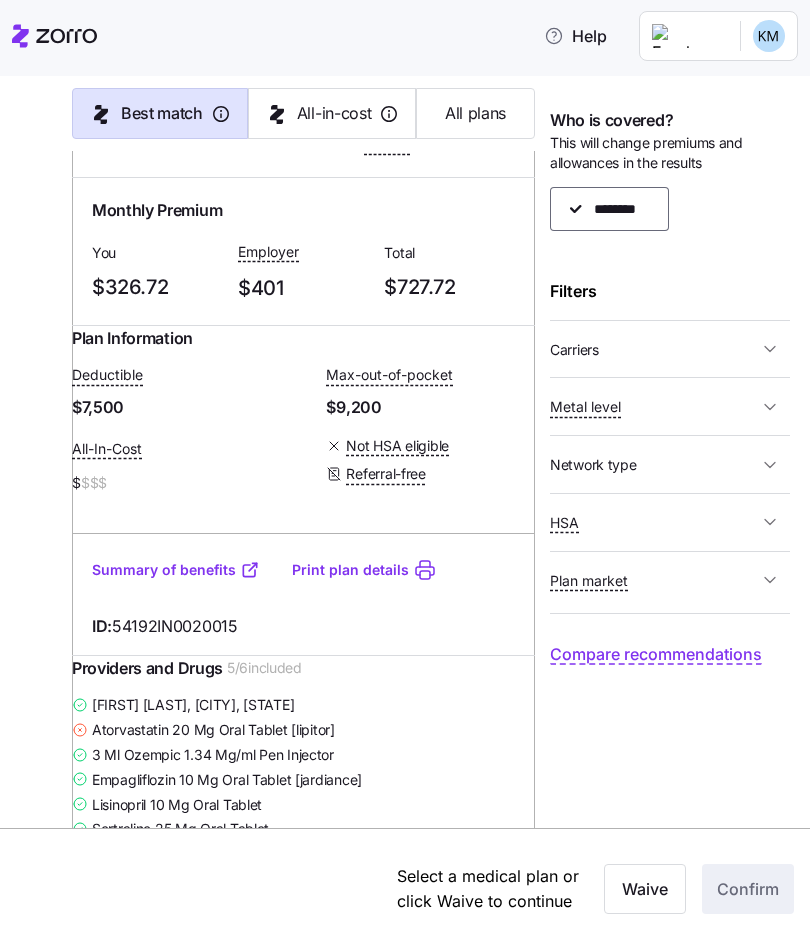 scroll, scrollTop: 2081, scrollLeft: 0, axis: vertical 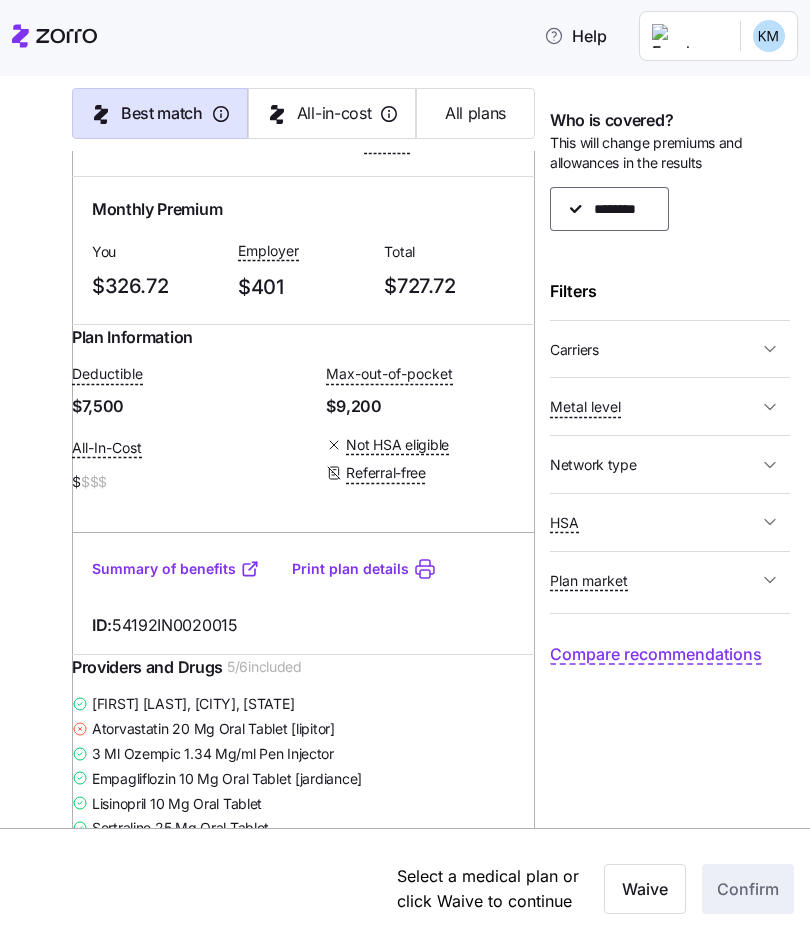 click 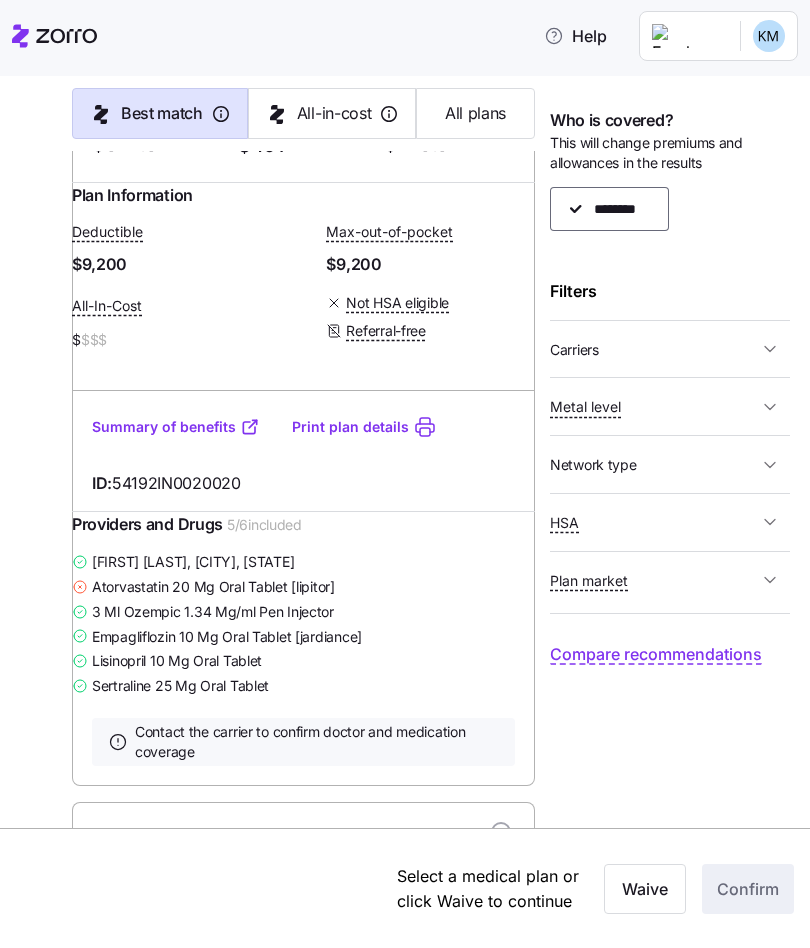 scroll, scrollTop: 3117, scrollLeft: 0, axis: vertical 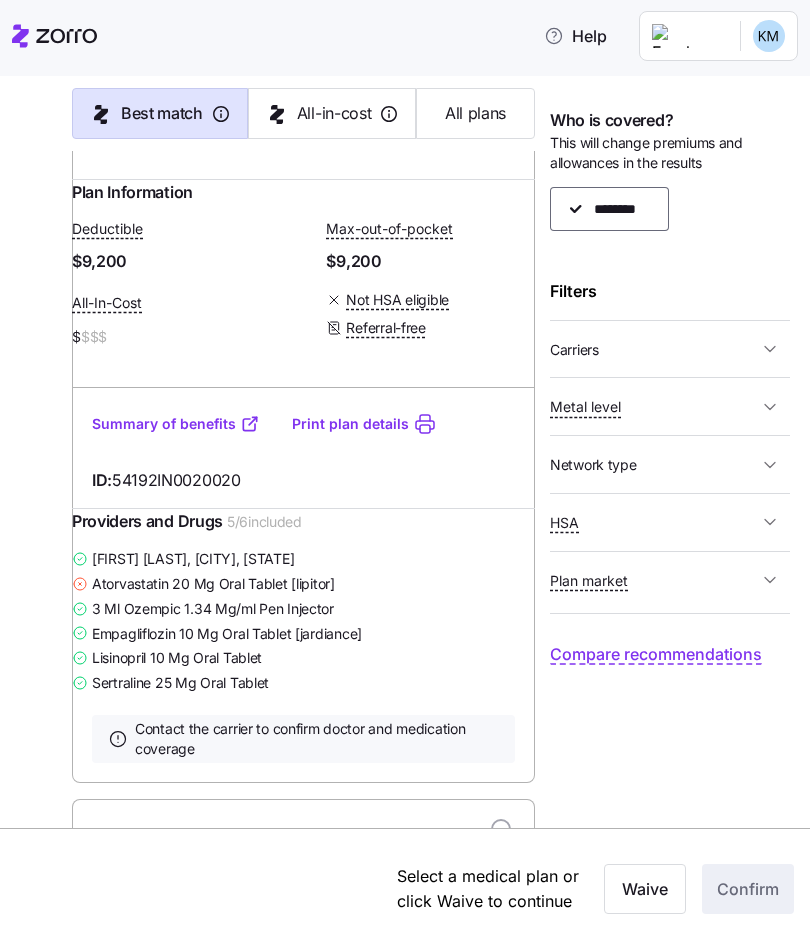 click 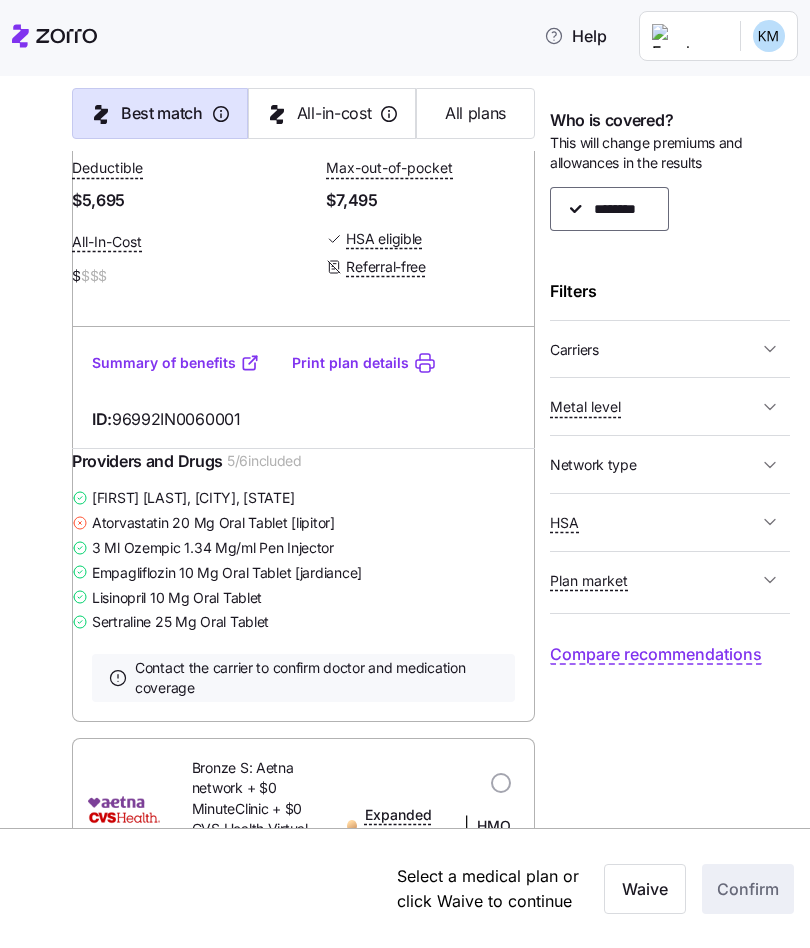 scroll, scrollTop: 4989, scrollLeft: 0, axis: vertical 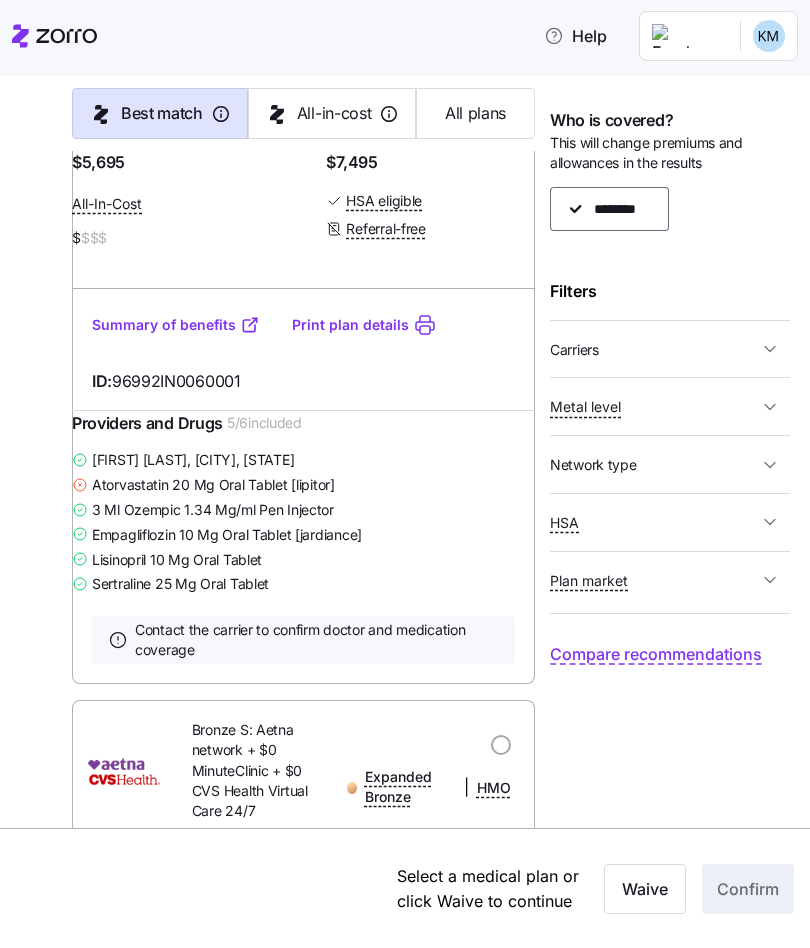click 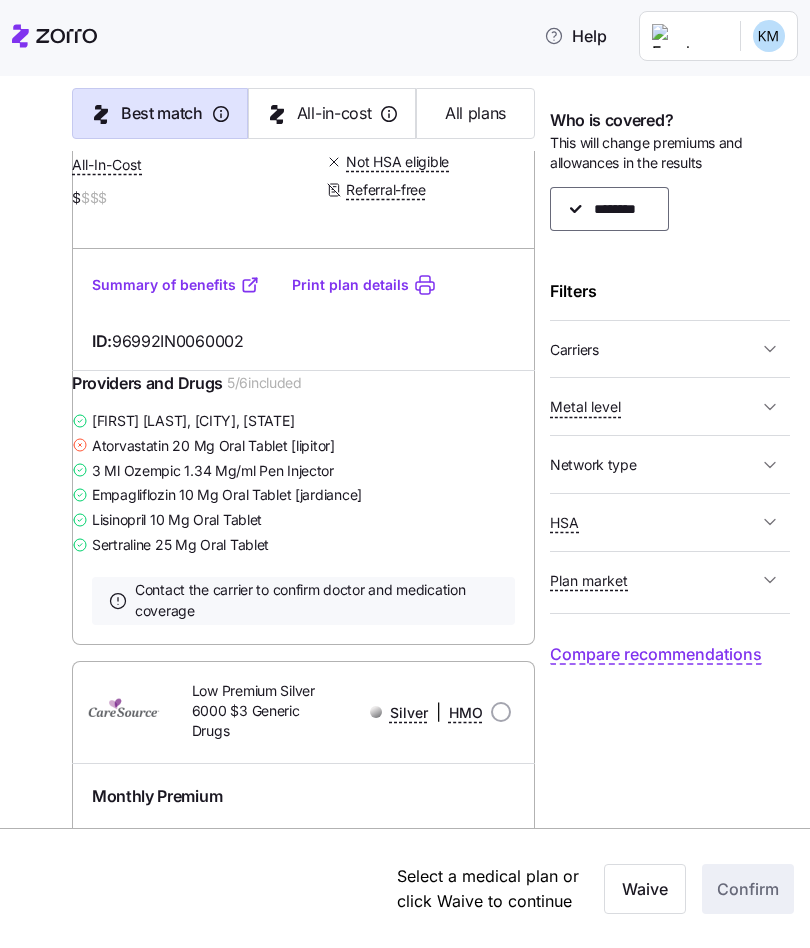 scroll, scrollTop: 6872, scrollLeft: 0, axis: vertical 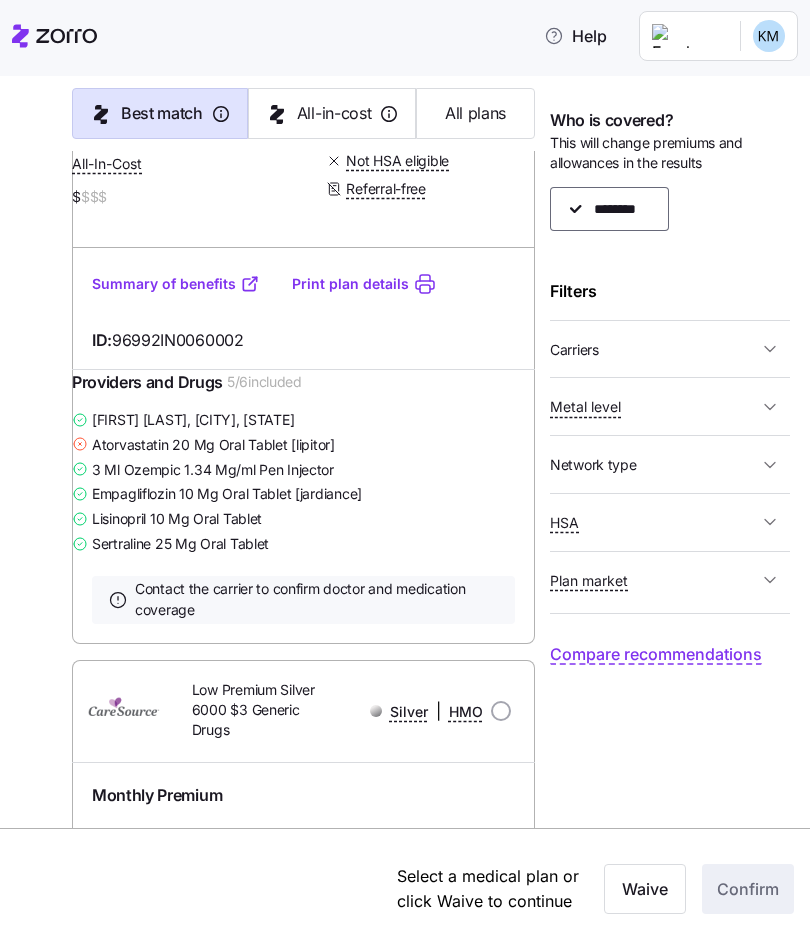 click 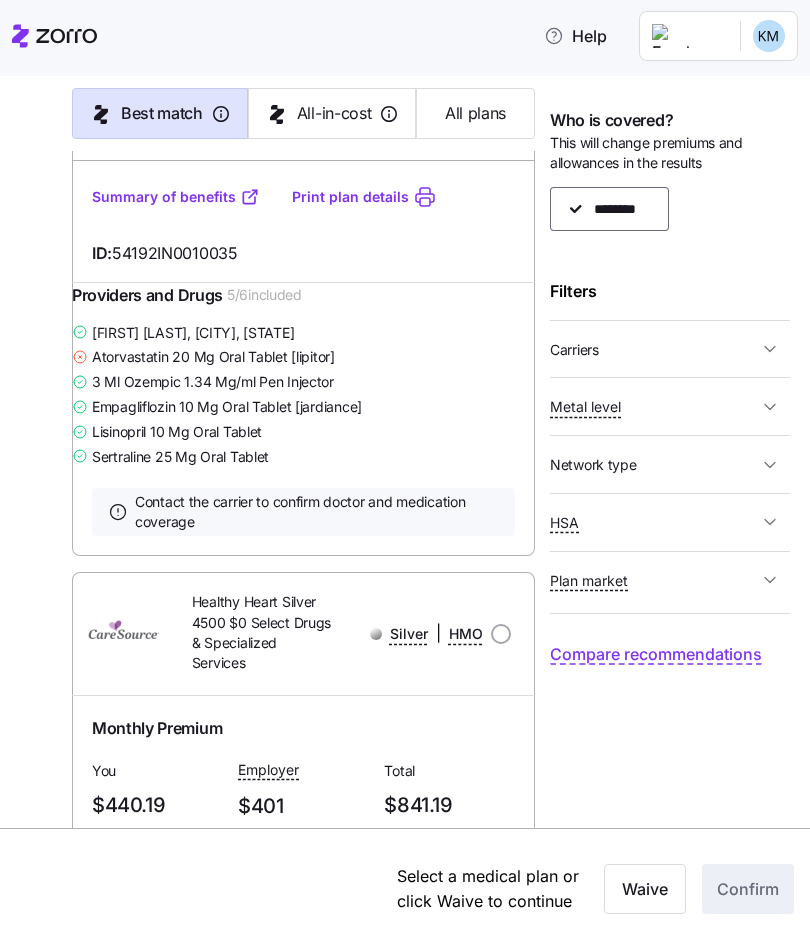scroll, scrollTop: 11319, scrollLeft: 0, axis: vertical 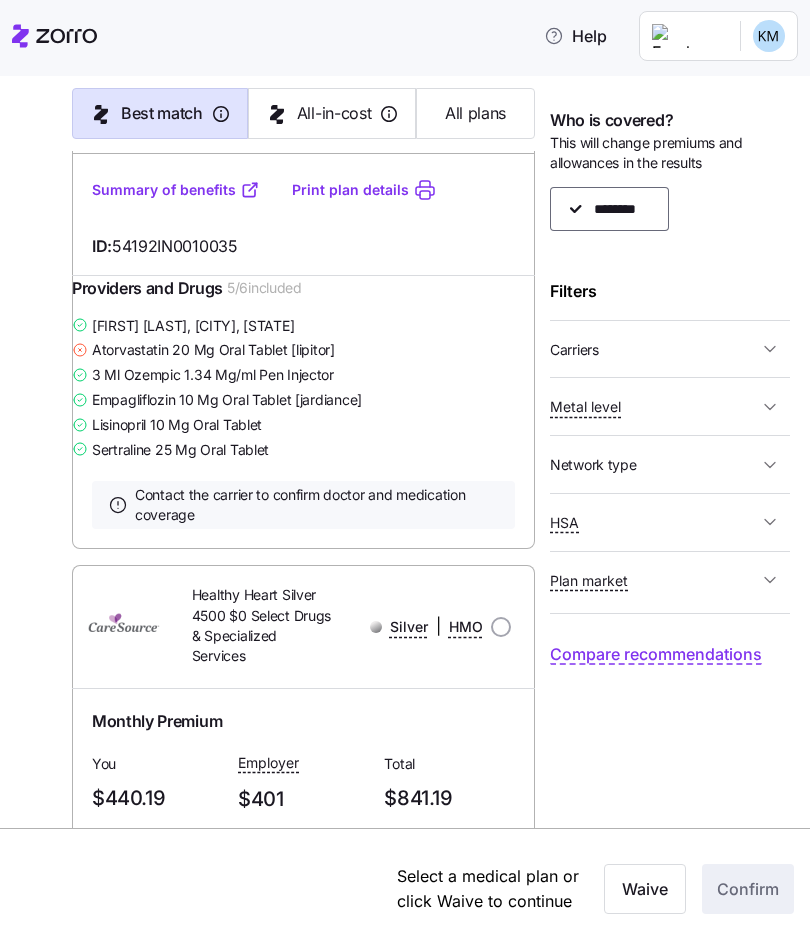 click 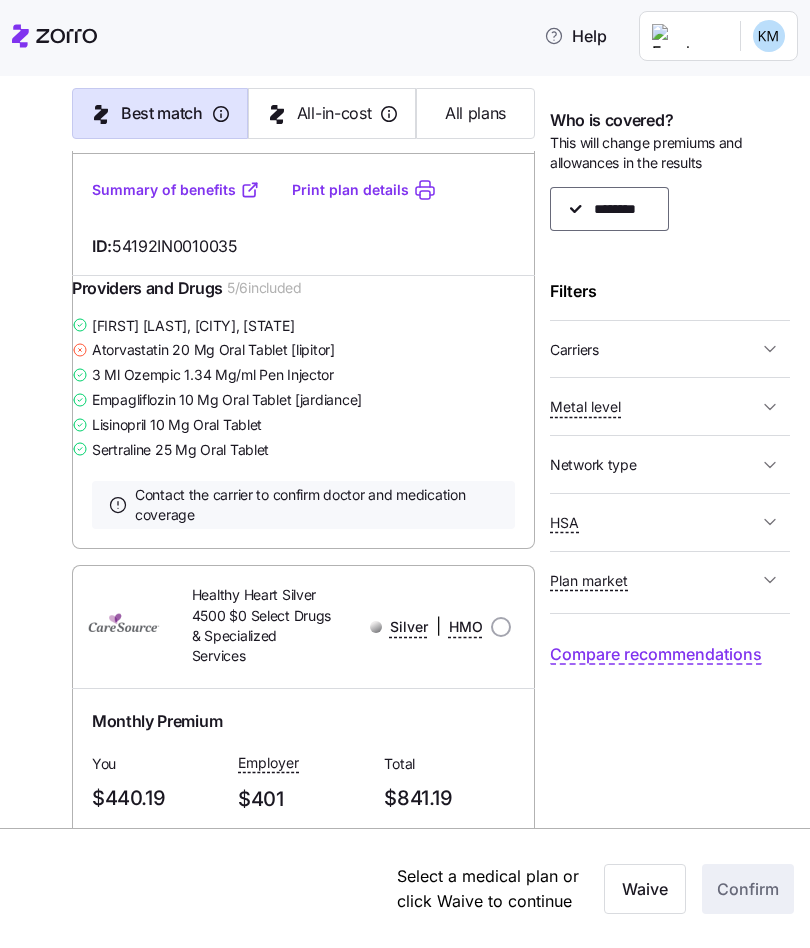 click 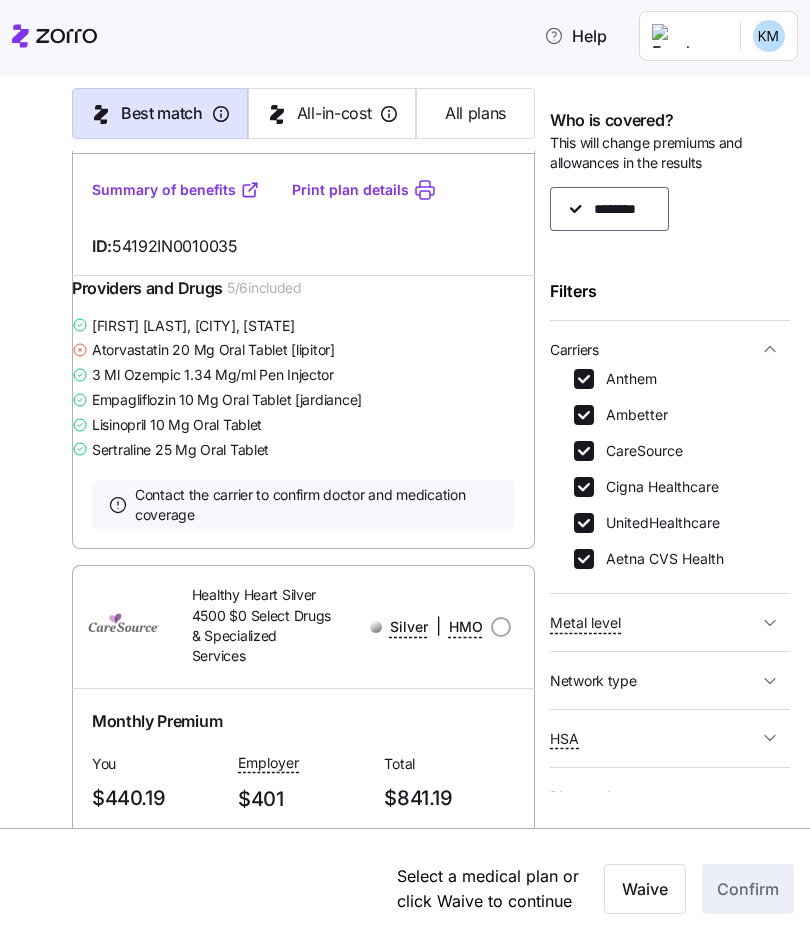 click on "UnitedHealthcare" at bounding box center (657, 523) 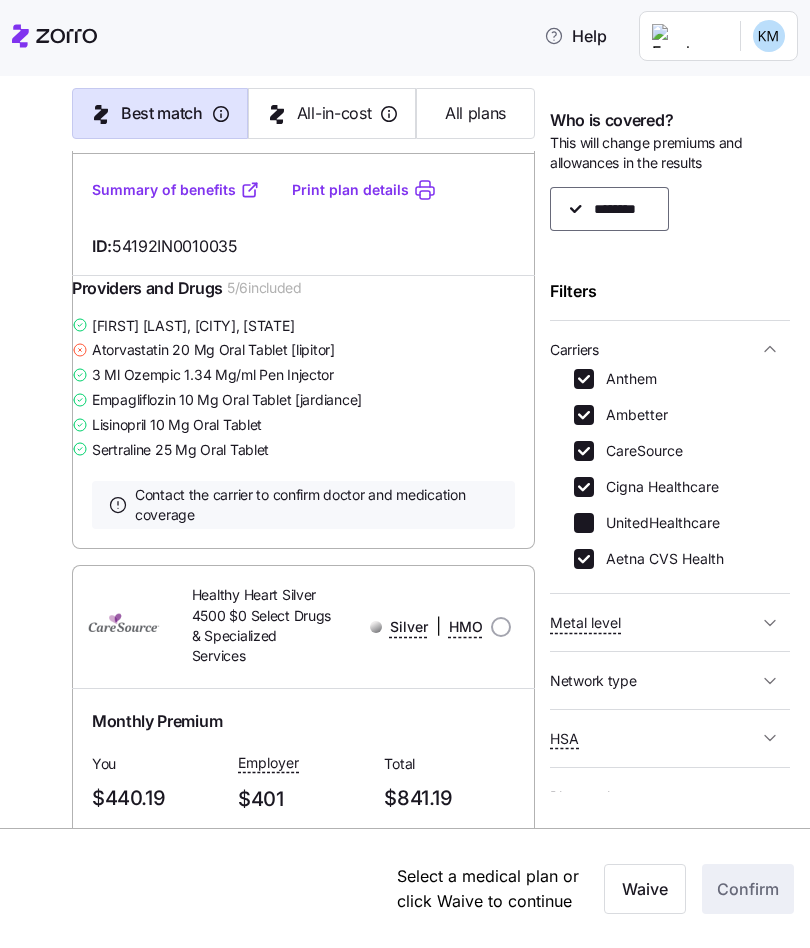 checkbox on "false" 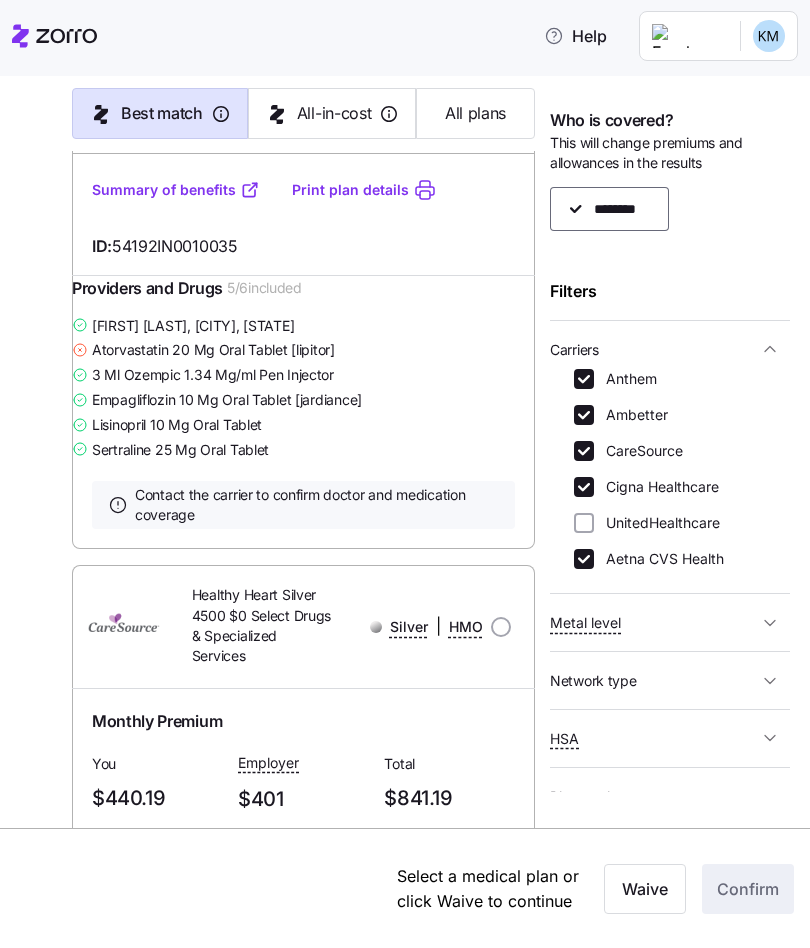 click on "Aetna CVS Health" at bounding box center [584, 559] 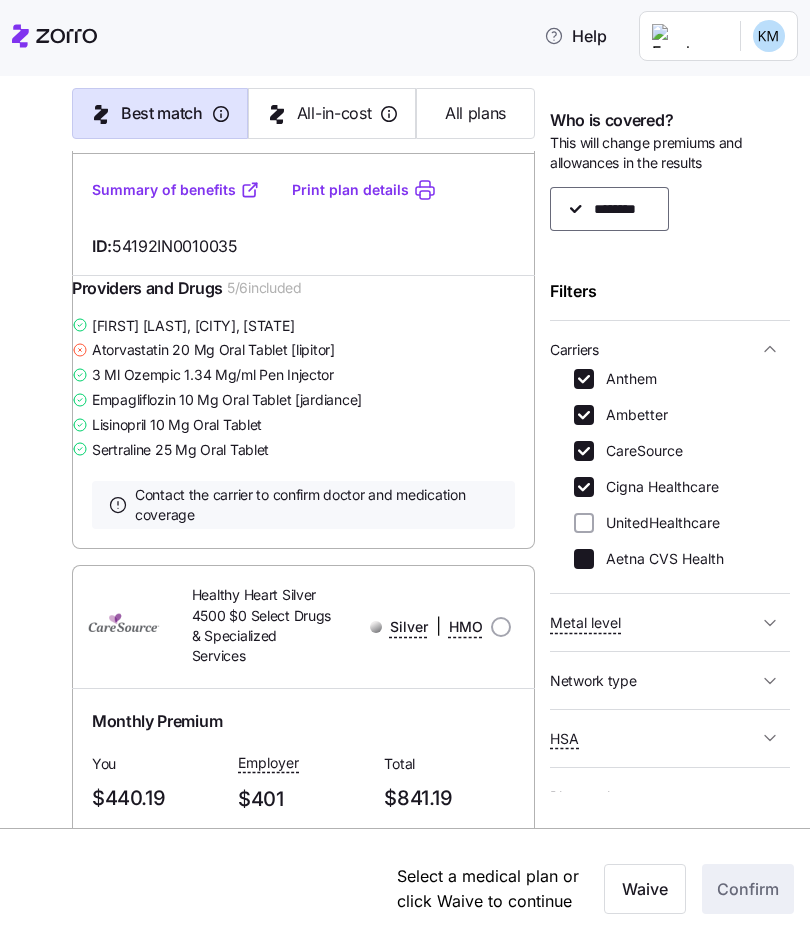 checkbox on "false" 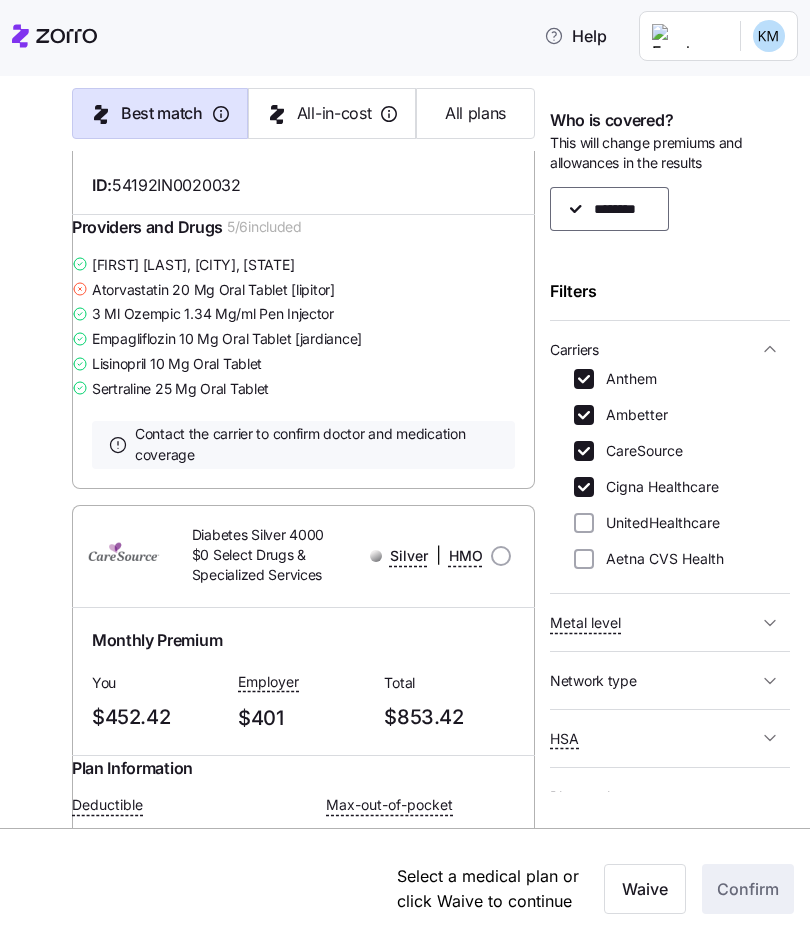 click on "UnitedHealthcare" at bounding box center (584, 523) 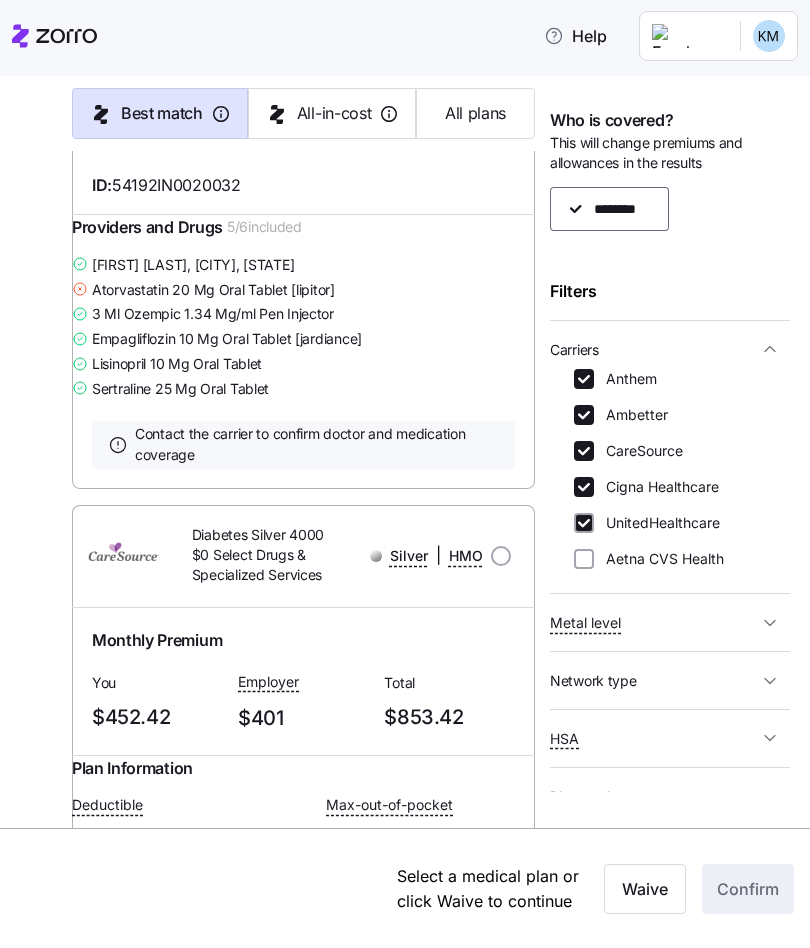 checkbox on "true" 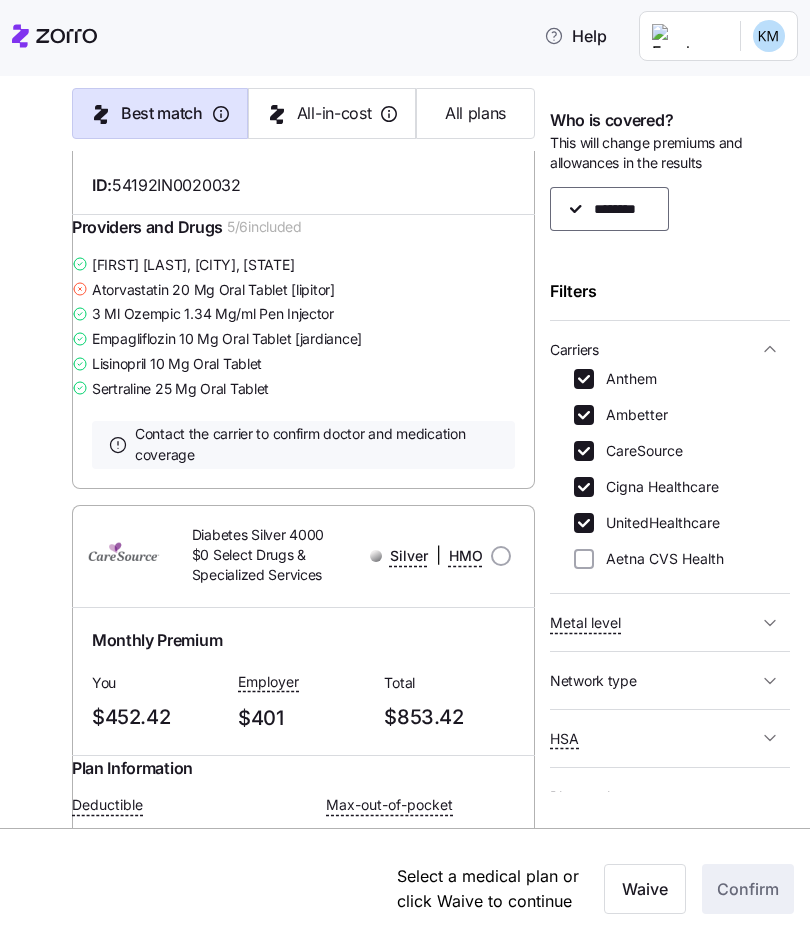 click on "CareSource" at bounding box center [584, 451] 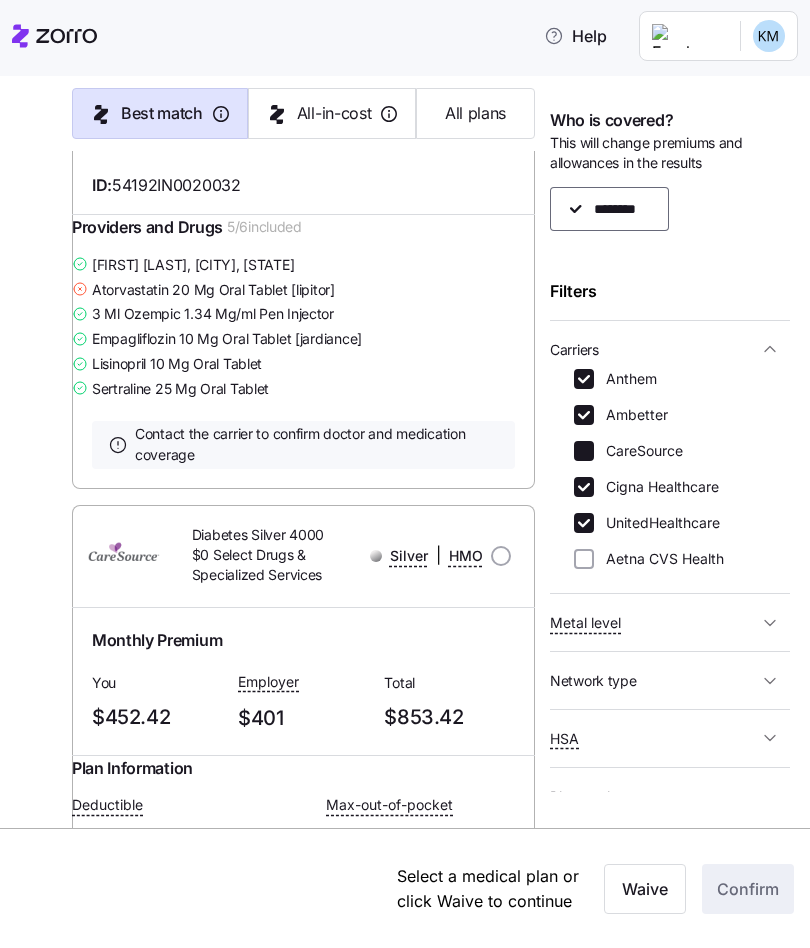 checkbox on "false" 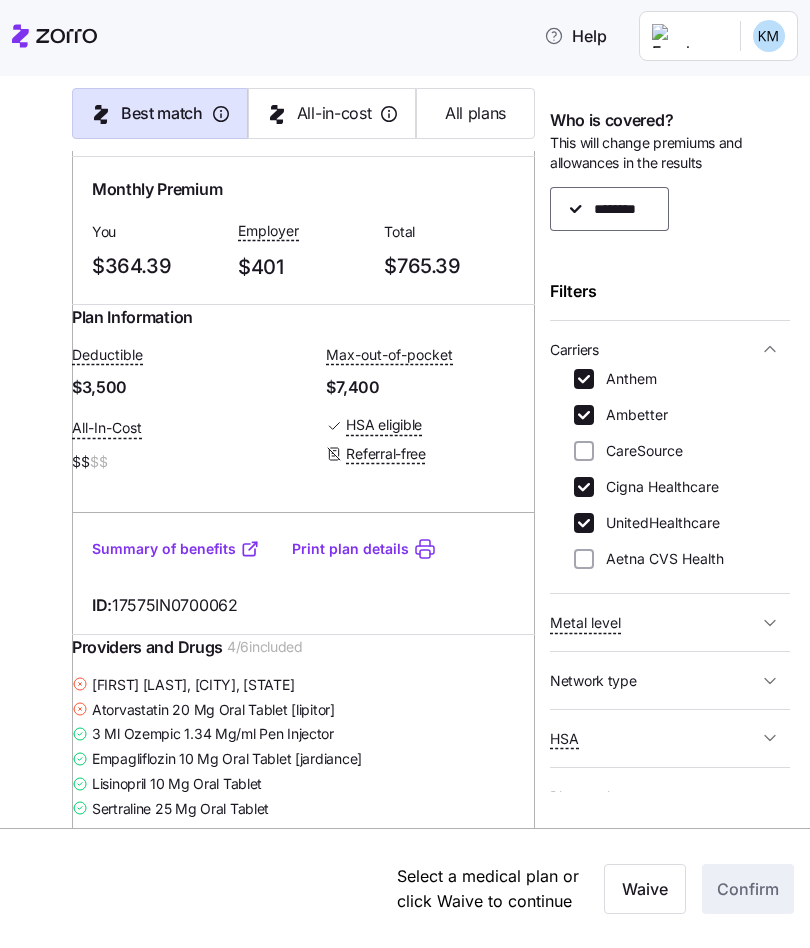 scroll, scrollTop: 19110, scrollLeft: 0, axis: vertical 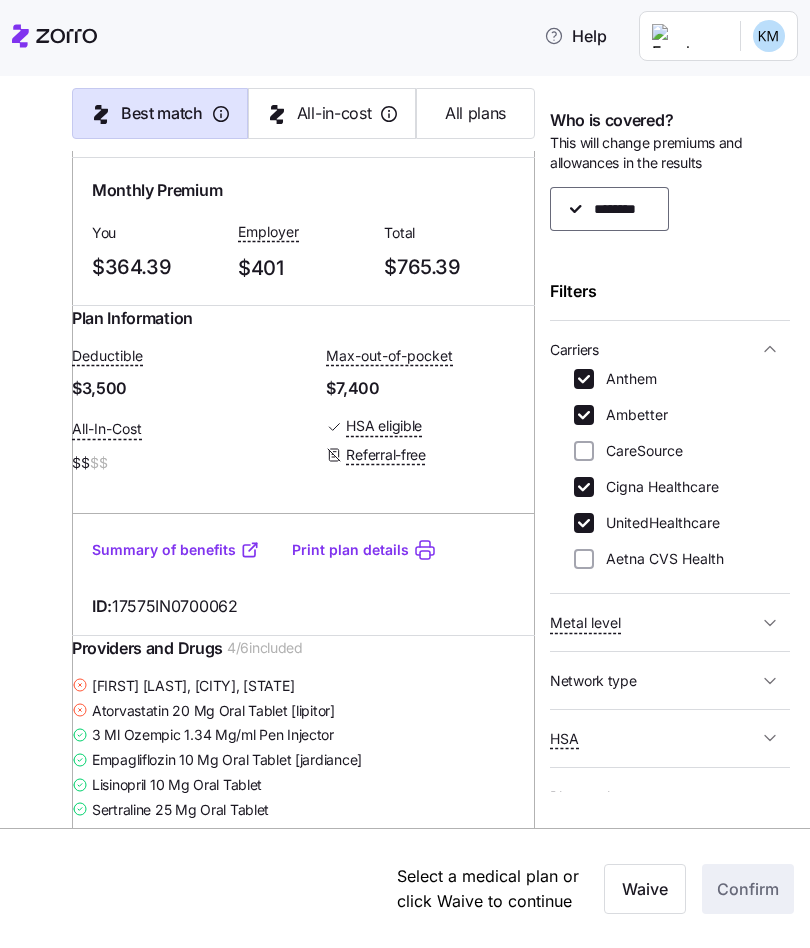 click 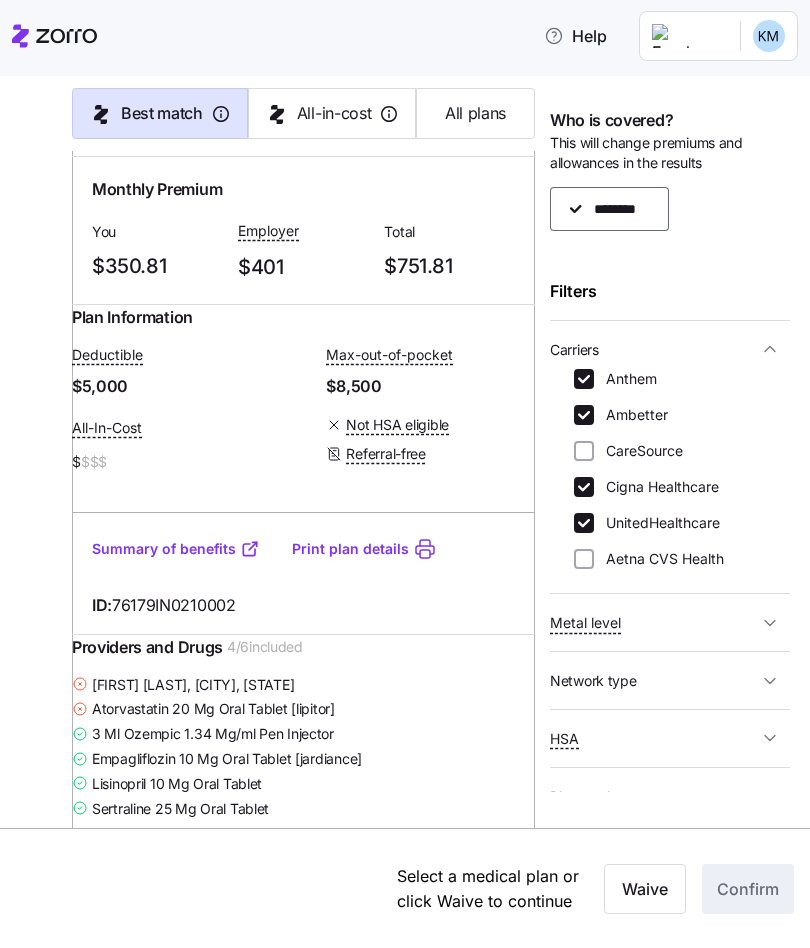 scroll, scrollTop: 20004, scrollLeft: 0, axis: vertical 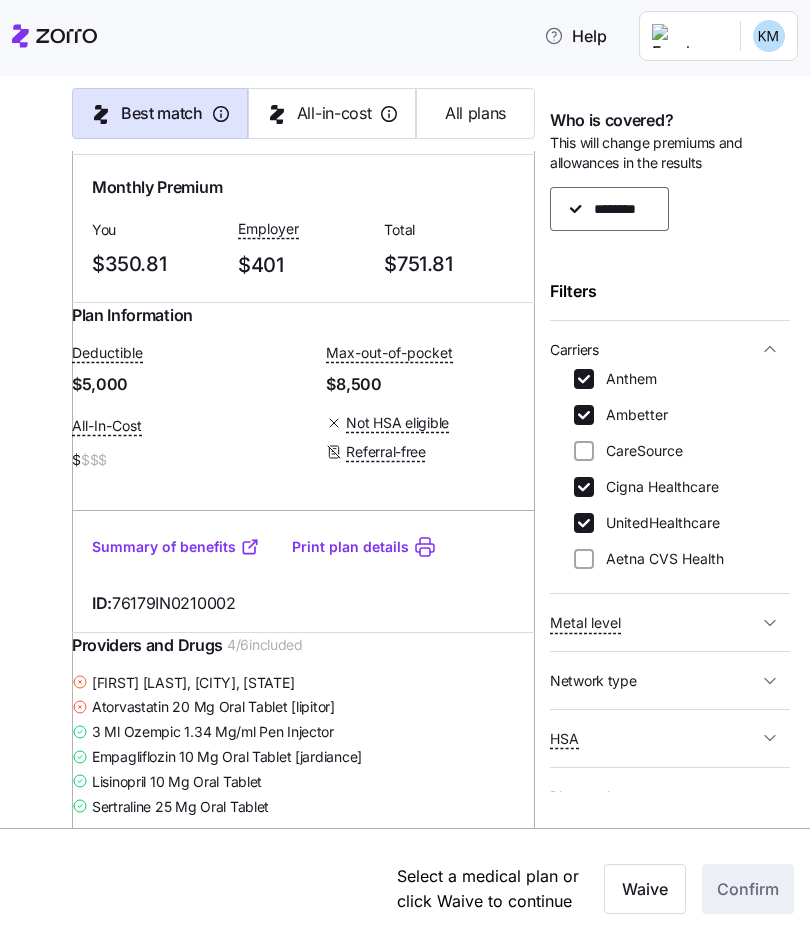 click 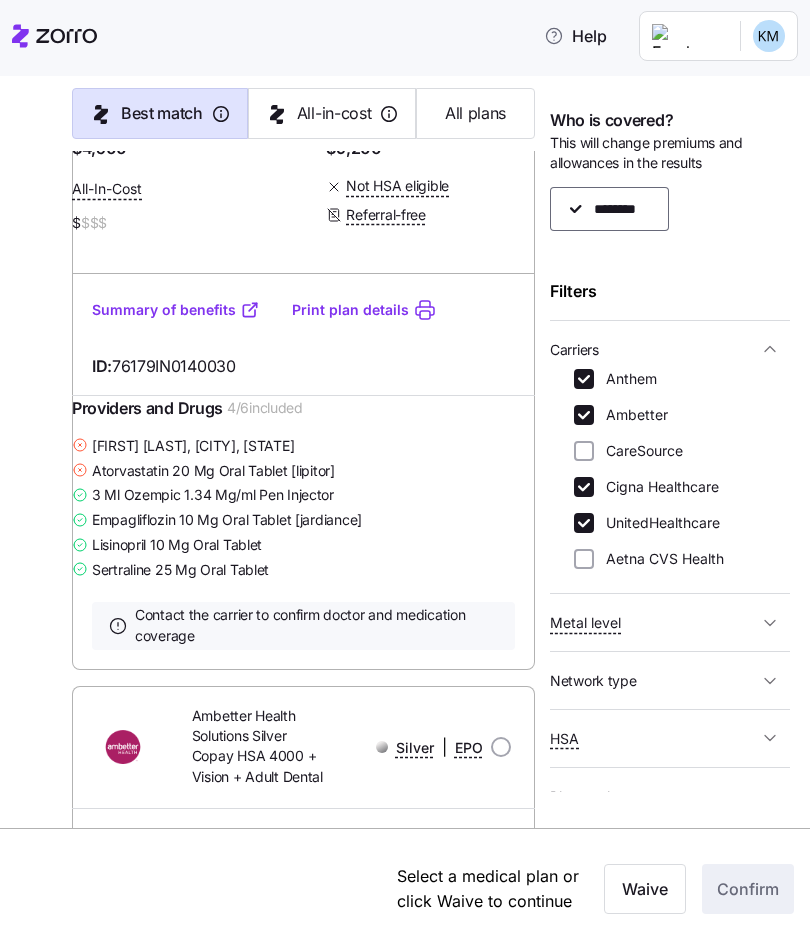 scroll, scrollTop: 21089, scrollLeft: 0, axis: vertical 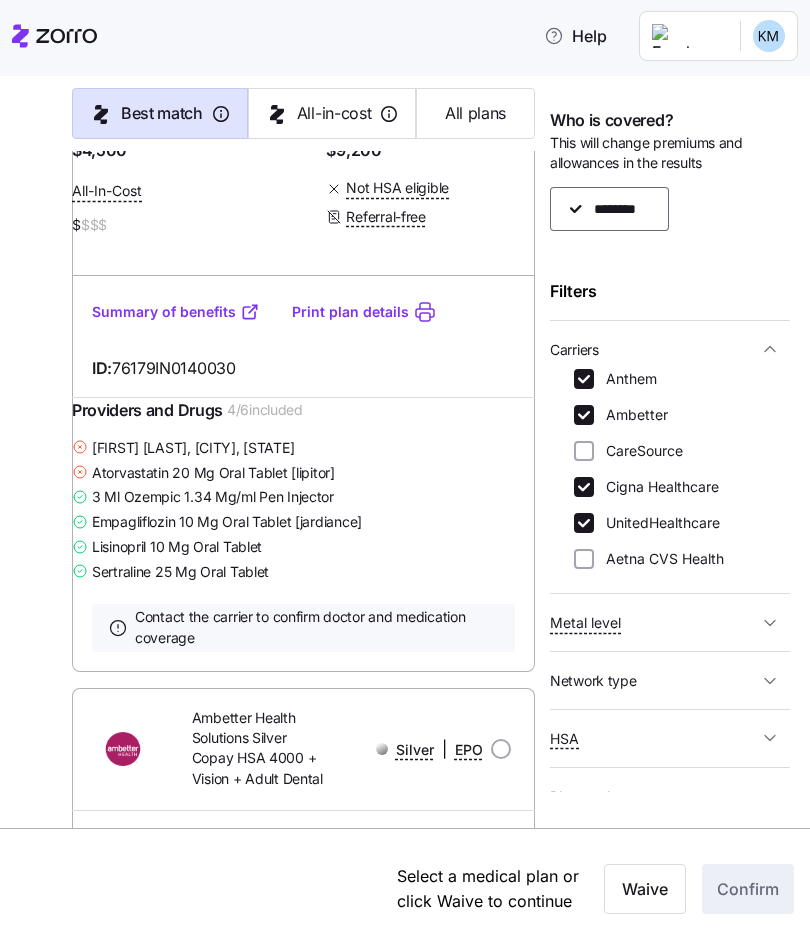 click 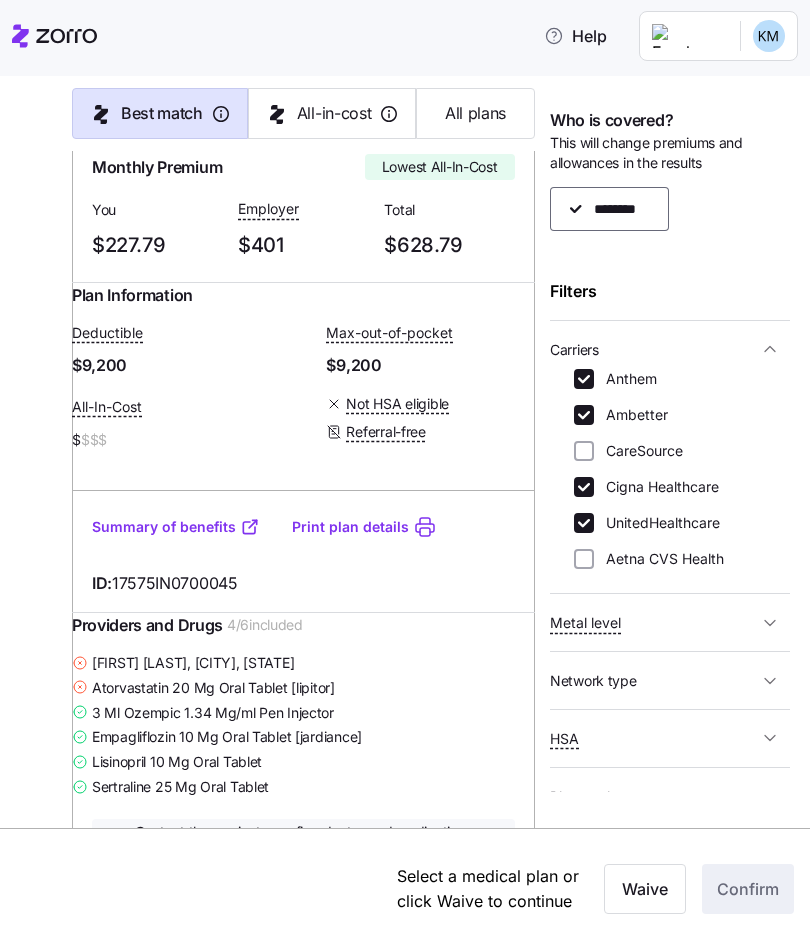 scroll, scrollTop: 357, scrollLeft: 0, axis: vertical 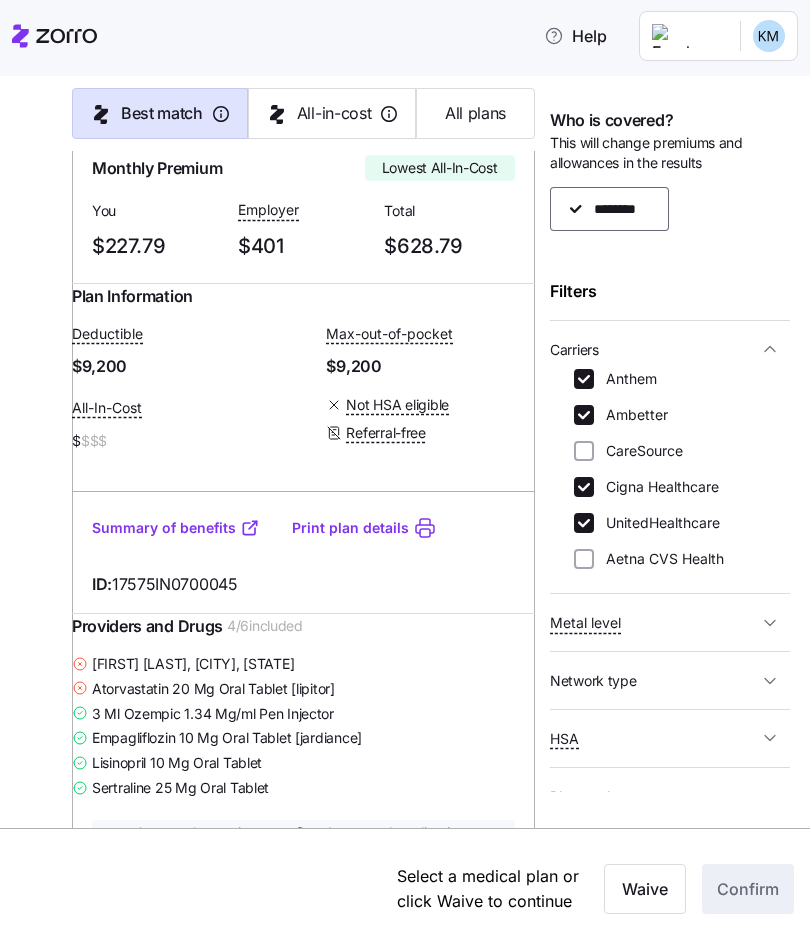click 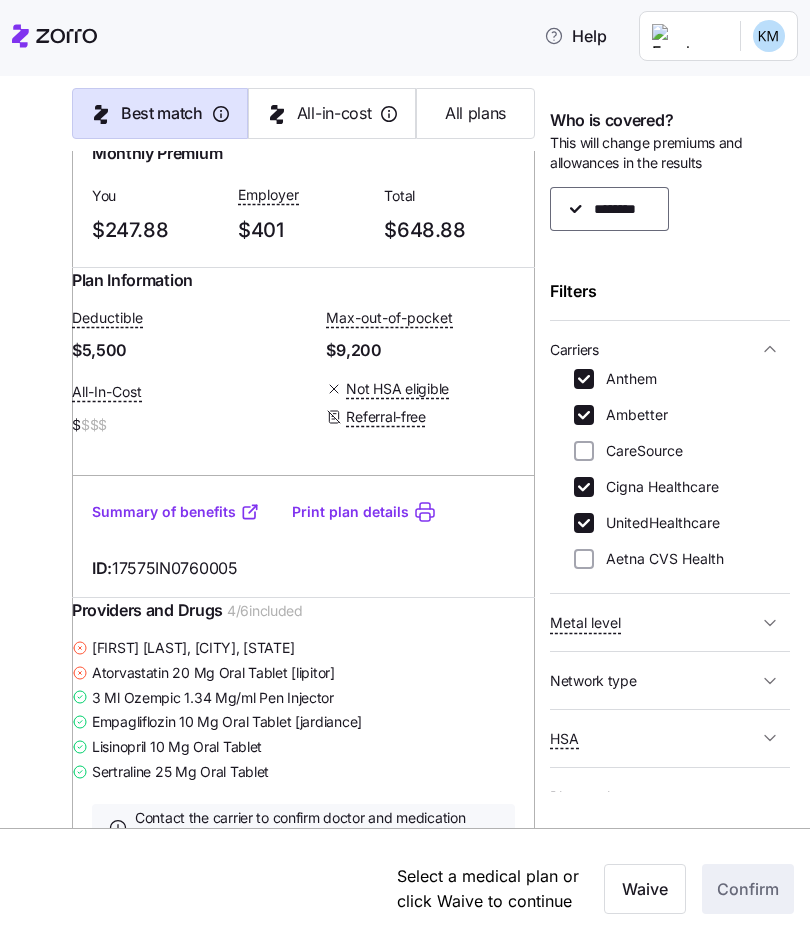 scroll, scrollTop: 1286, scrollLeft: 0, axis: vertical 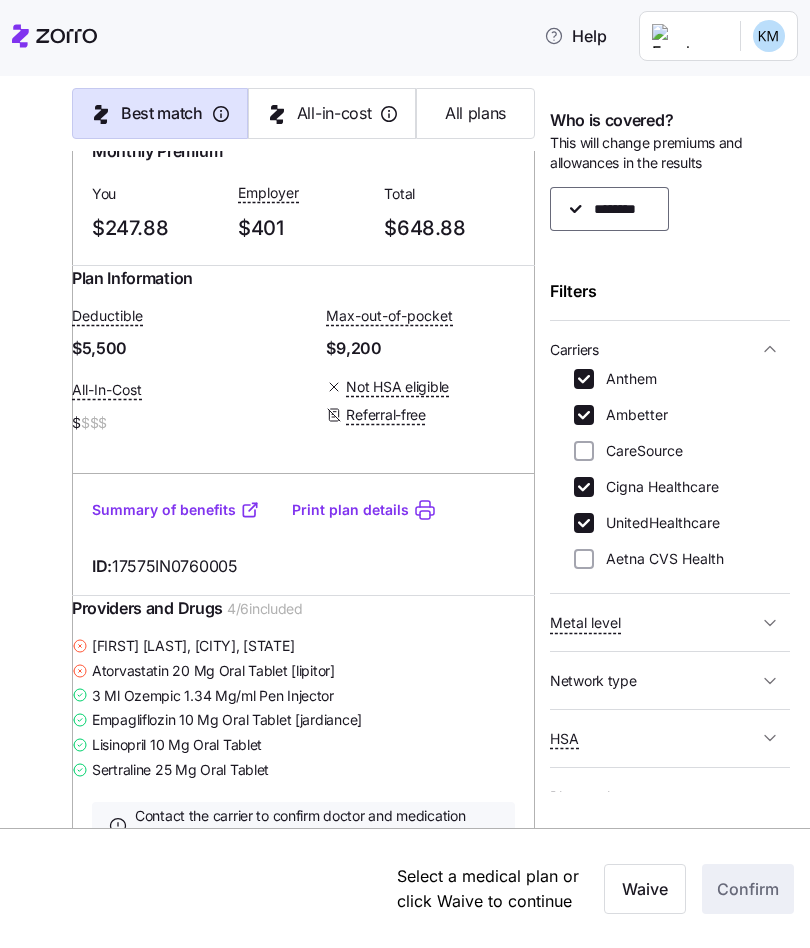 click 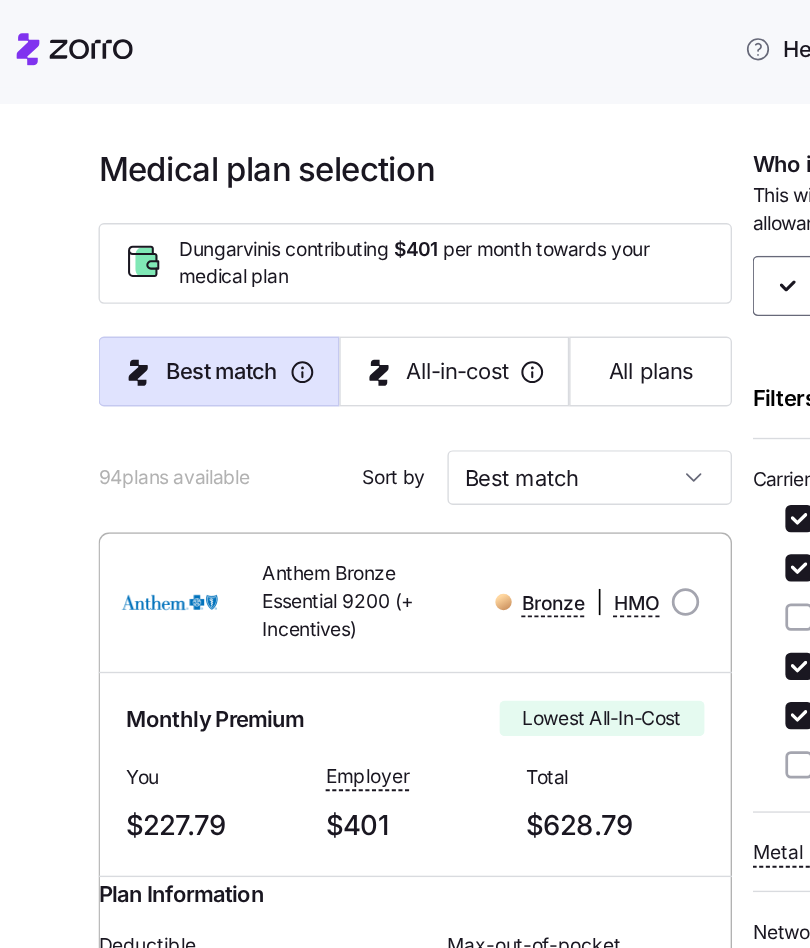 scroll, scrollTop: 0, scrollLeft: 0, axis: both 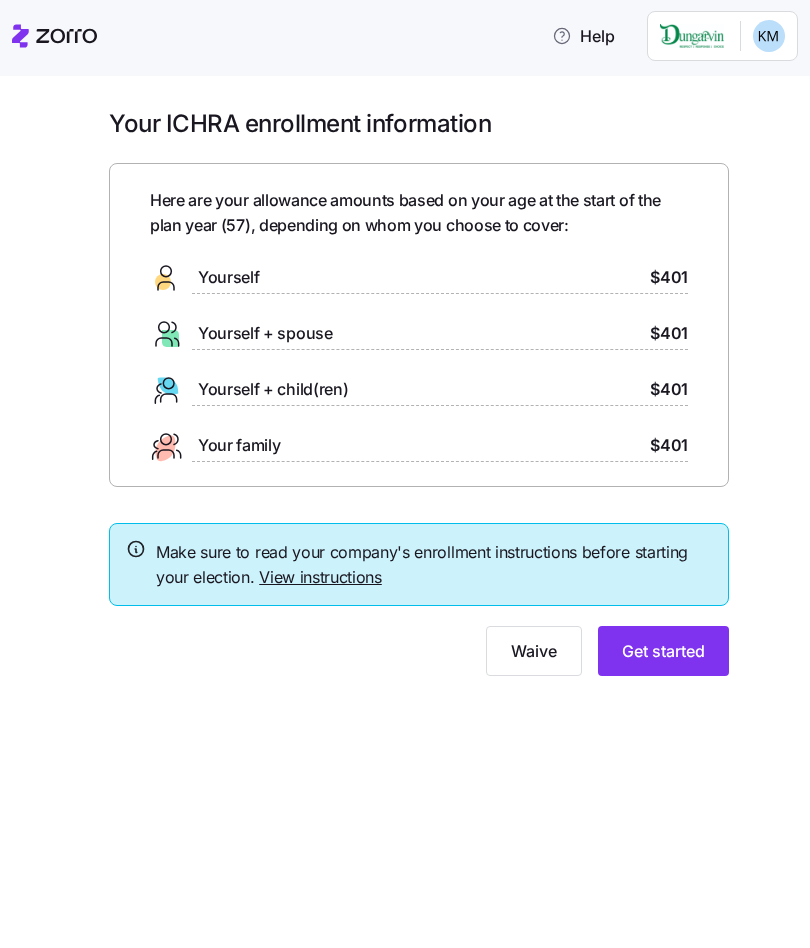 click on "Get started" at bounding box center (663, 651) 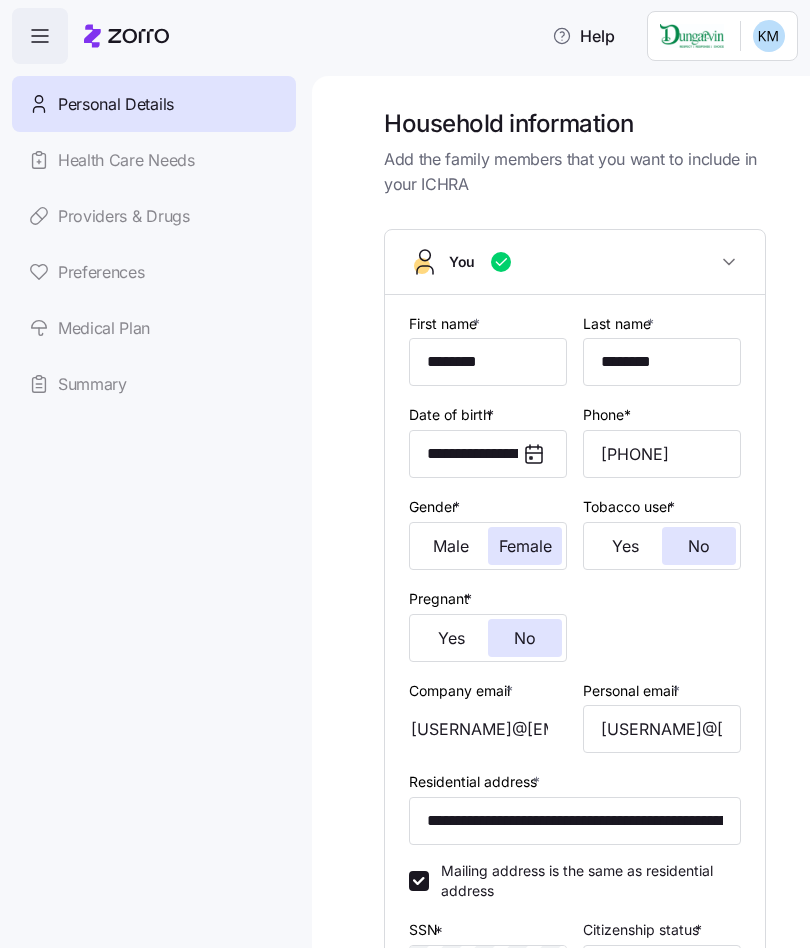scroll, scrollTop: 0, scrollLeft: 0, axis: both 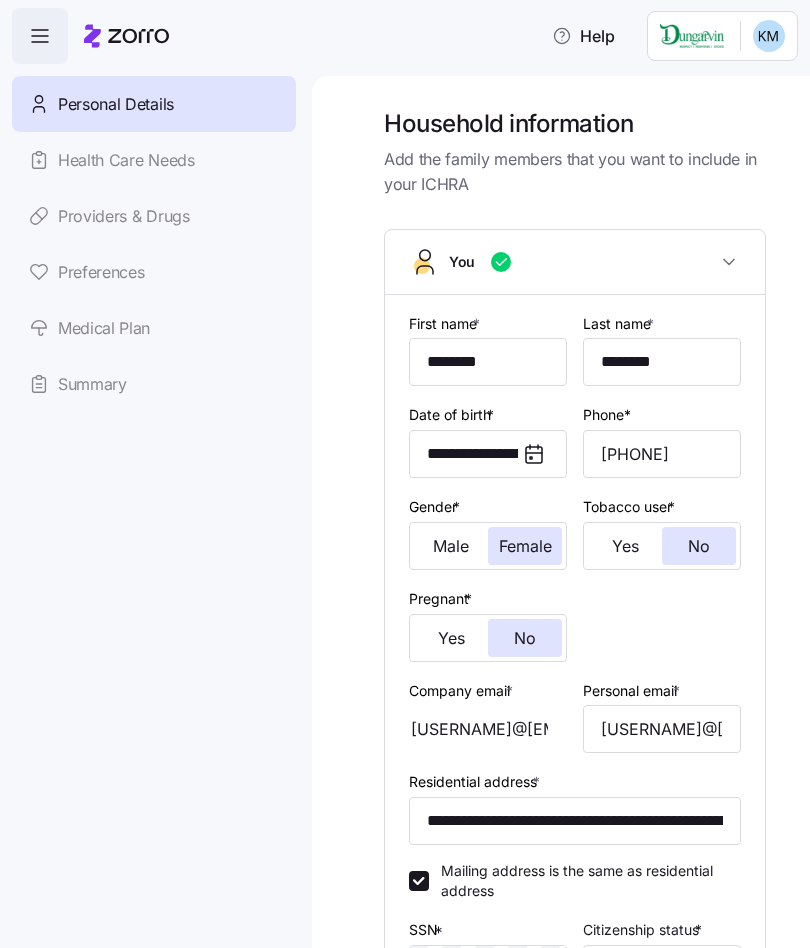 click on "Personal Details Health Care Needs Providers & Drugs Preferences Medical Plan Summary" at bounding box center (154, 244) 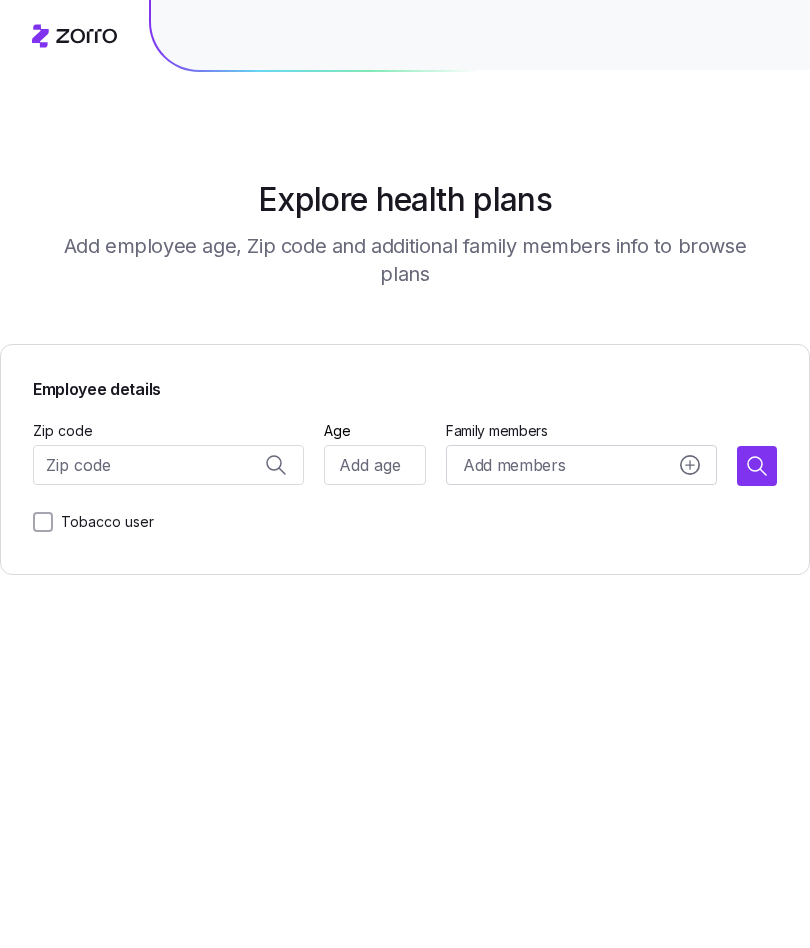 scroll, scrollTop: 0, scrollLeft: 0, axis: both 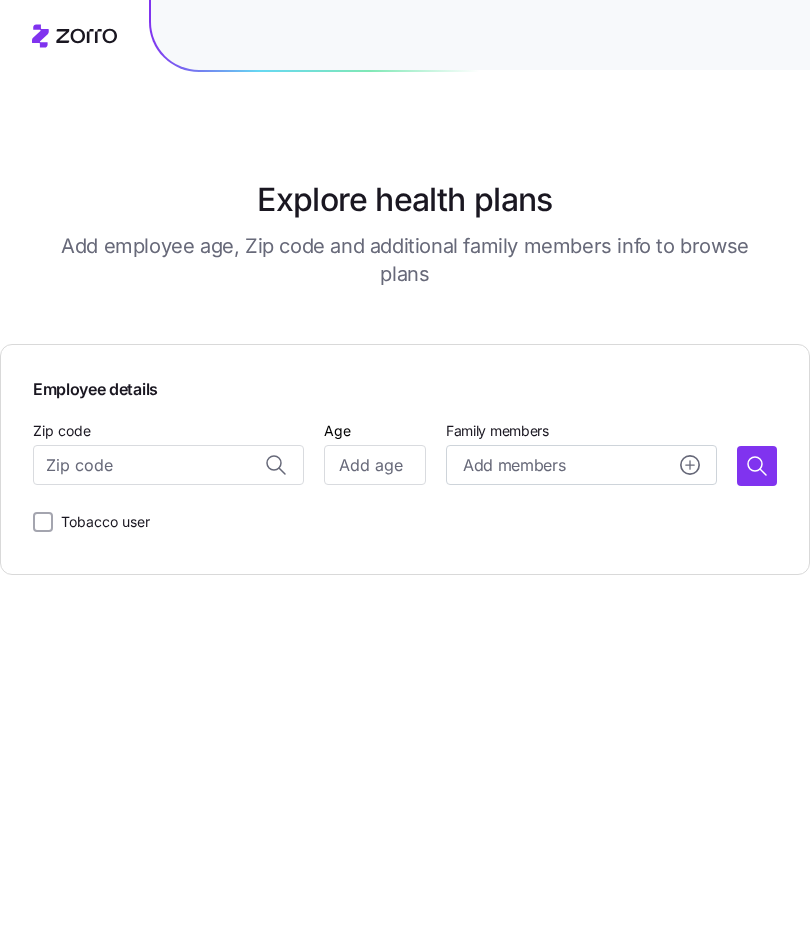 click on "Zip code" at bounding box center [168, 465] 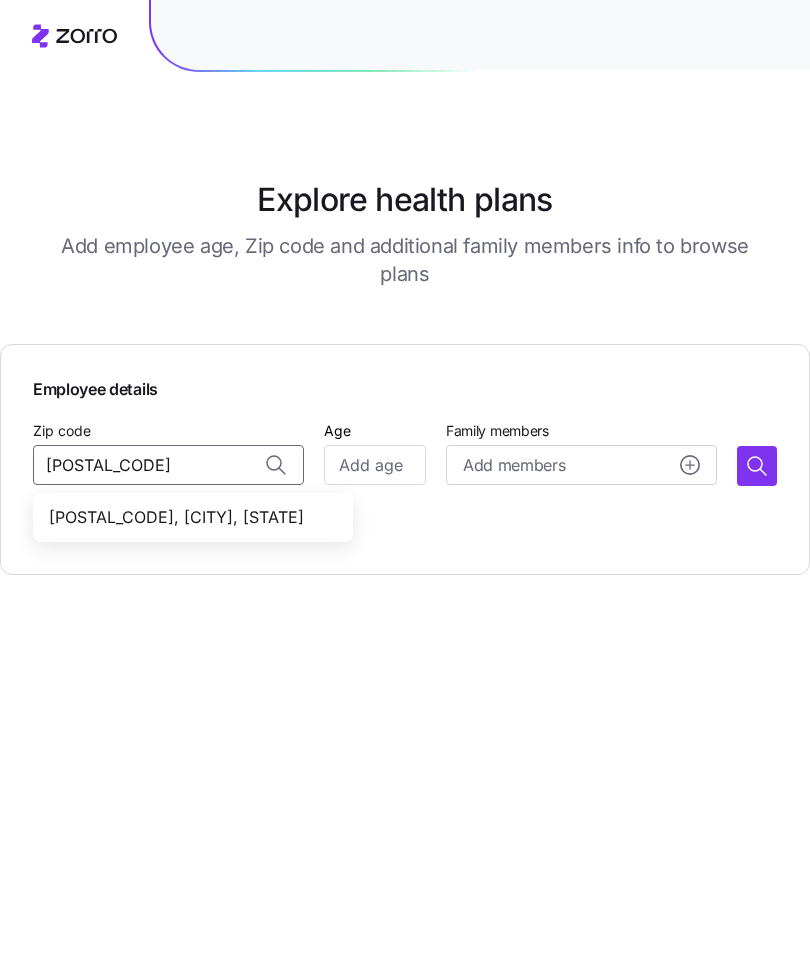 click on "[POSTAL_CODE], [CITY], [STATE]" at bounding box center (189, 517) 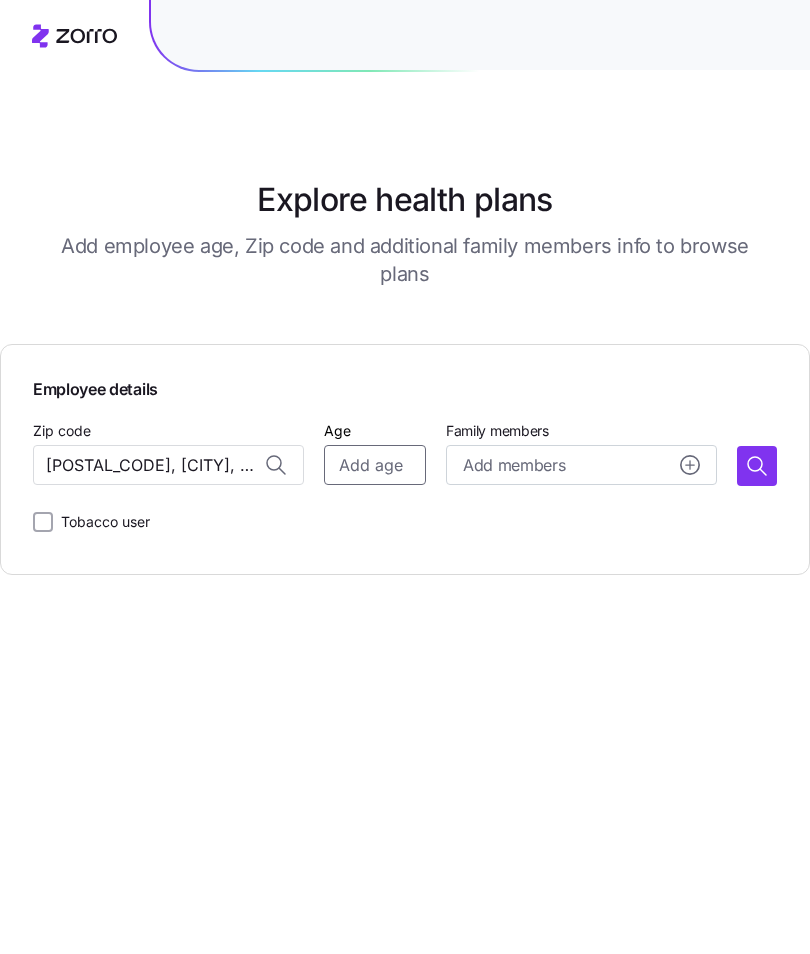 click on "Age" at bounding box center (375, 465) 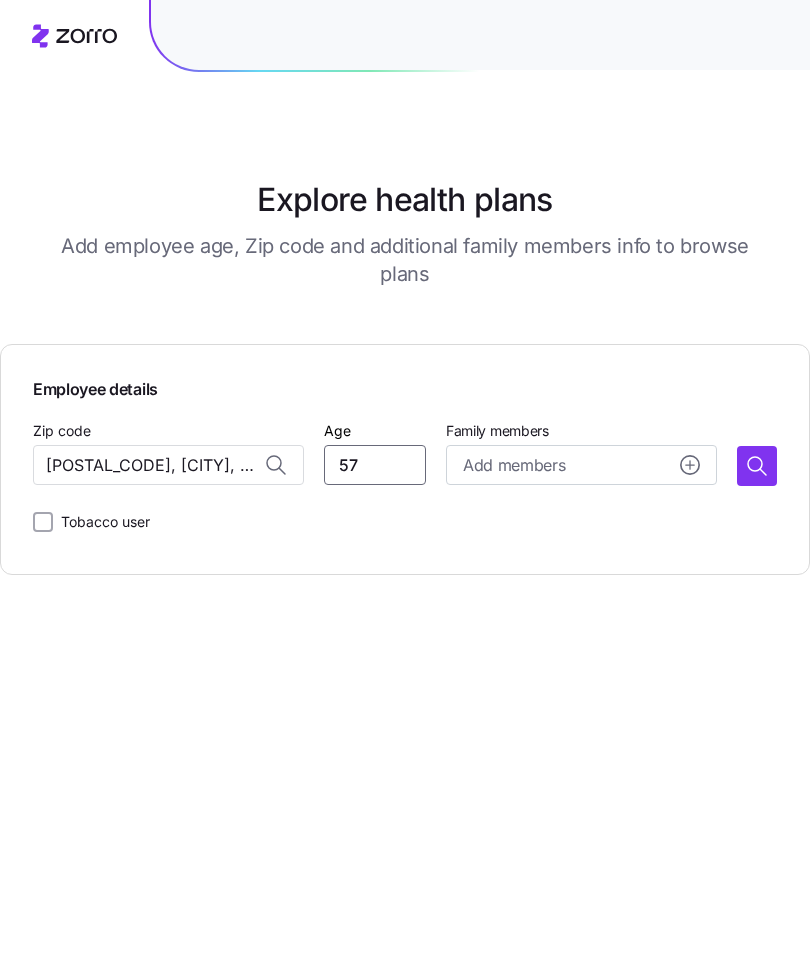 type on "57" 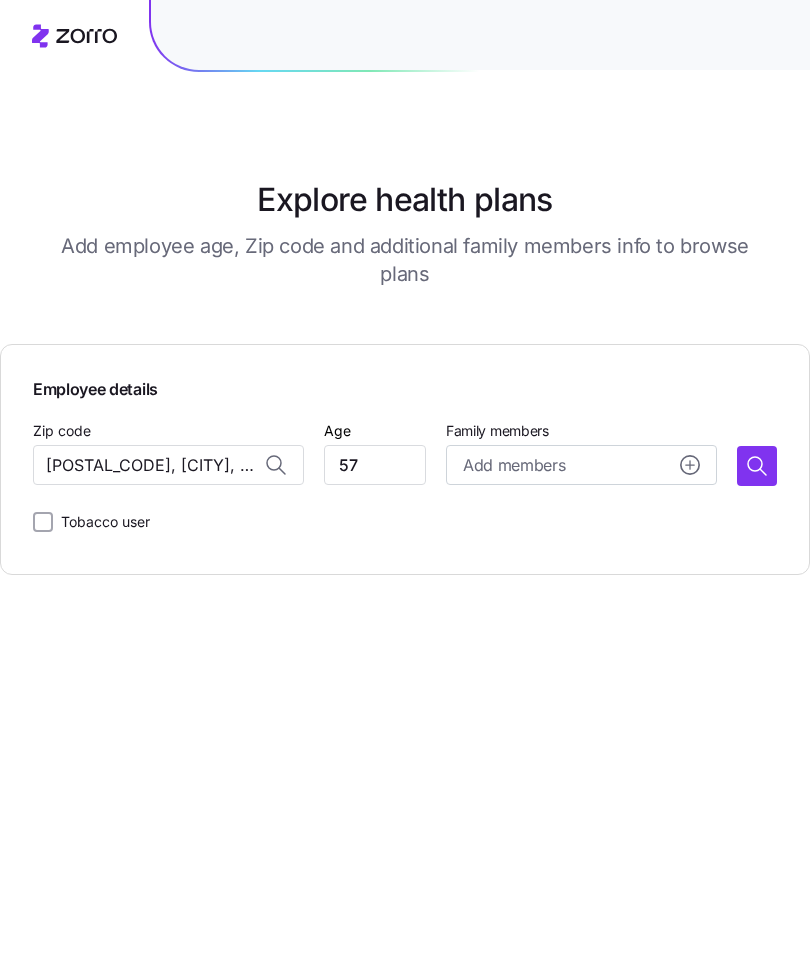 click at bounding box center (757, 466) 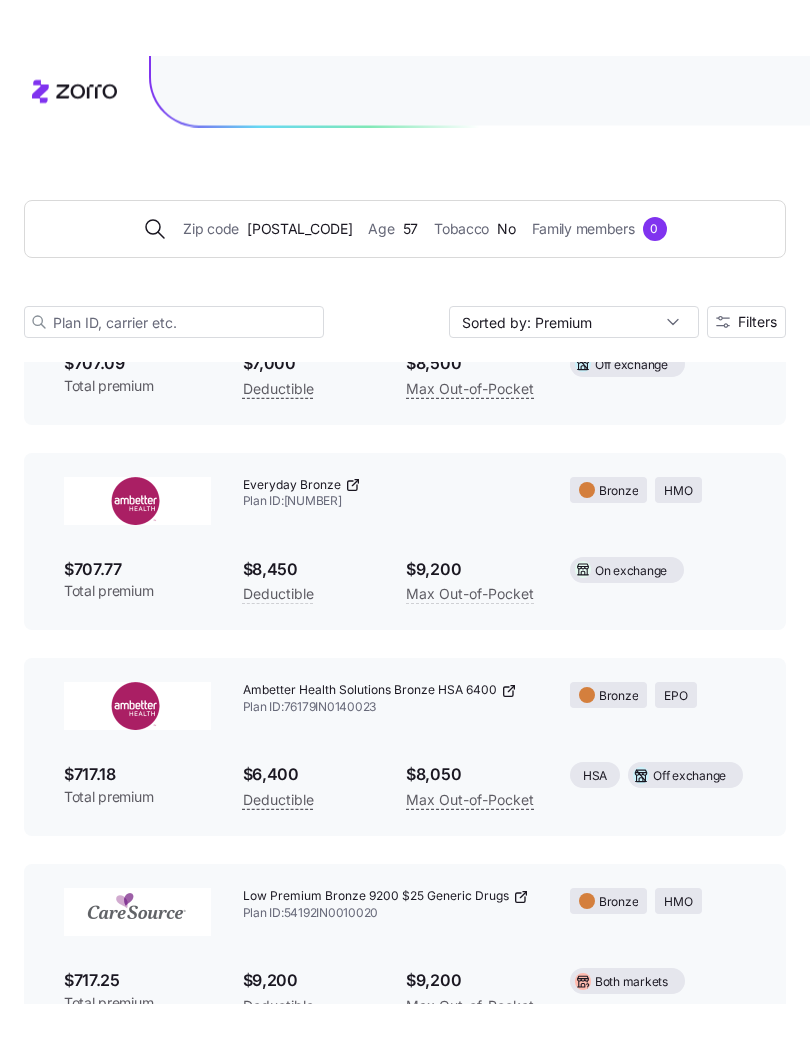 scroll, scrollTop: 1826, scrollLeft: 0, axis: vertical 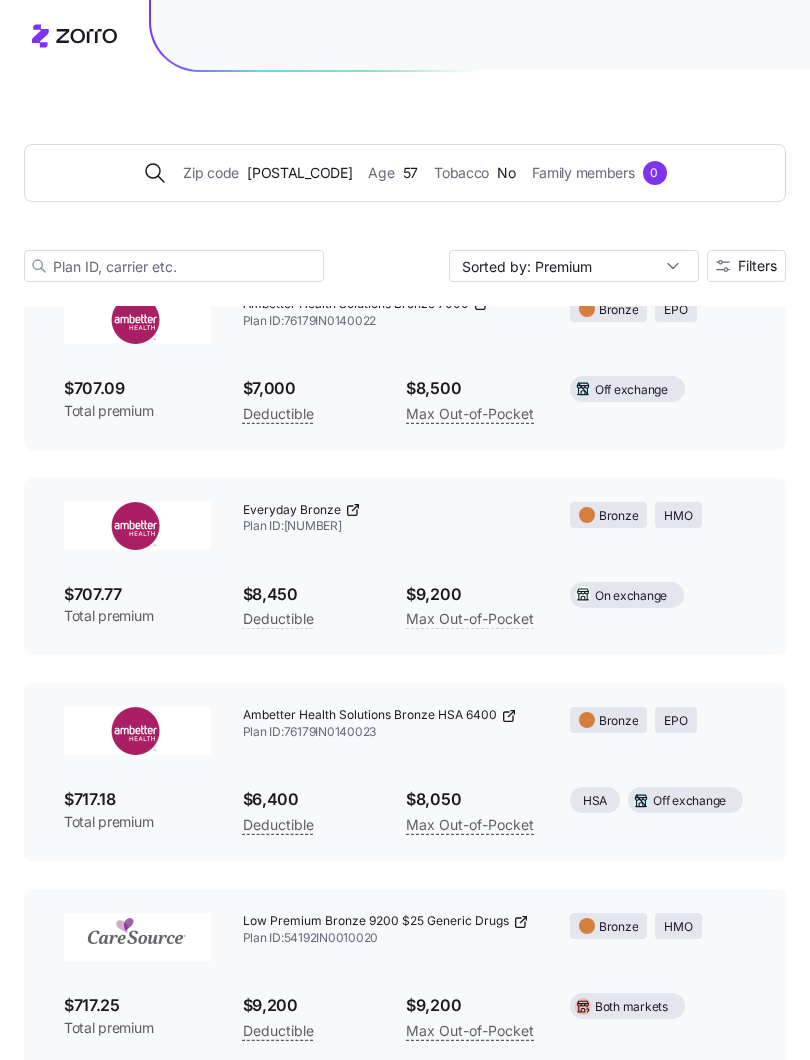 click on "Filters" at bounding box center [757, 266] 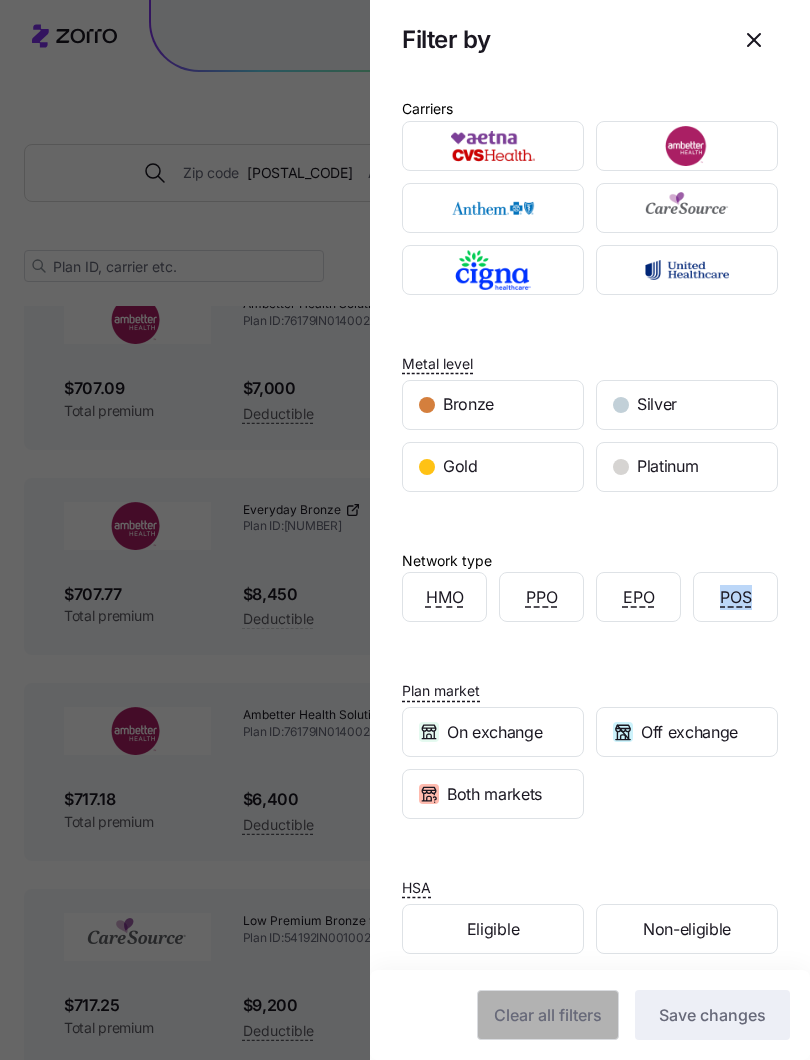 click on "Plan market On exchange Off exchange Both markets" at bounding box center [590, 728] 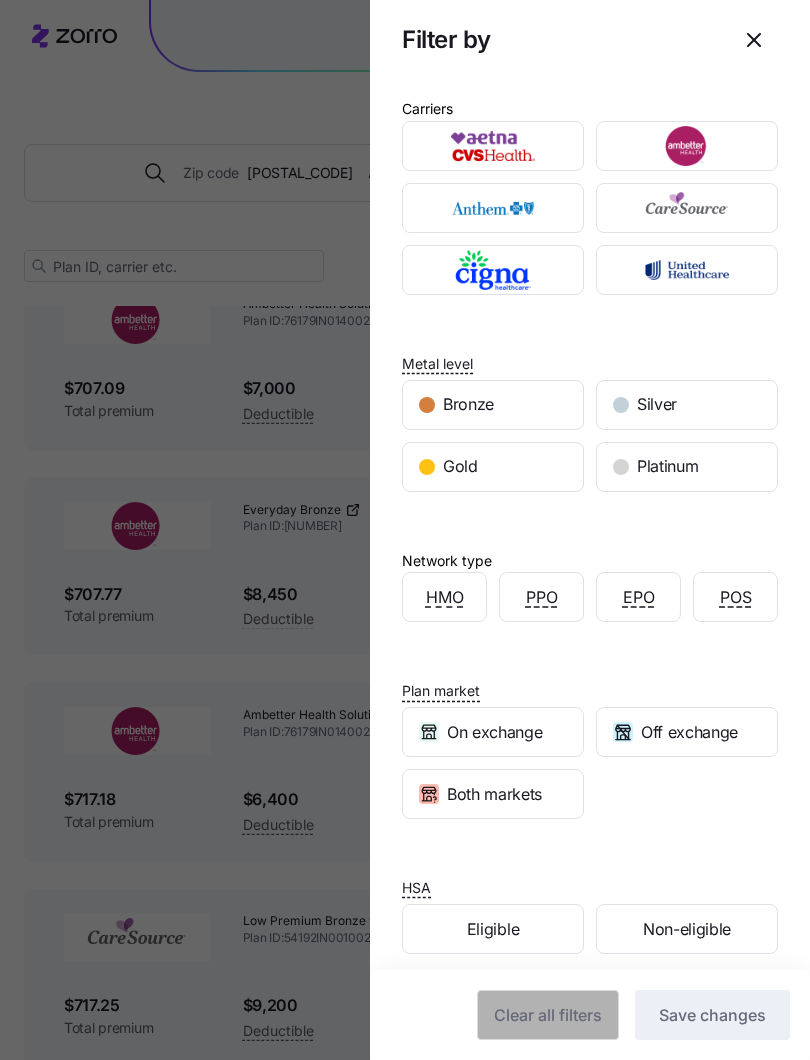 click 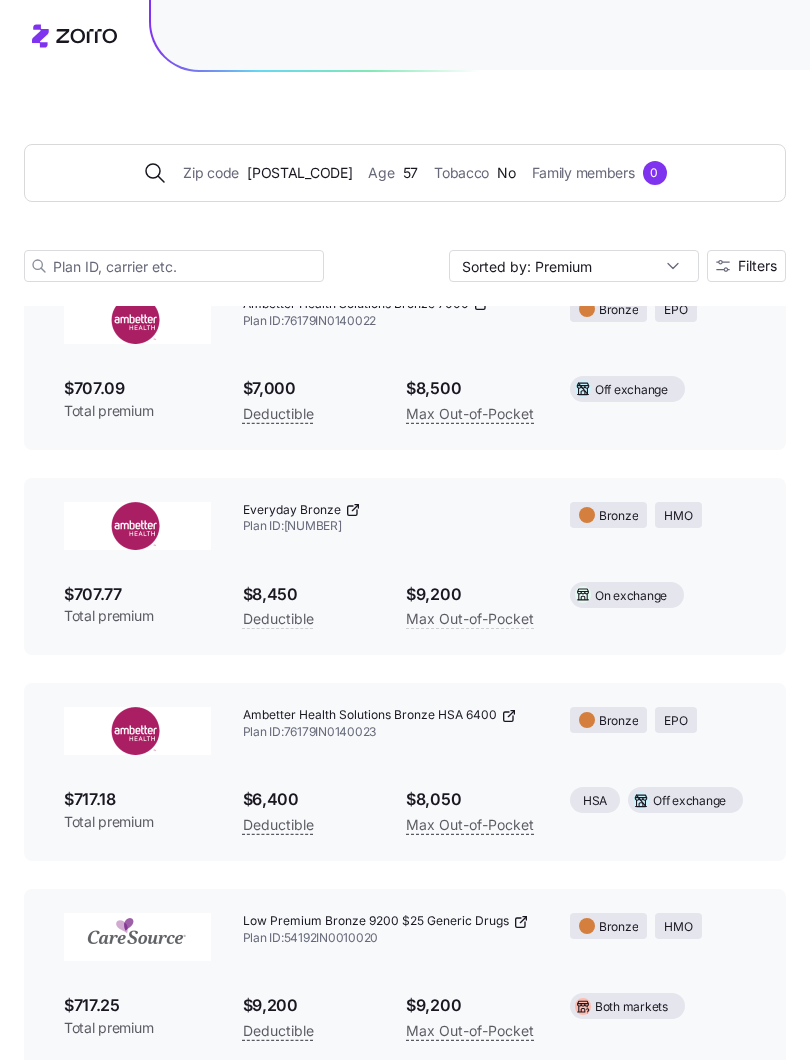 click on "Filters" at bounding box center [757, 266] 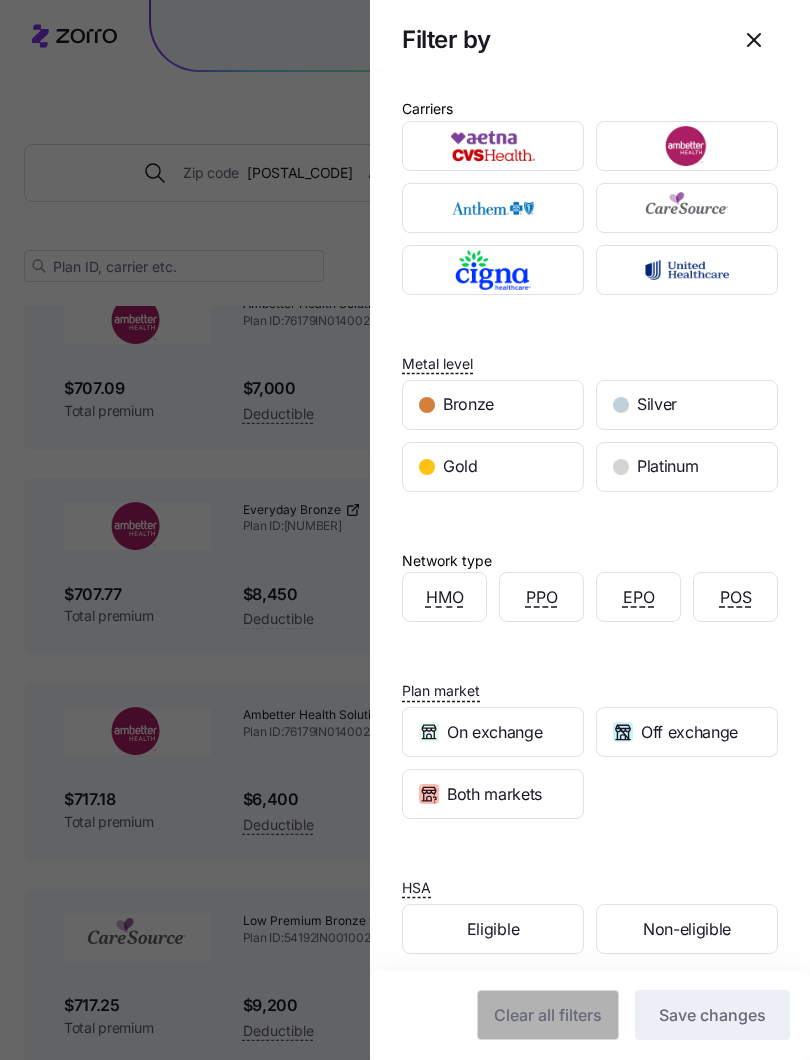 click at bounding box center (493, 270) 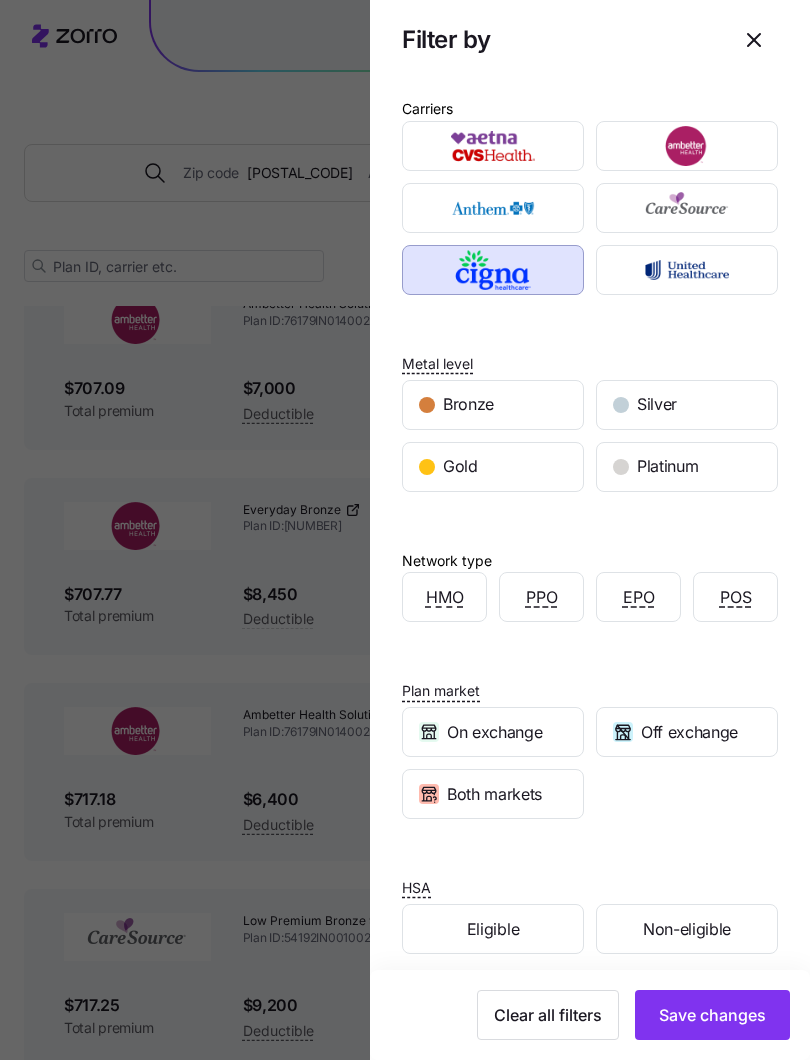 click at bounding box center (493, 208) 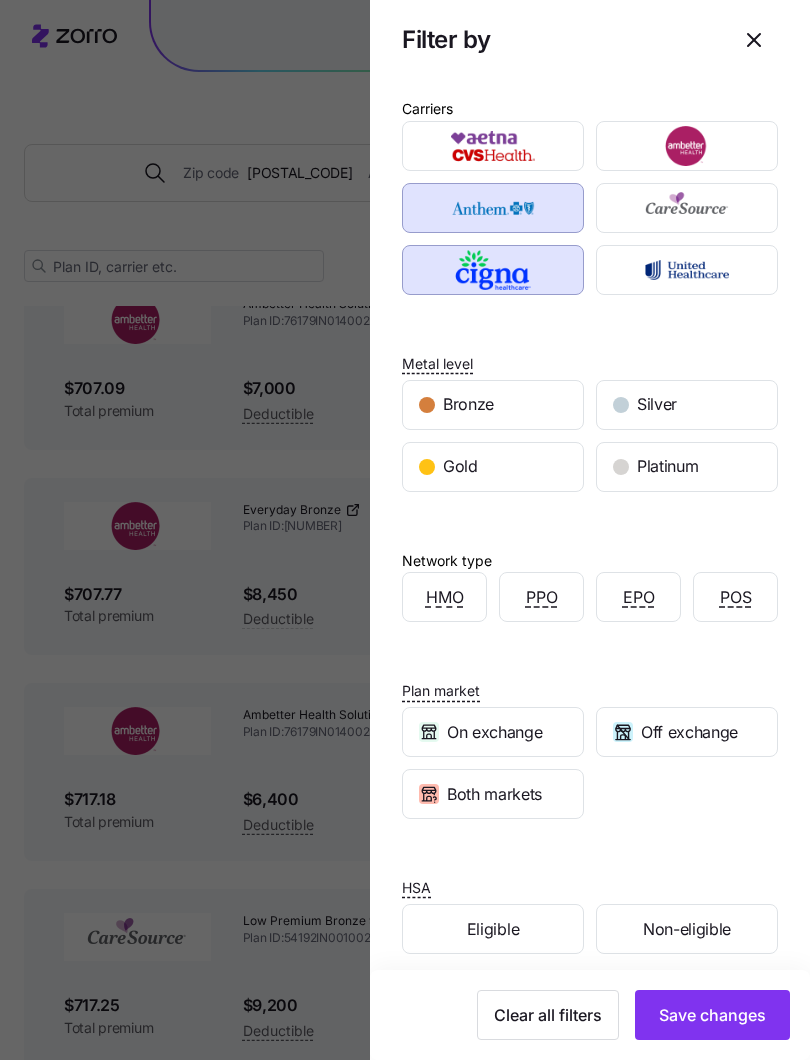 click at bounding box center (687, 270) 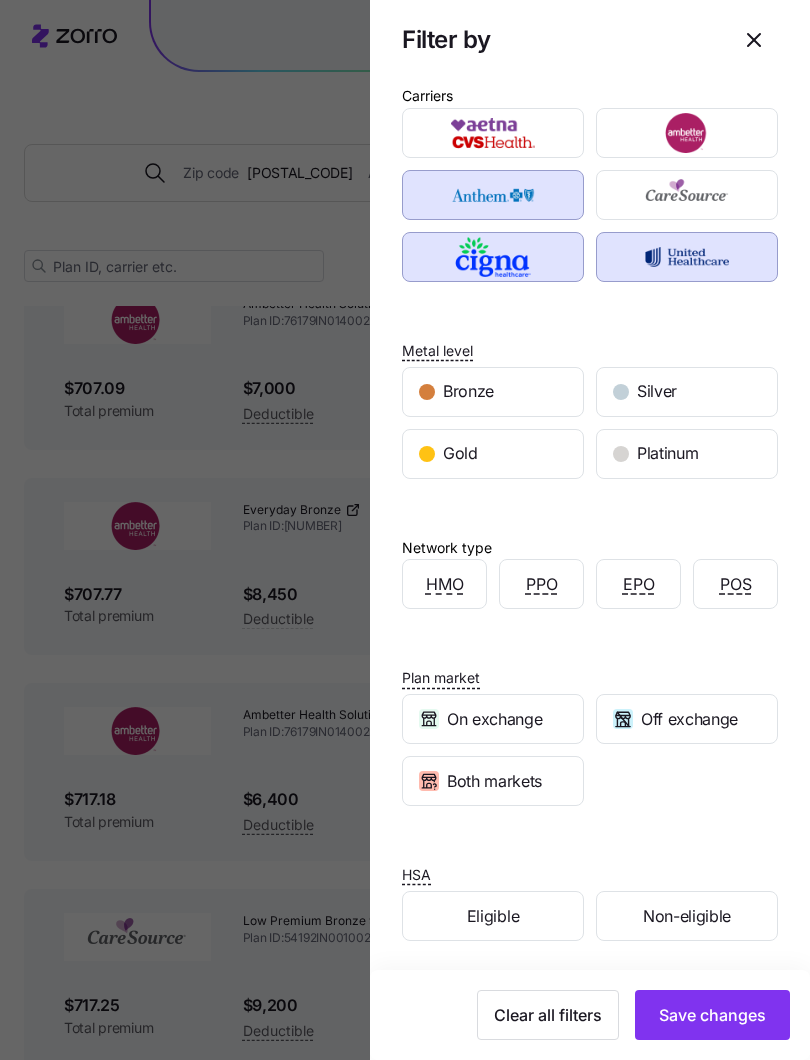 scroll, scrollTop: 12, scrollLeft: 0, axis: vertical 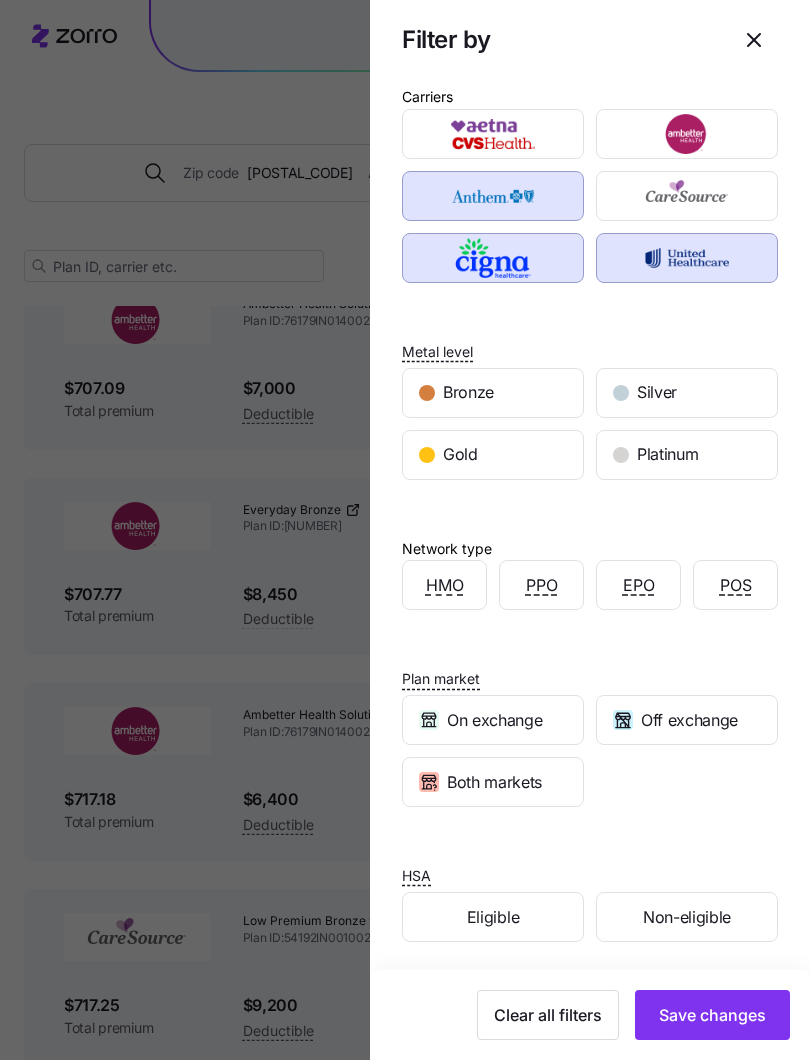 click on "Save changes" at bounding box center [712, 1015] 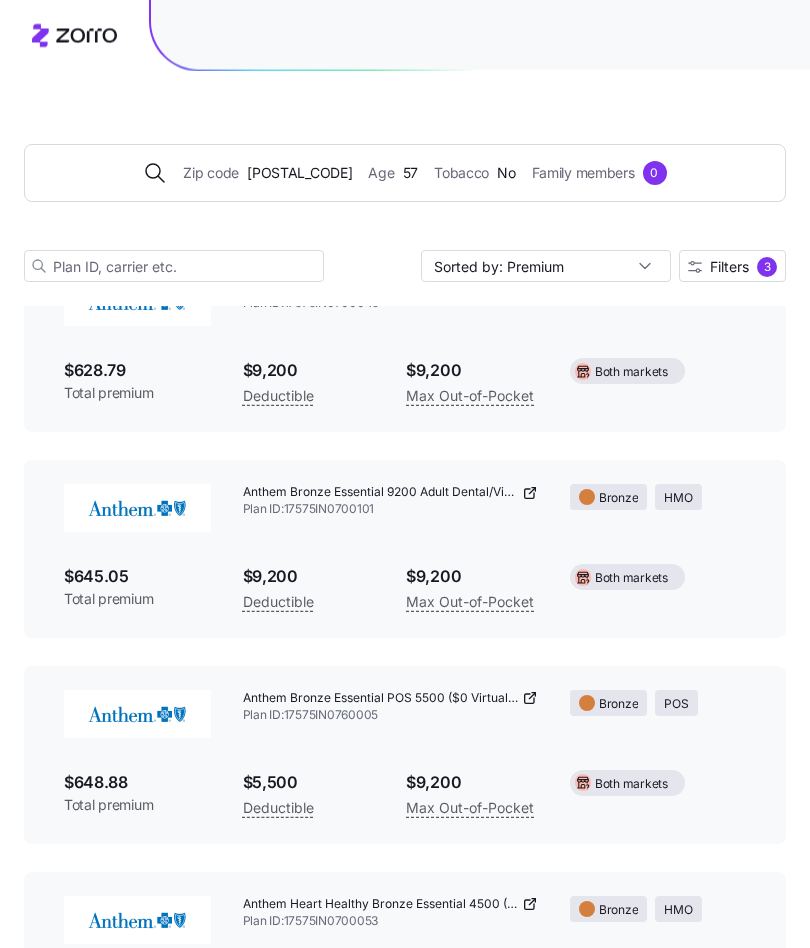 scroll, scrollTop: 0, scrollLeft: 0, axis: both 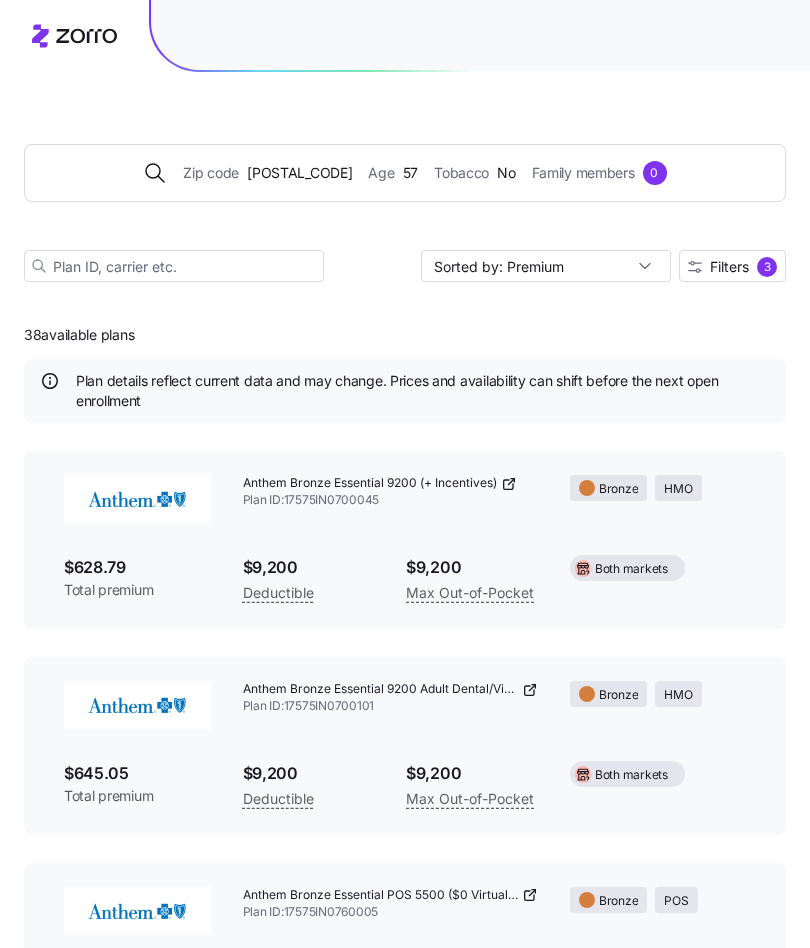 click on "Anthem Bronze Essential 9200 (+ Incentives)" at bounding box center [390, 483] 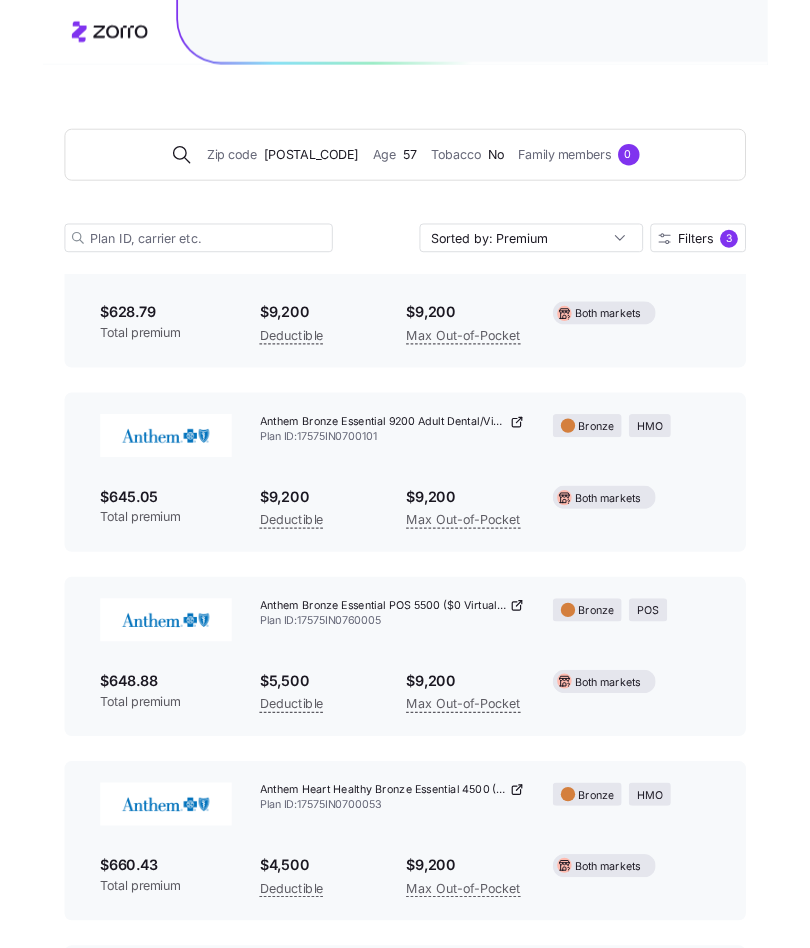 scroll, scrollTop: 220, scrollLeft: 0, axis: vertical 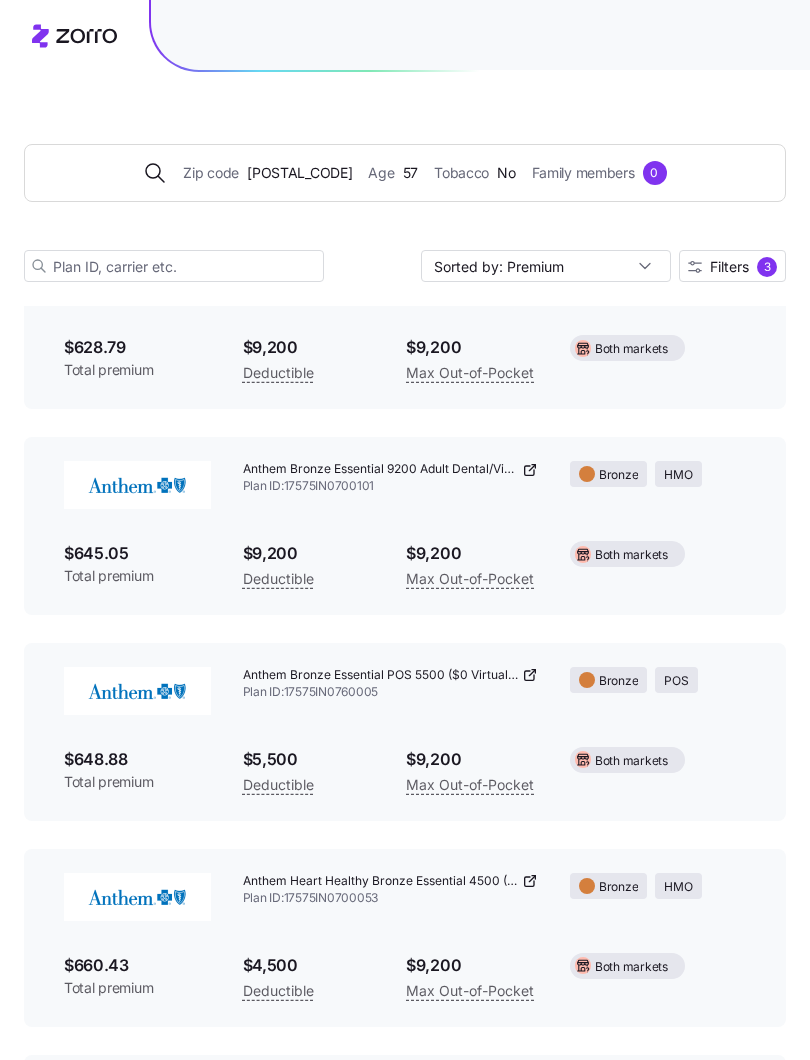 click 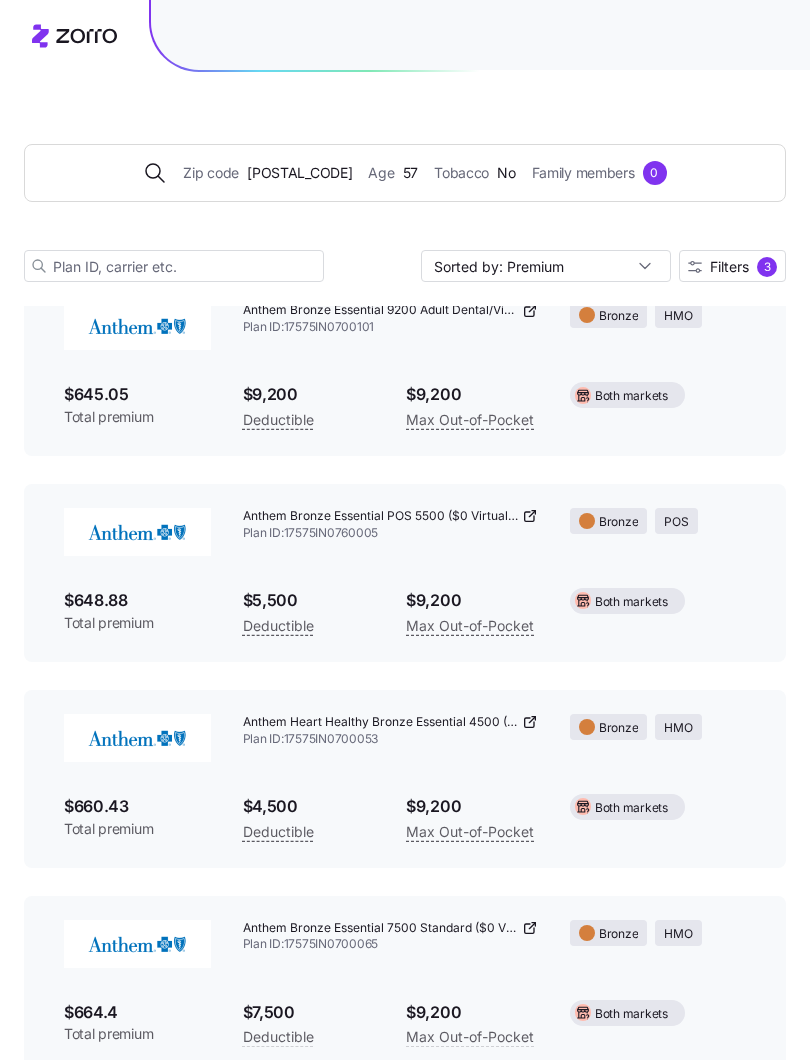 scroll, scrollTop: 380, scrollLeft: 0, axis: vertical 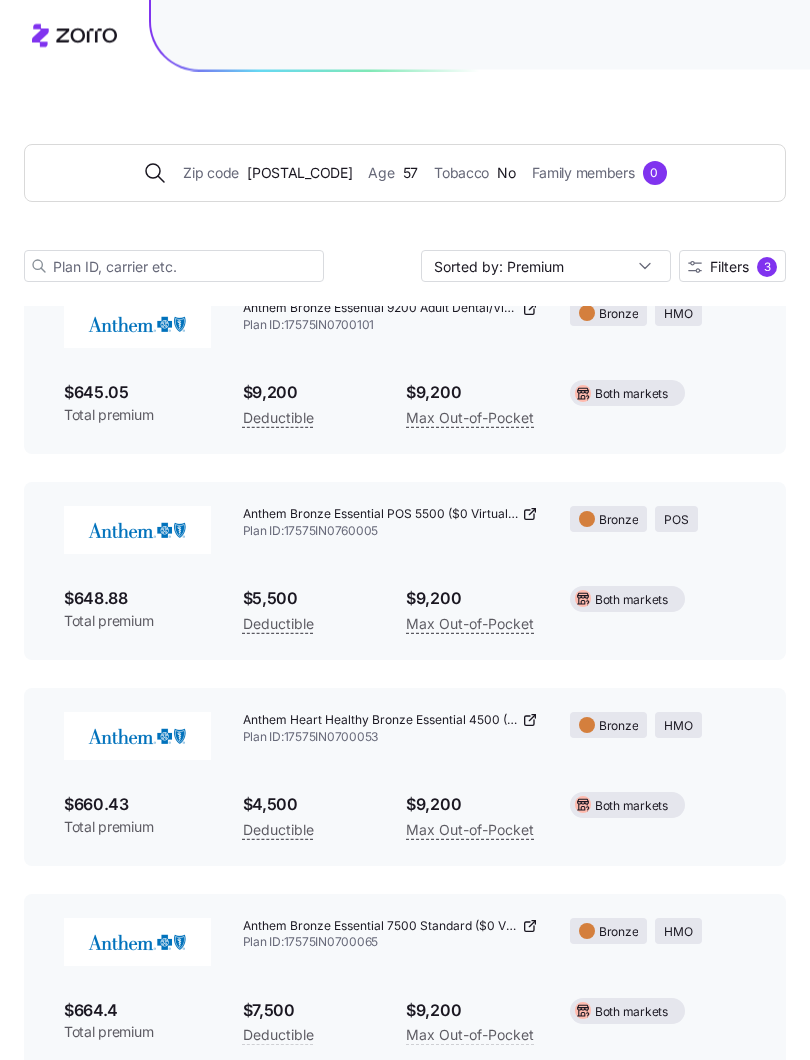 click 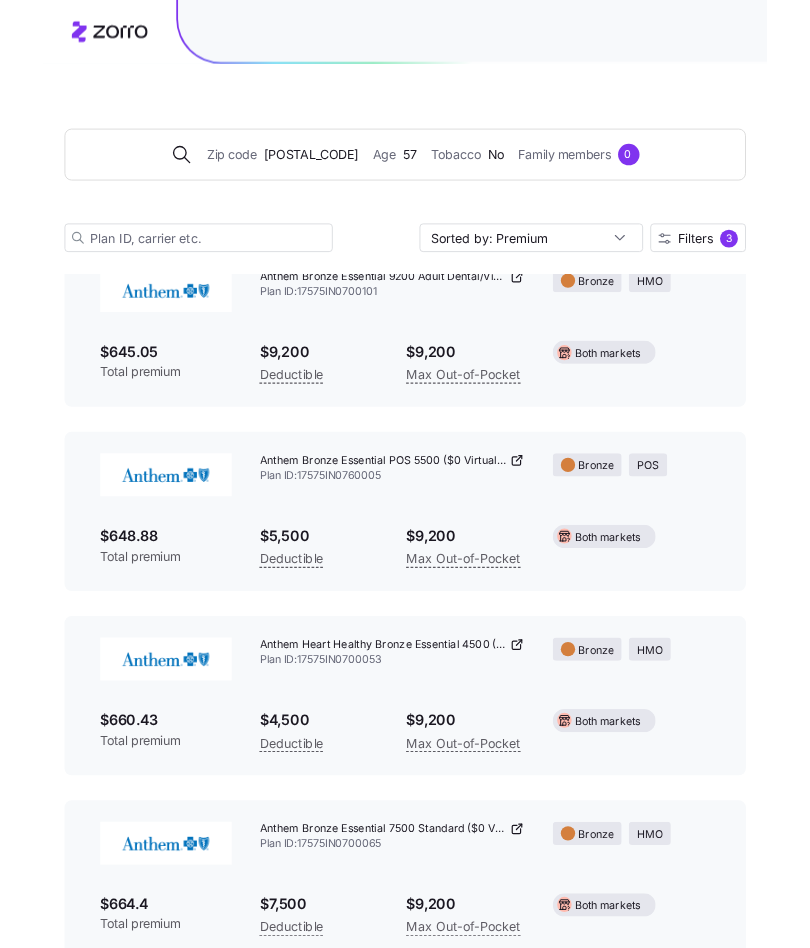 scroll, scrollTop: 437, scrollLeft: 0, axis: vertical 